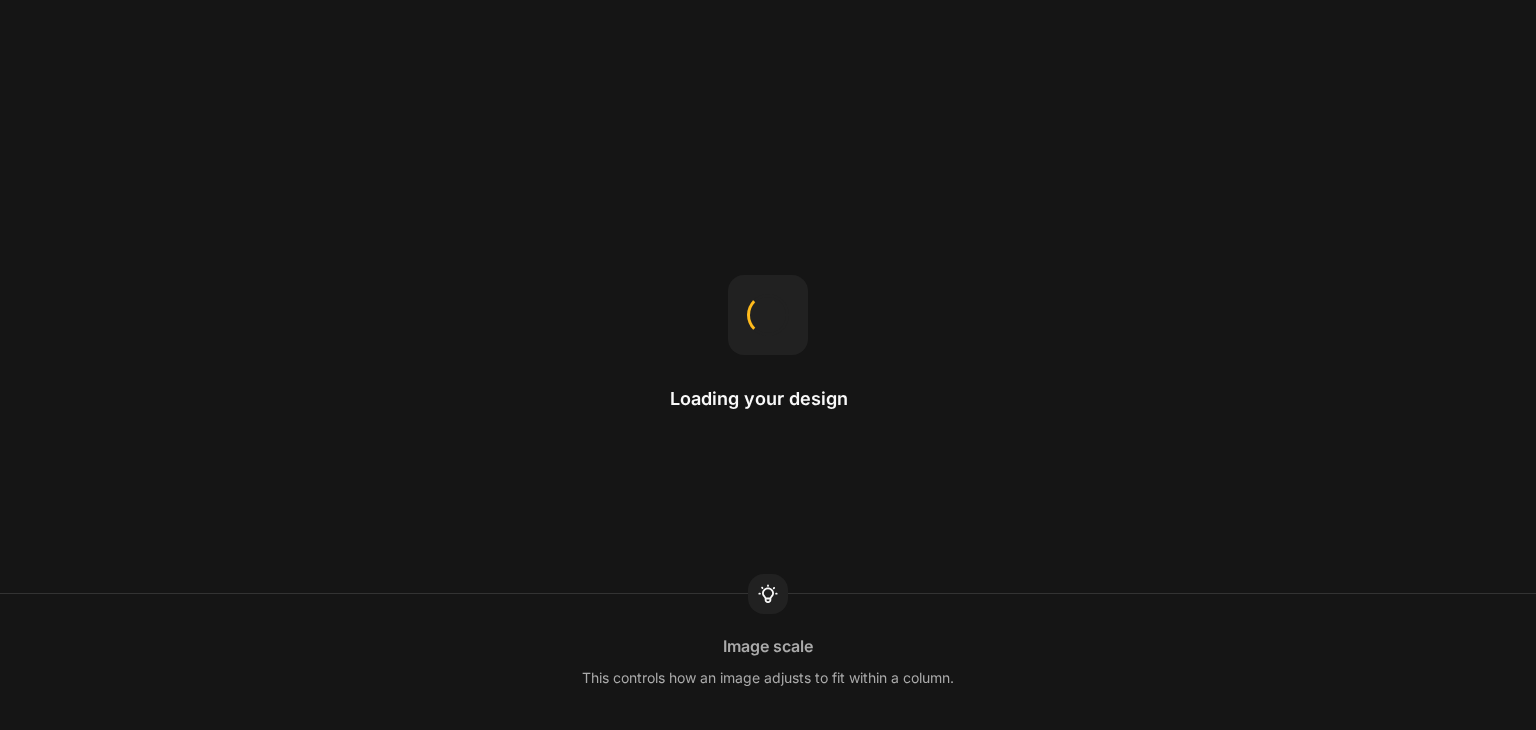 scroll, scrollTop: 0, scrollLeft: 0, axis: both 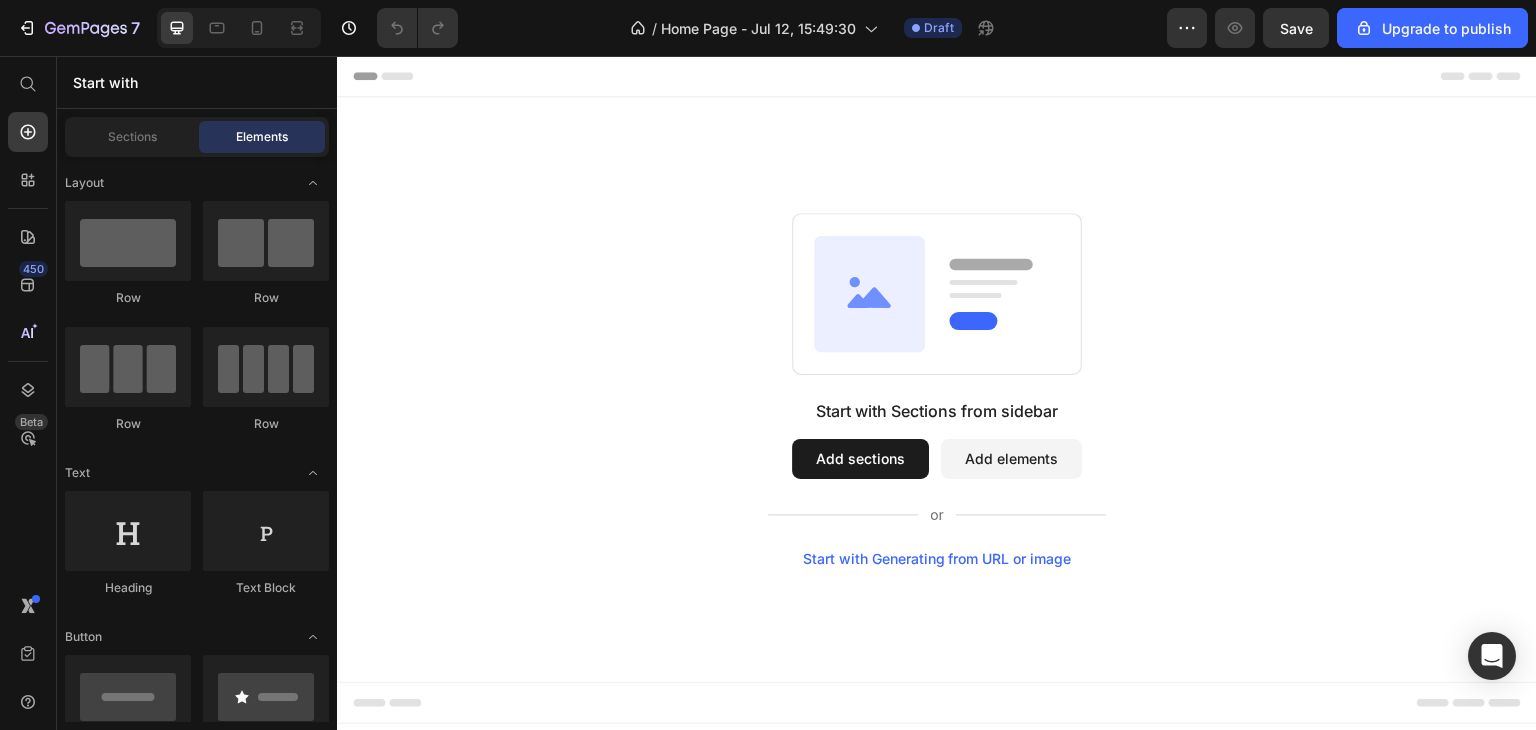 click on "Add sections" at bounding box center (860, 459) 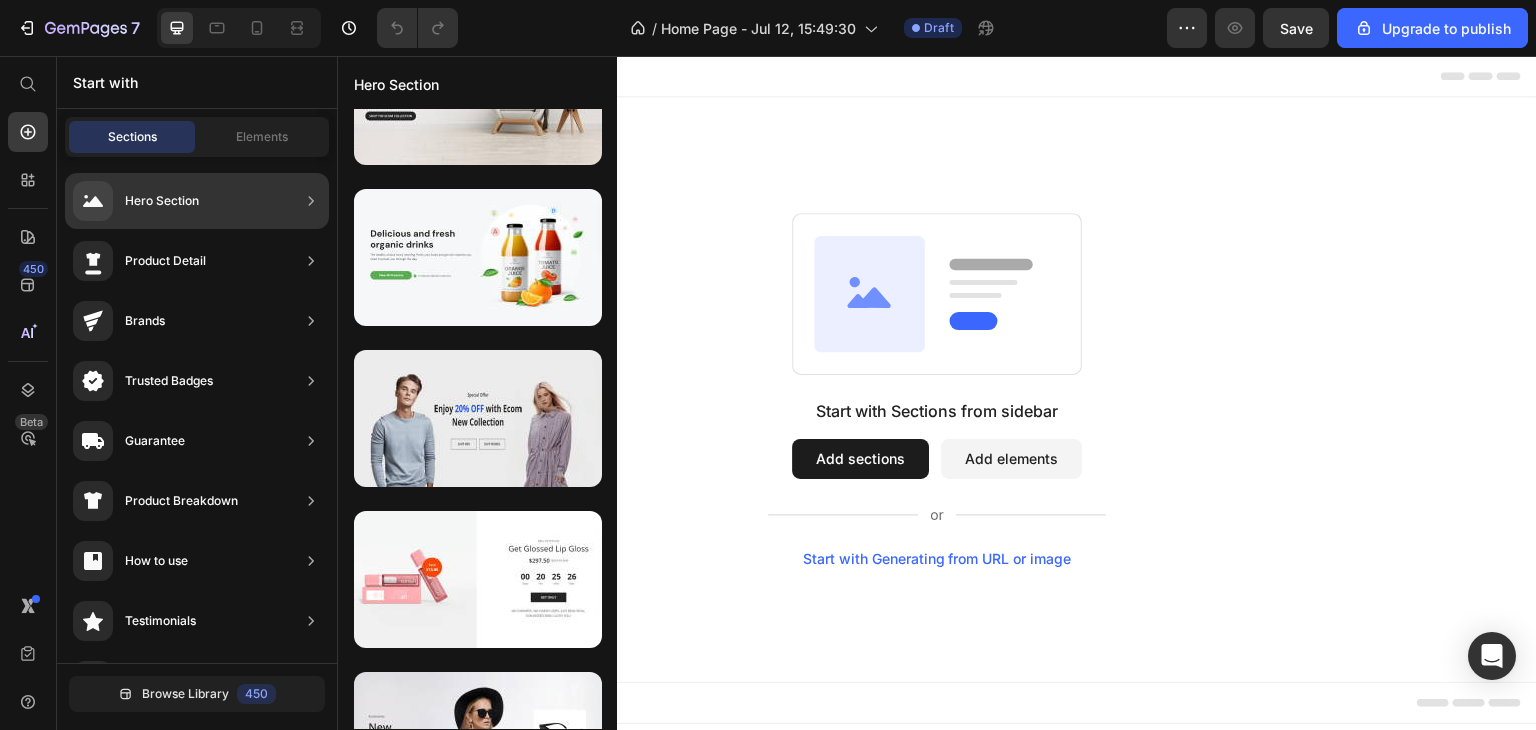scroll, scrollTop: 172, scrollLeft: 0, axis: vertical 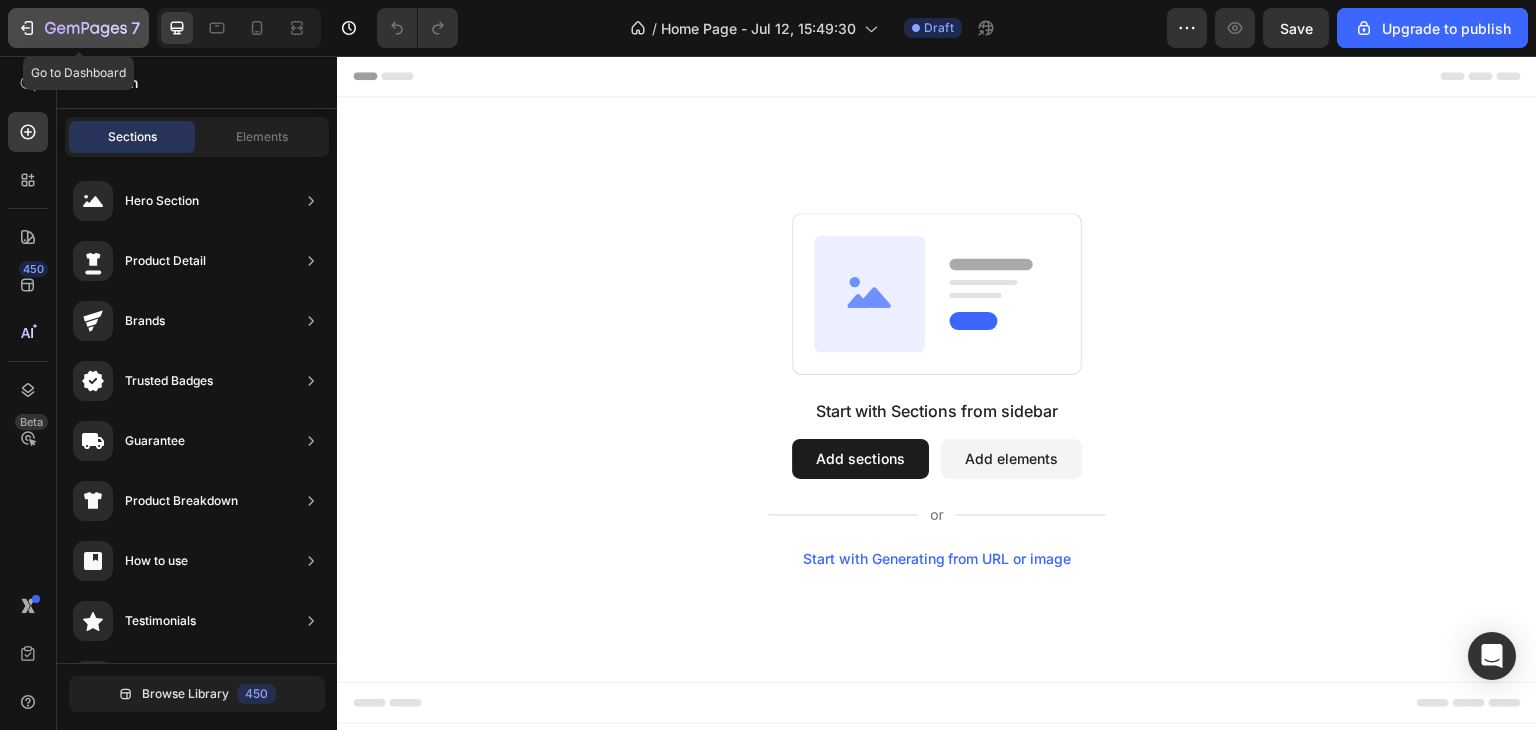 click on "7" at bounding box center (78, 28) 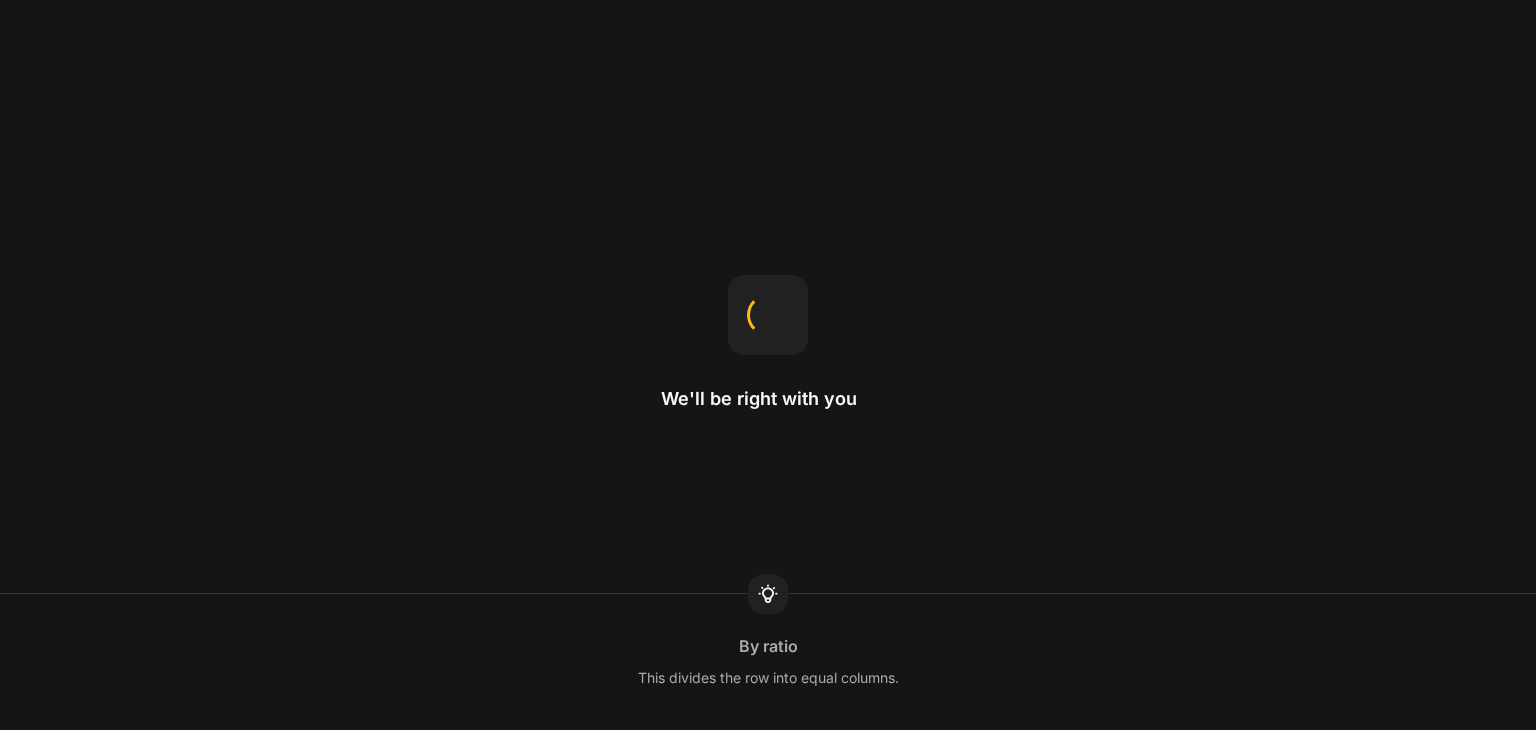 scroll, scrollTop: 0, scrollLeft: 0, axis: both 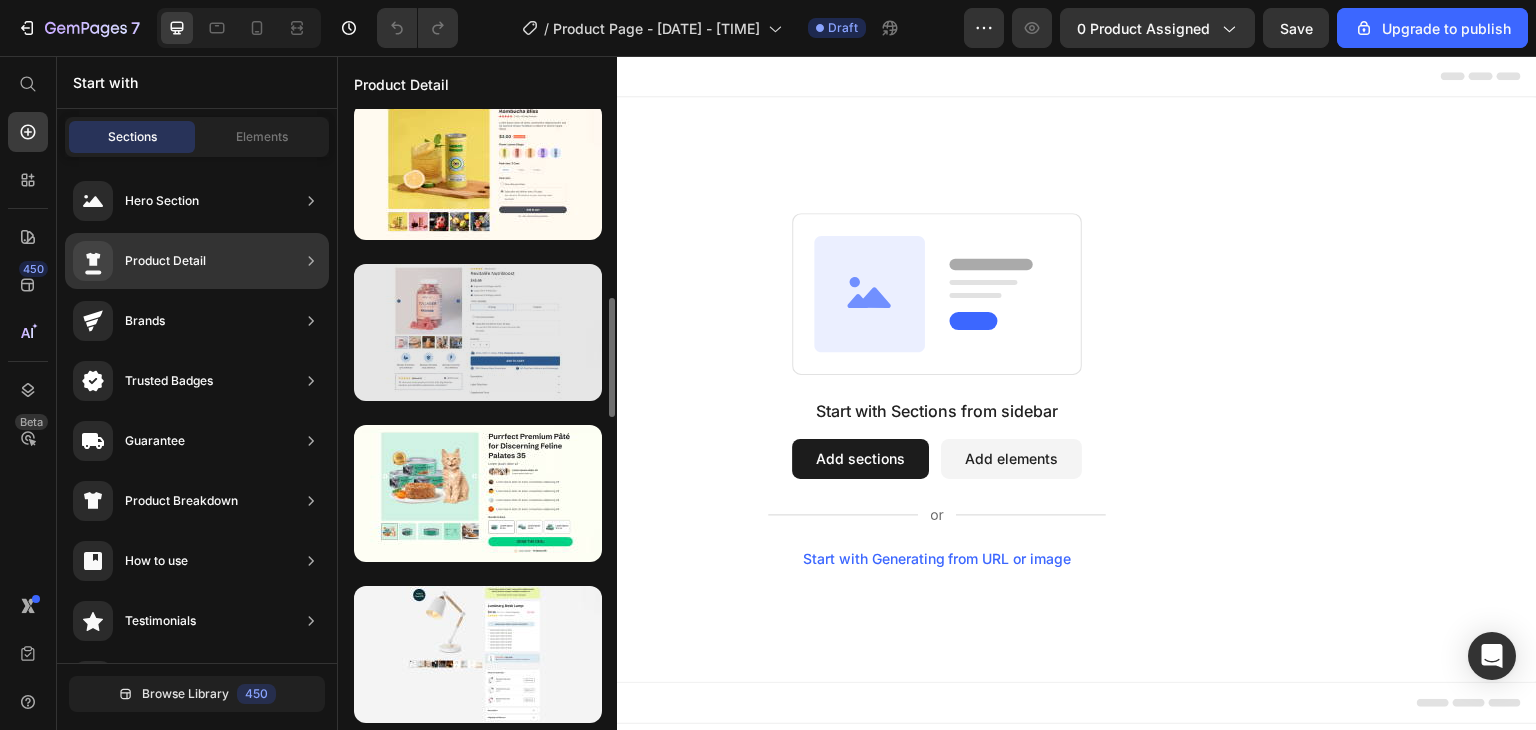 click at bounding box center (478, 332) 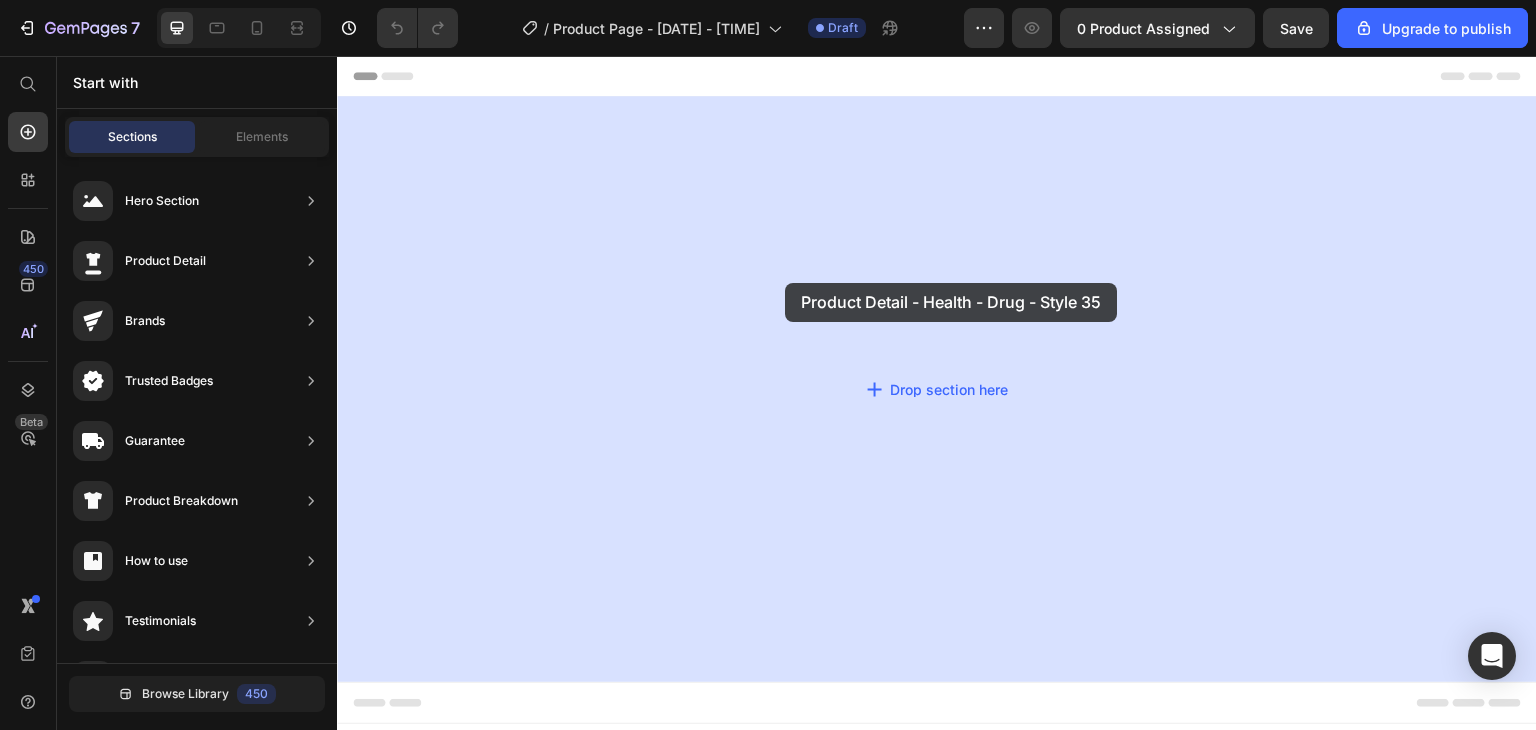 drag, startPoint x: 835, startPoint y: 402, endPoint x: 785, endPoint y: 283, distance: 129.0775 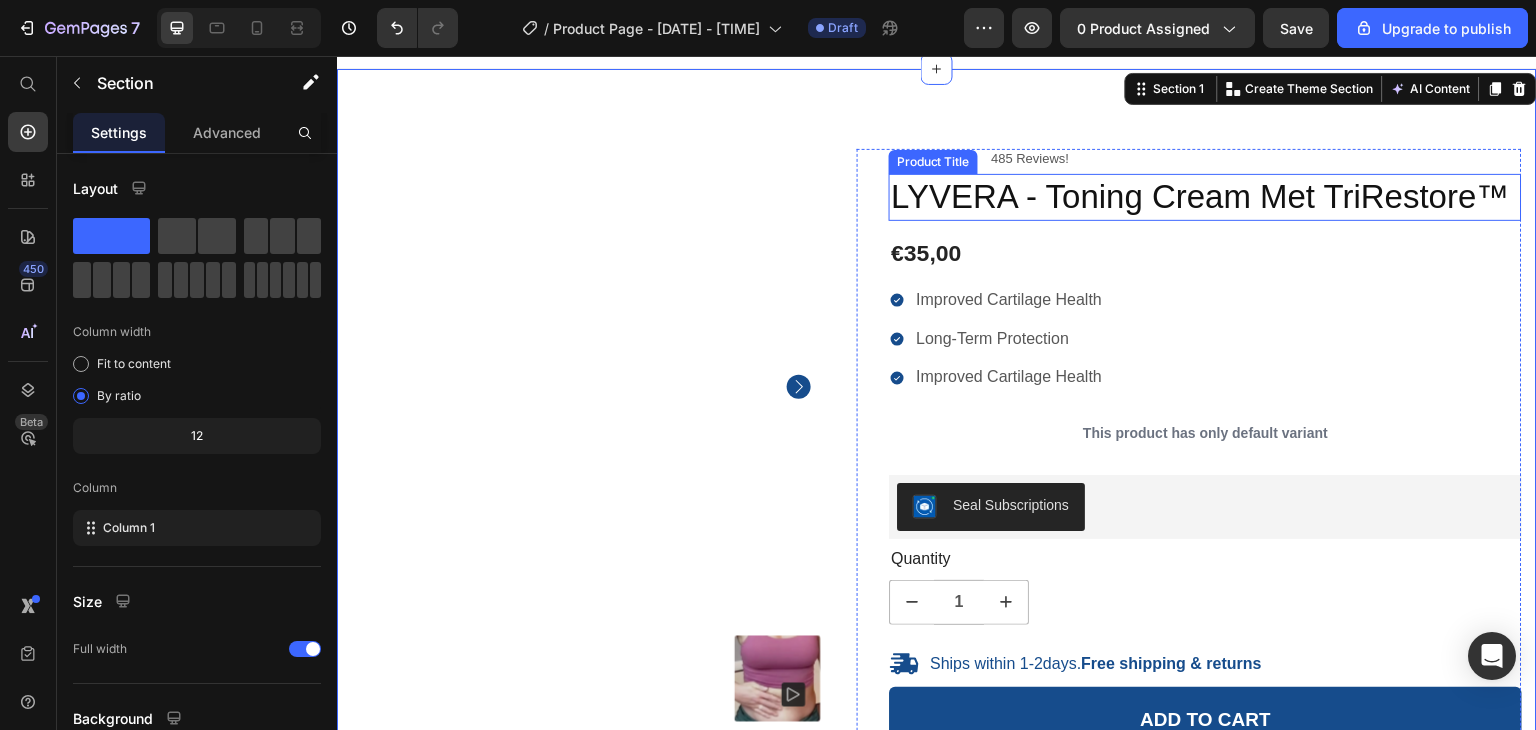 scroll, scrollTop: 0, scrollLeft: 0, axis: both 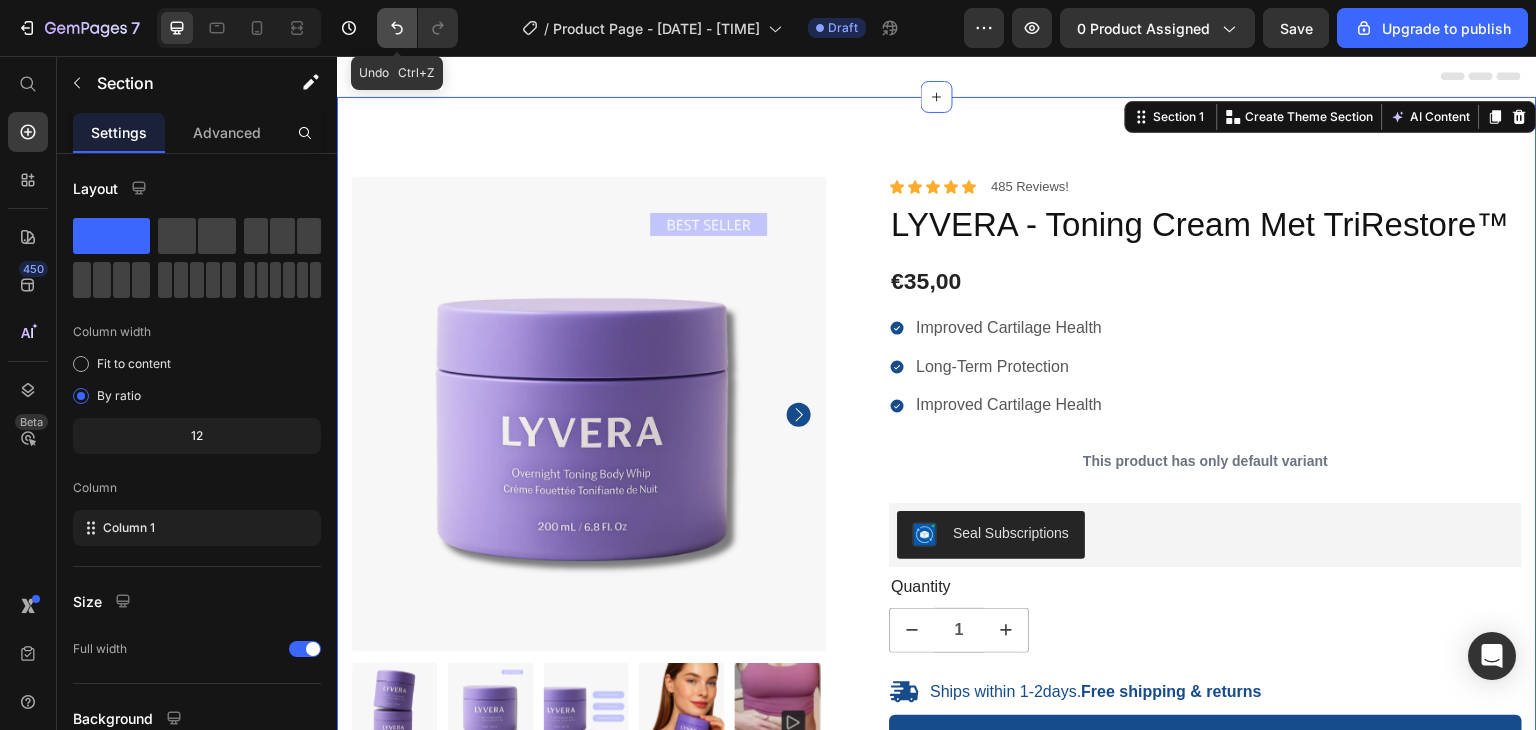 click 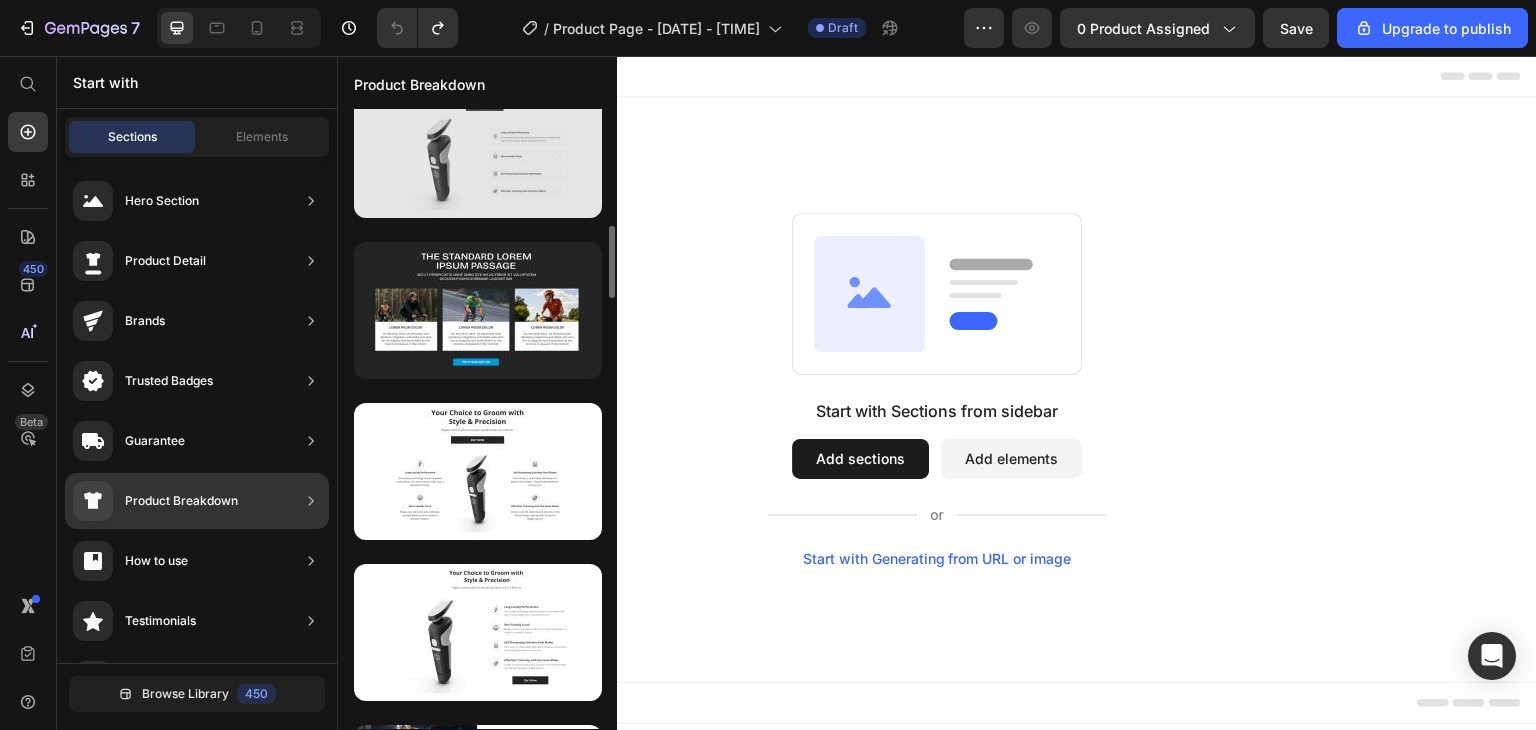 scroll, scrollTop: 1100, scrollLeft: 0, axis: vertical 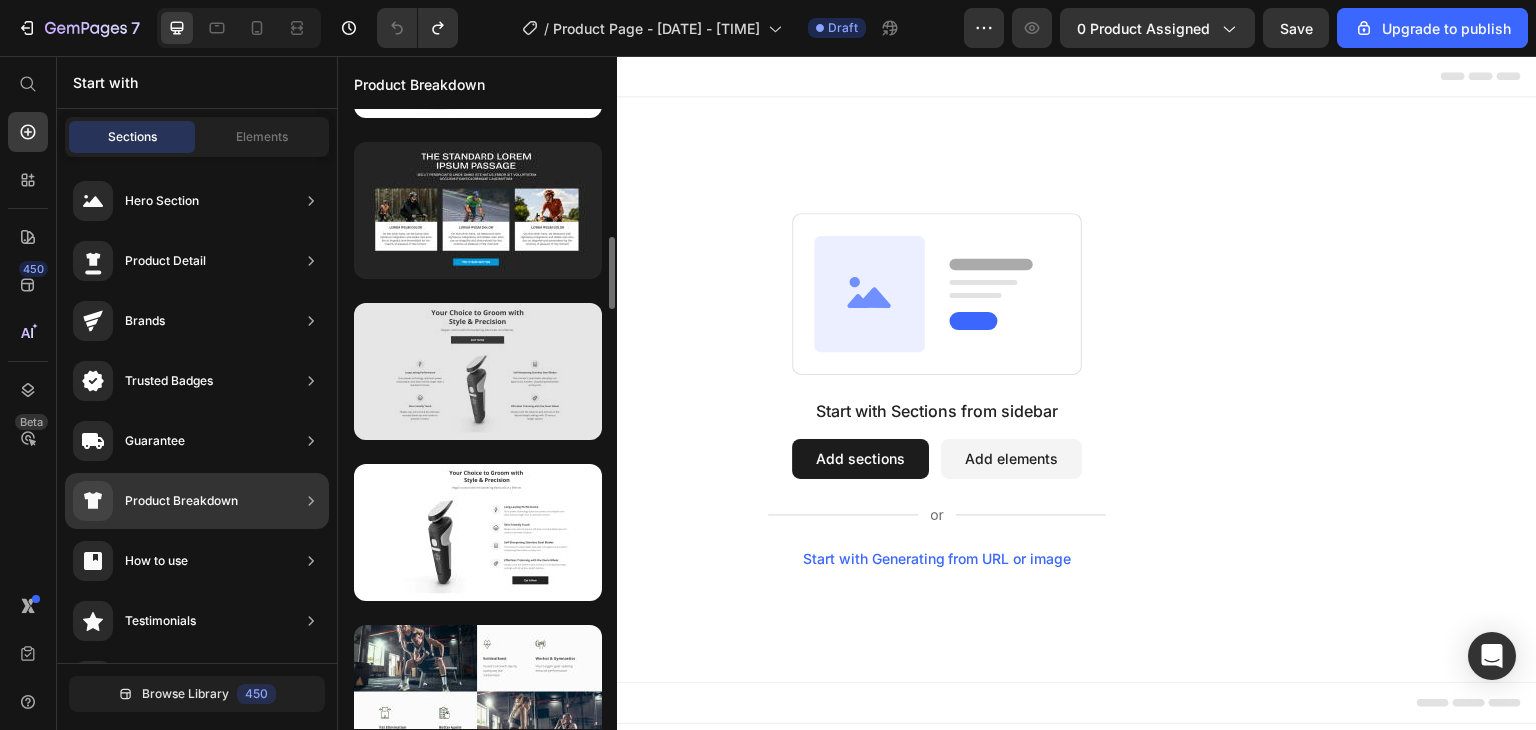 click at bounding box center (478, 371) 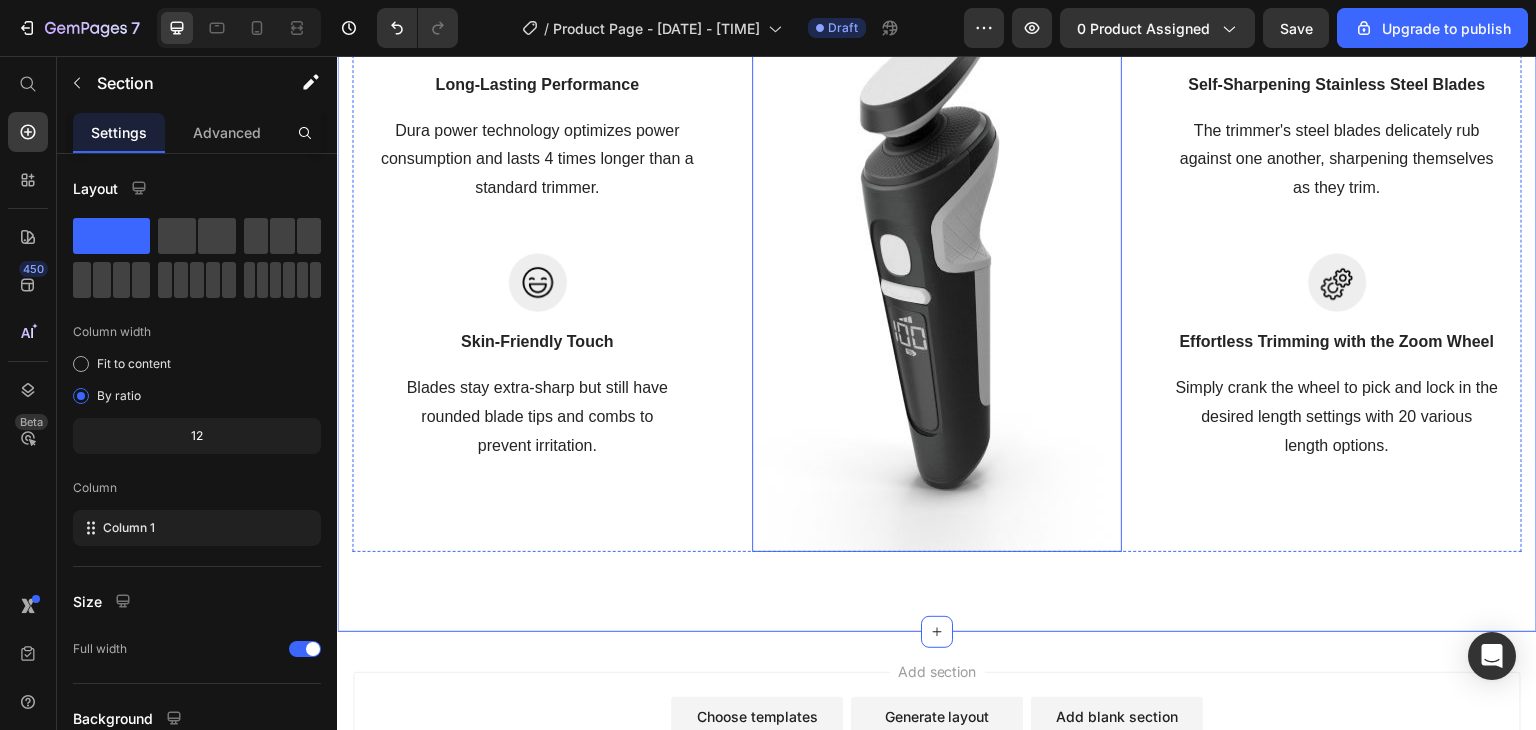 scroll, scrollTop: 386, scrollLeft: 0, axis: vertical 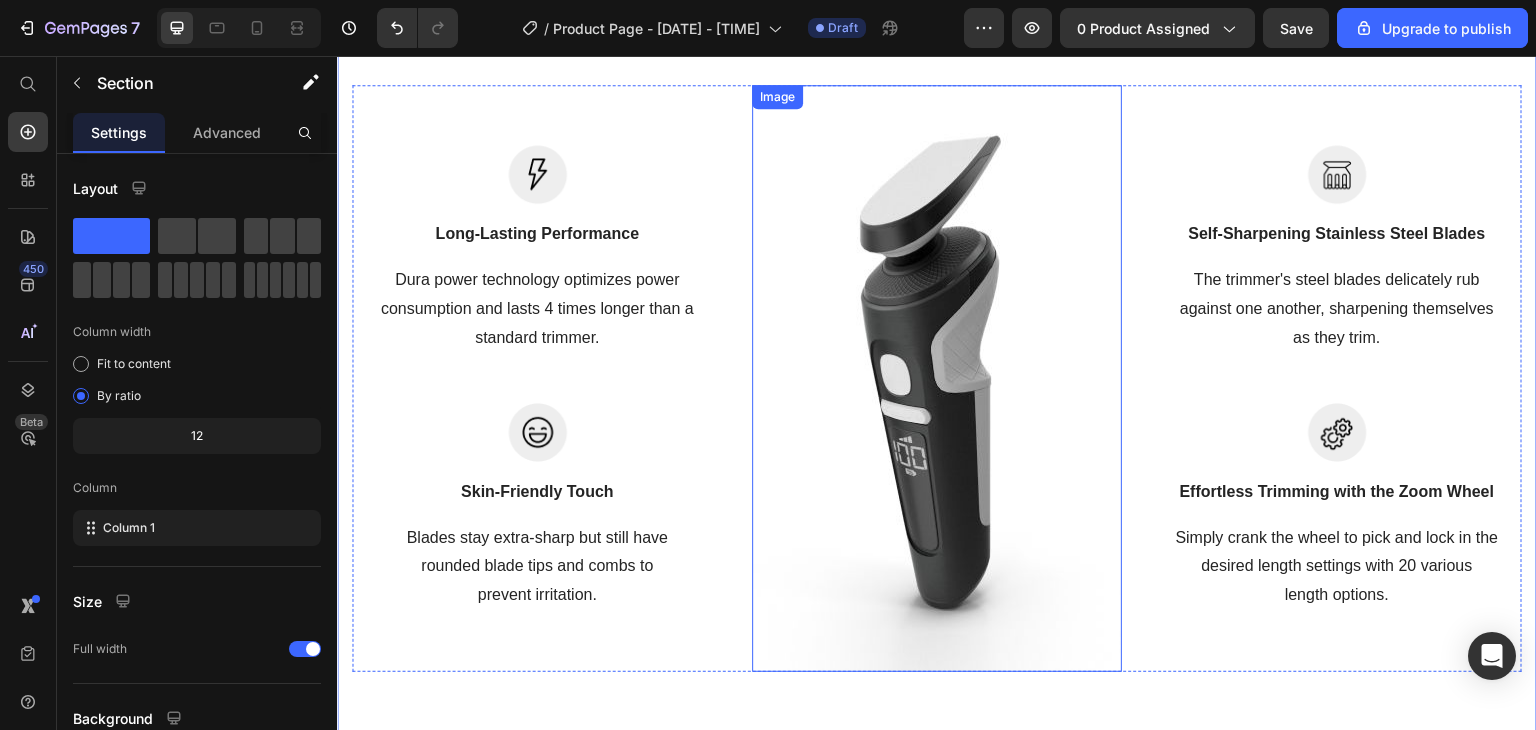 click at bounding box center (937, 378) 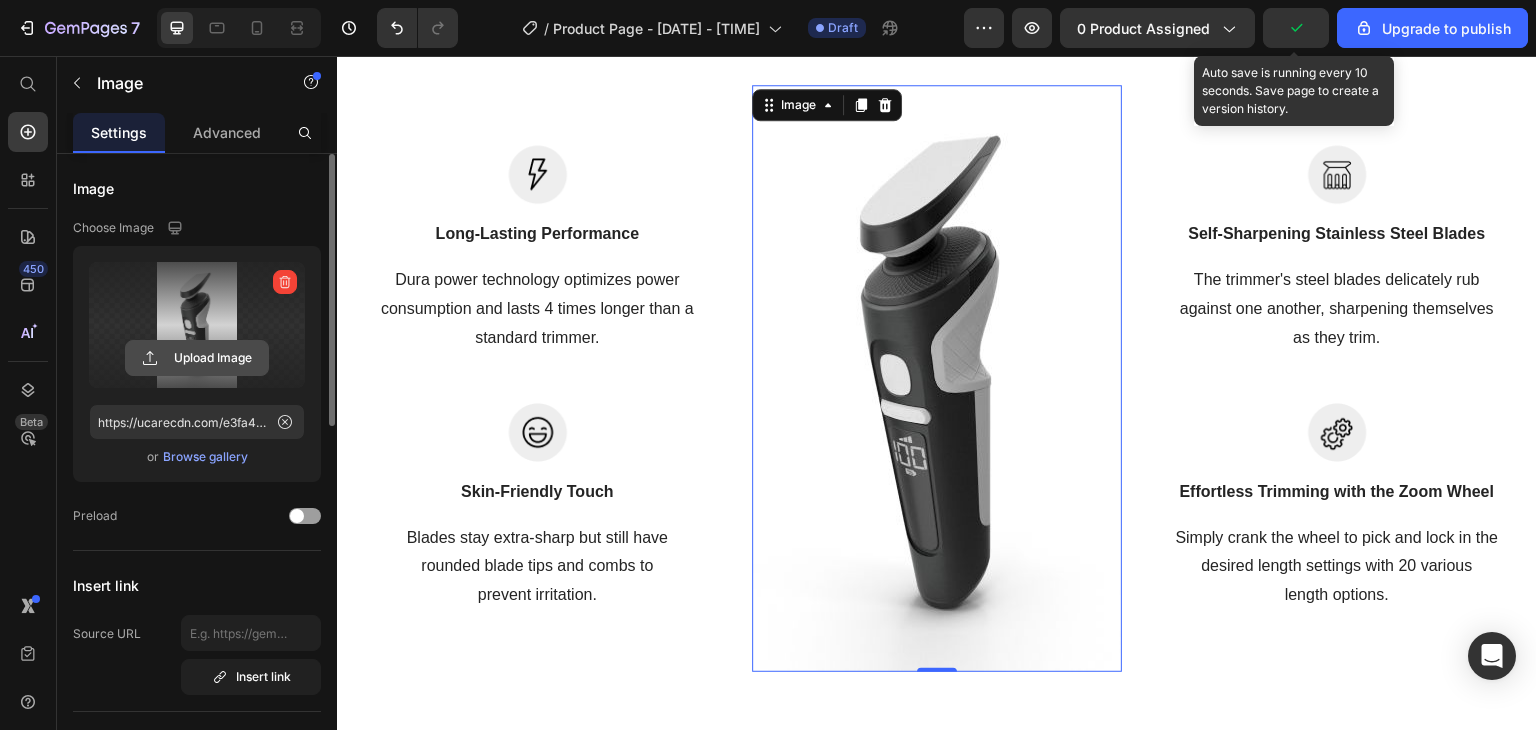 click 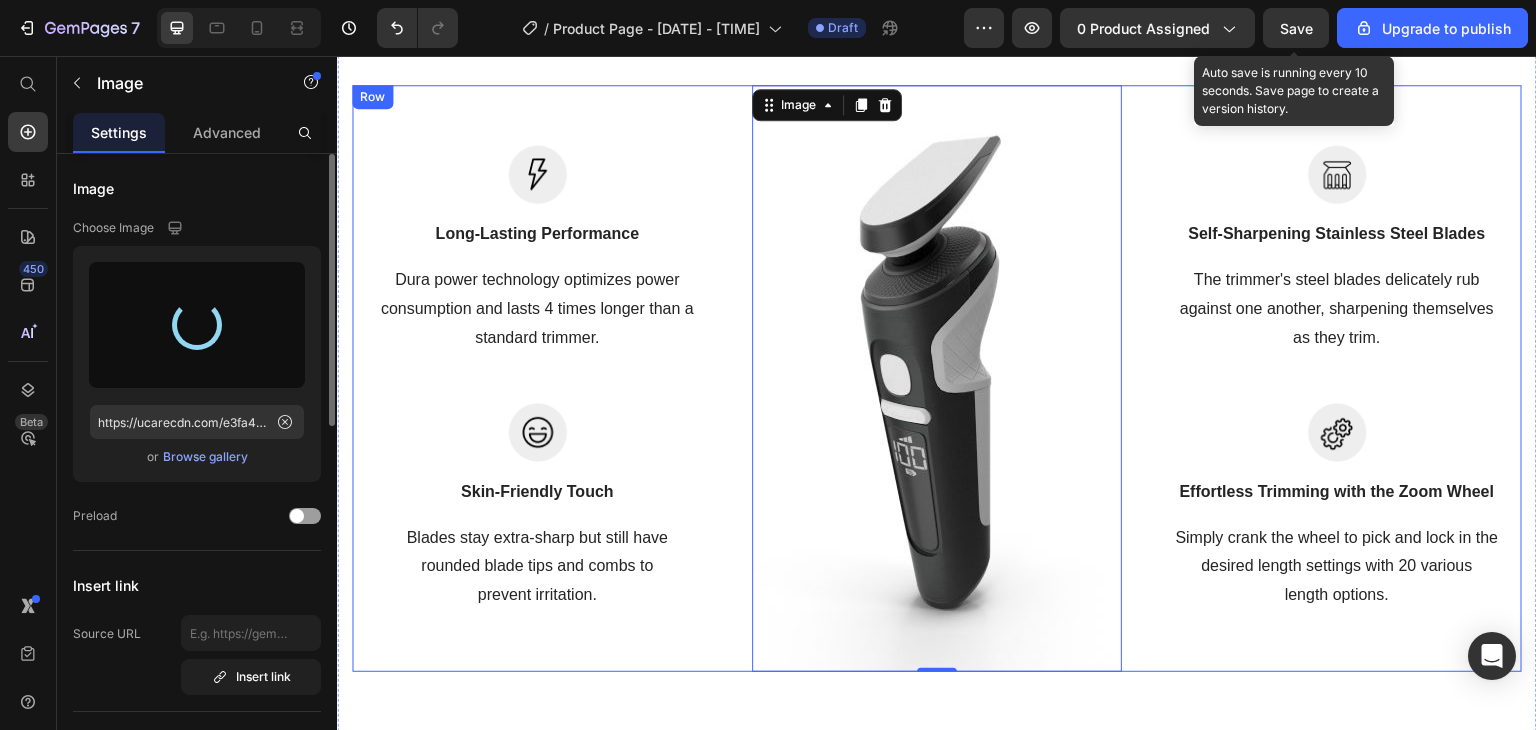 type on "https://cdn.shopify.com/s/files/1/0959/2743/5529/files/gempages_573213906797855494-4748feb5-536e-4019-a9ff-ea958698226a.png" 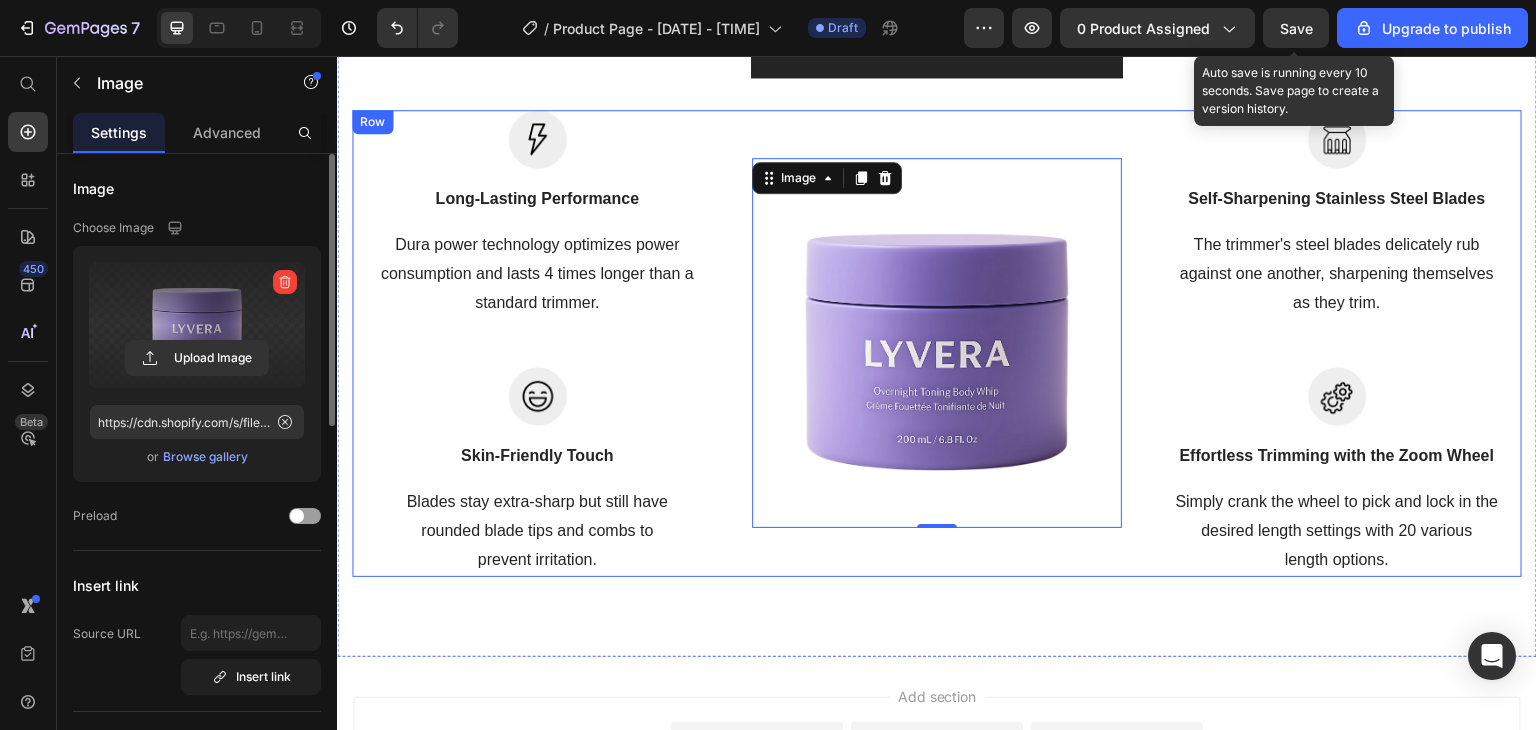 scroll, scrollTop: 400, scrollLeft: 0, axis: vertical 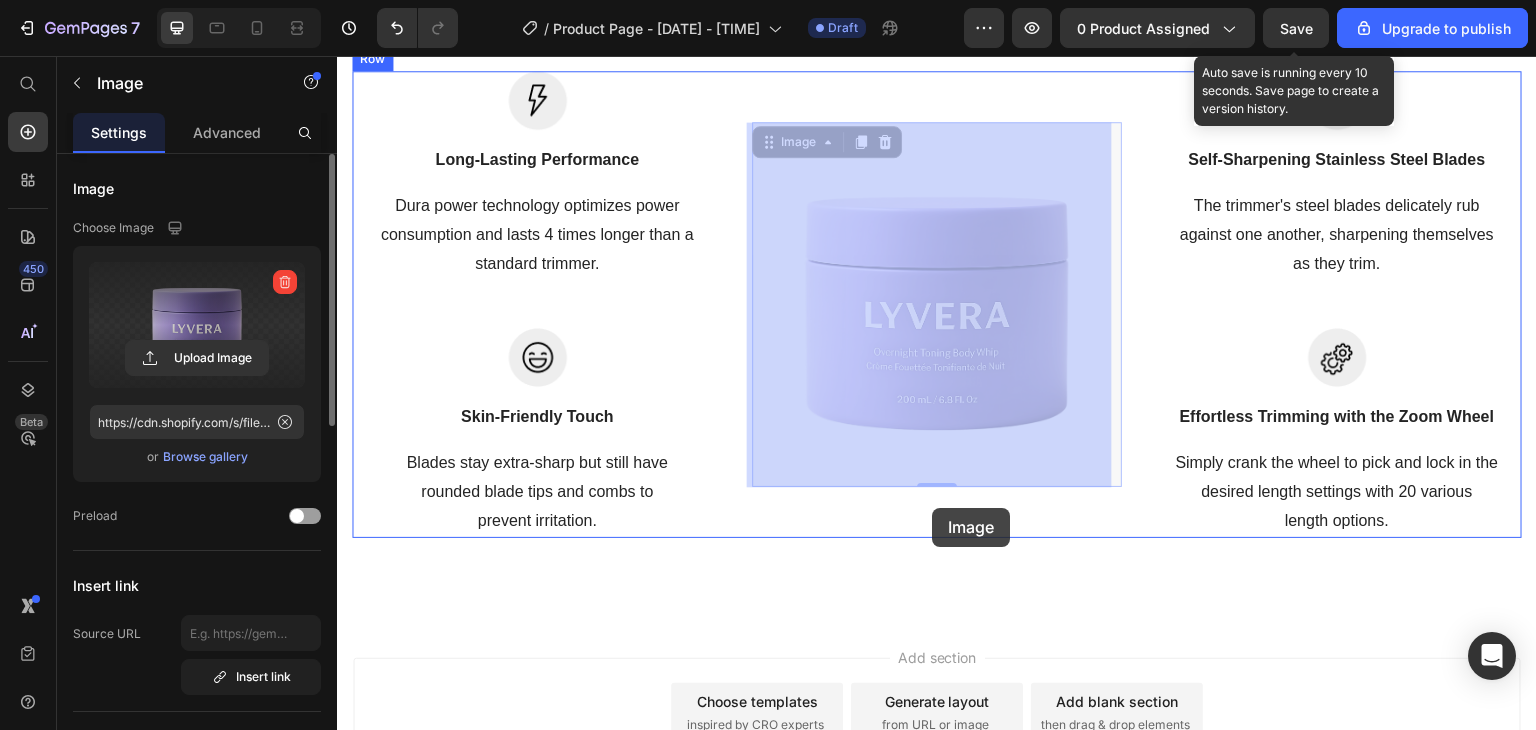 drag, startPoint x: 935, startPoint y: 478, endPoint x: 931, endPoint y: 511, distance: 33.24154 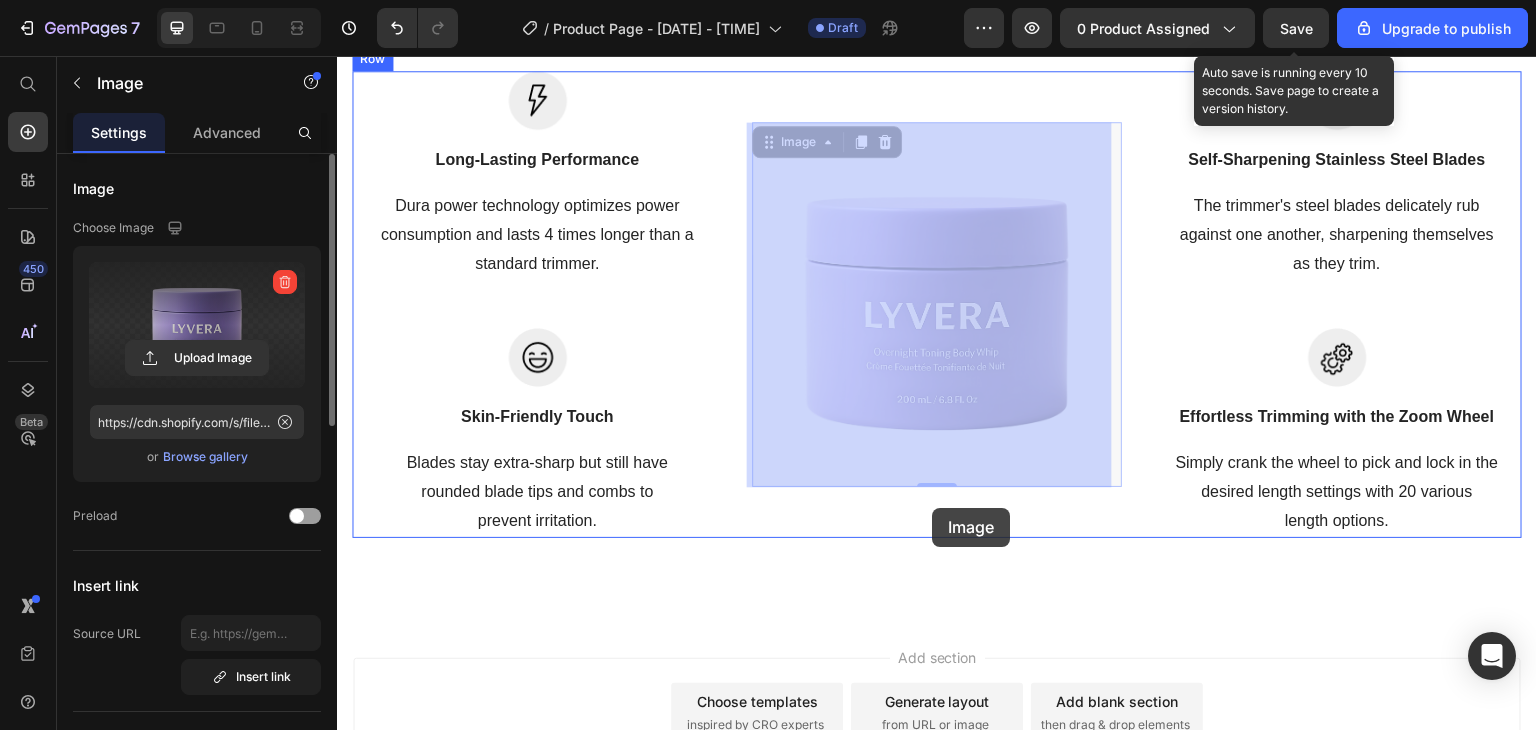 click on "Header Your Choice to Groom with Style & Precision Heading Regain control with the barbering electricals of a lifetime. Text block BUY NOW Button Row Image Long-Lasting Performance Text block Dura power technology optimizes power consumption and lasts 4 times longer than a standard trimmer. Text block Row Image Skin-Friendly Touch Text block Blades stay extra-sharp but still have  rounded blade tips and combs to  prevent irritation. Text block Row Image   0 Image   0 Image Self-Sharpening Stainless Steel Blades Text block The trimmer's steel blades delicately rub  against one another, sharpening themselves  as they trim. Text block Row Image Effortless Trimming with the Zoom Wheel Text block Simply crank the wheel to pick and lock in the desired length settings with 20 various length options. Text block Row Row Section 1 Root Start with Sections from sidebar Add sections Add elements Start with Generating from URL or image Add section Choose templates inspired by CRO experts Generate layout Footer" at bounding box center (937, 281) 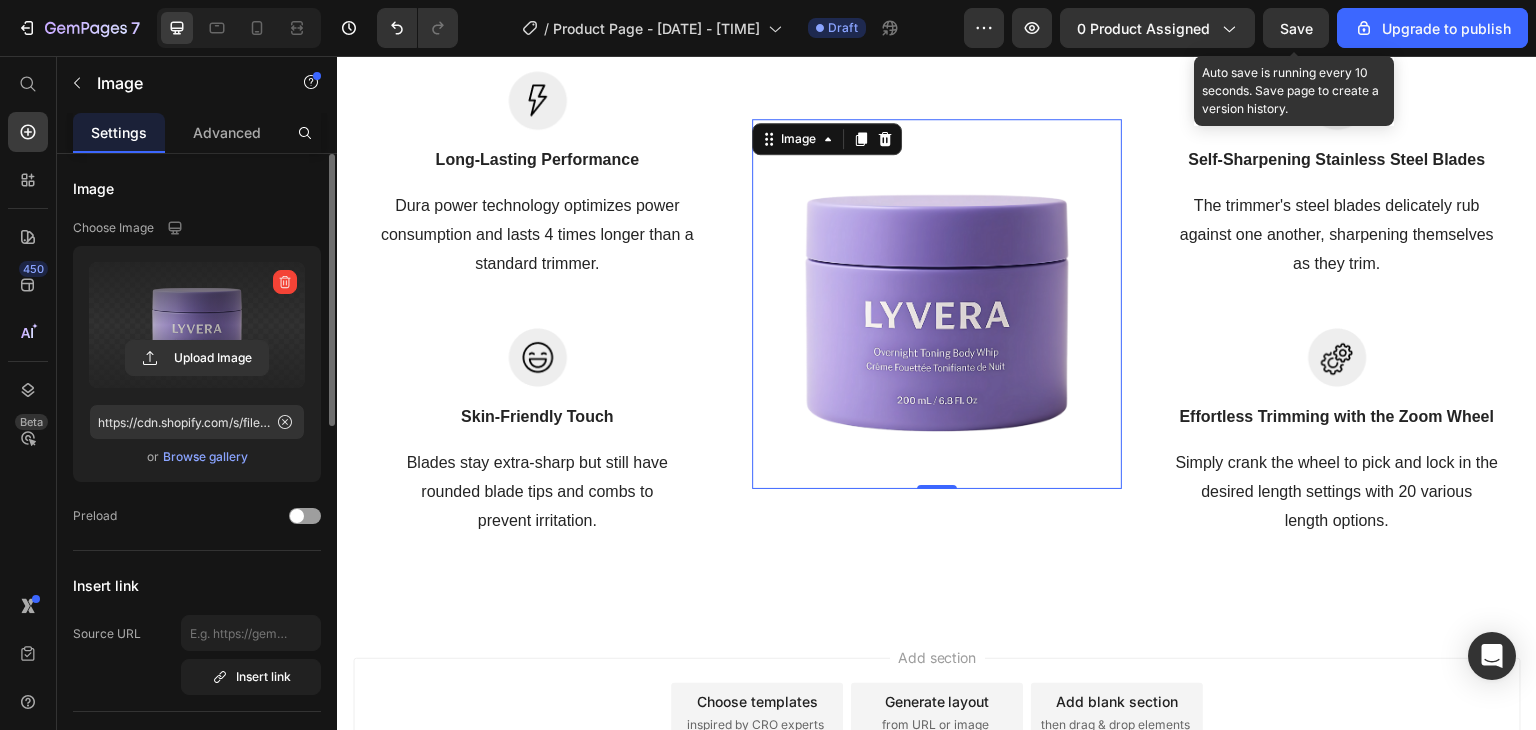 click at bounding box center (937, 304) 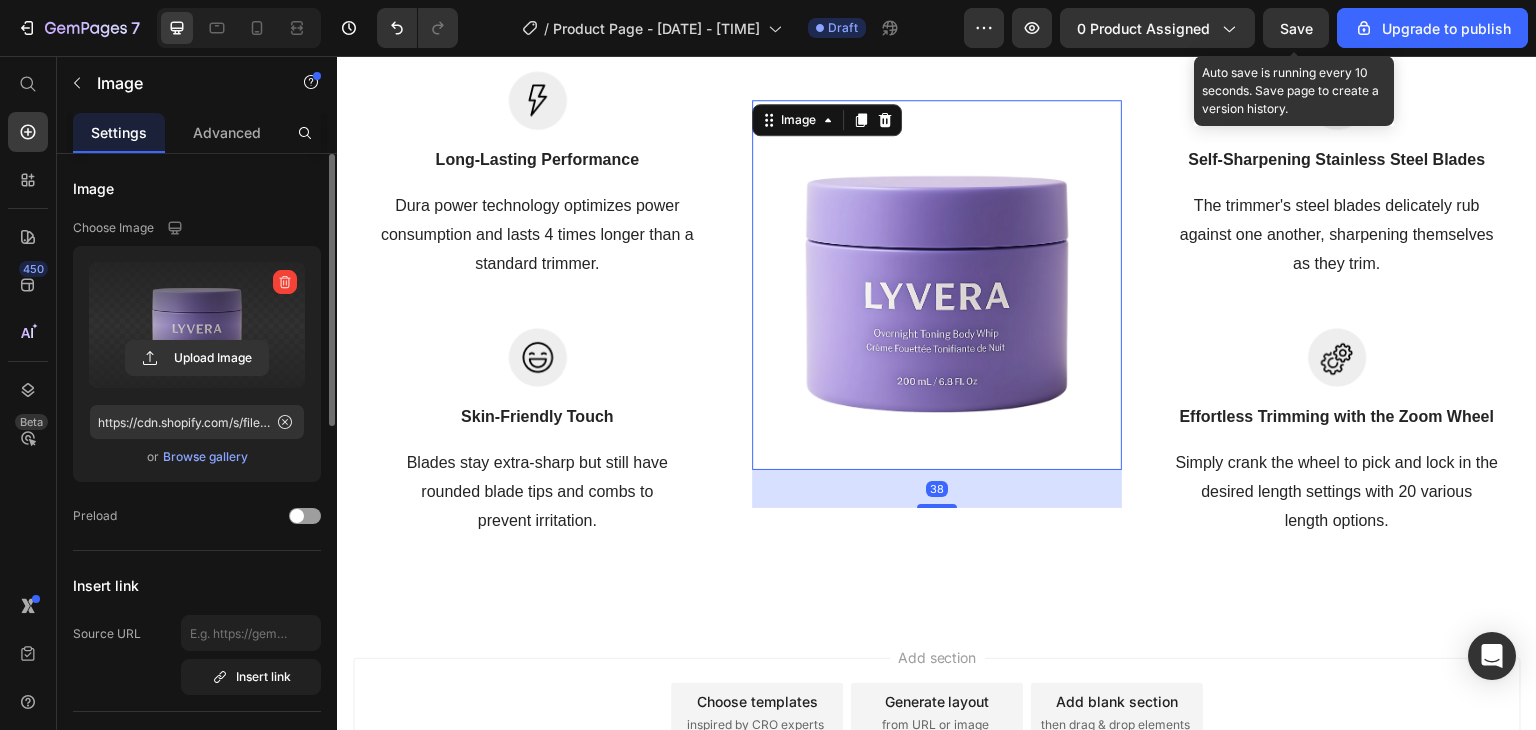 drag, startPoint x: 932, startPoint y: 485, endPoint x: 936, endPoint y: 523, distance: 38.209946 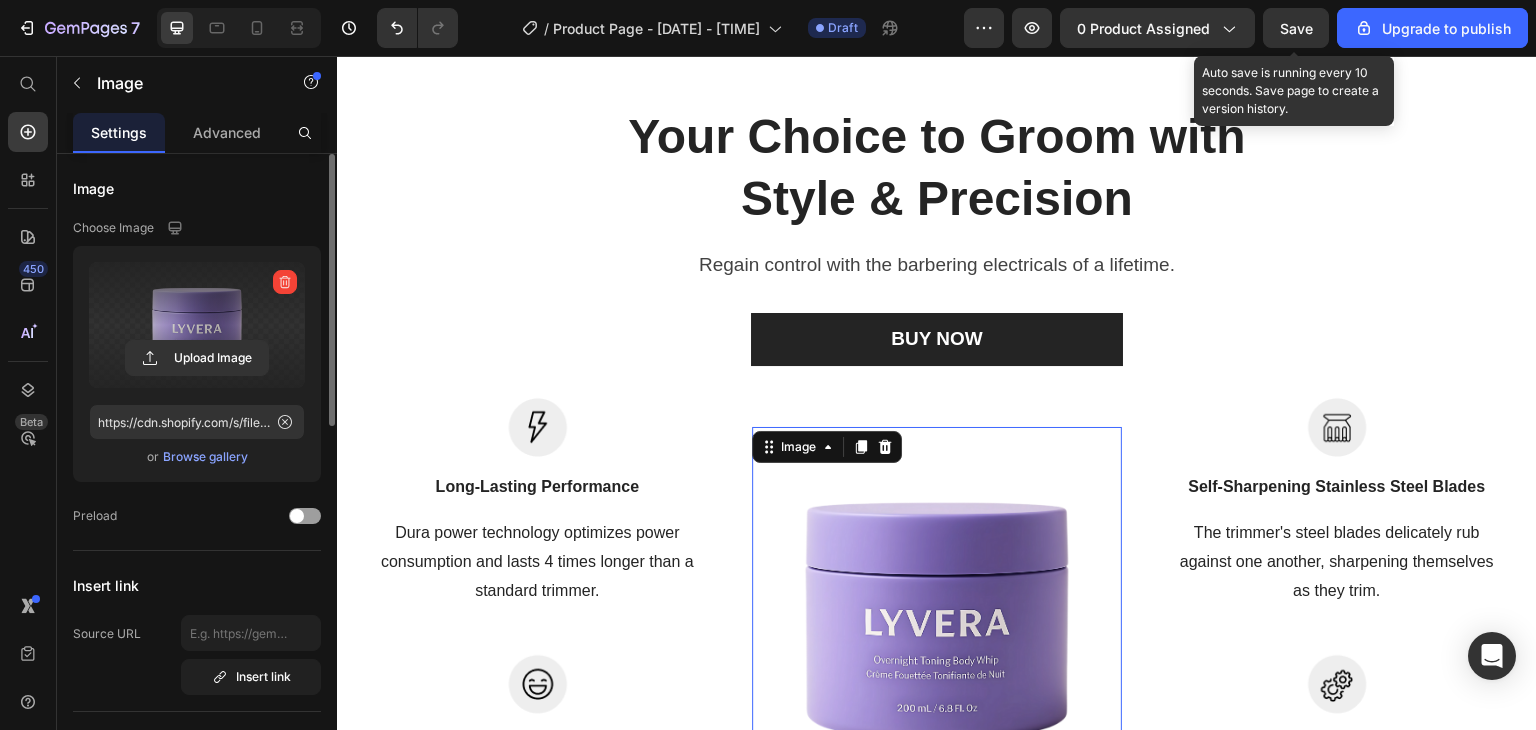 scroll, scrollTop: 0, scrollLeft: 0, axis: both 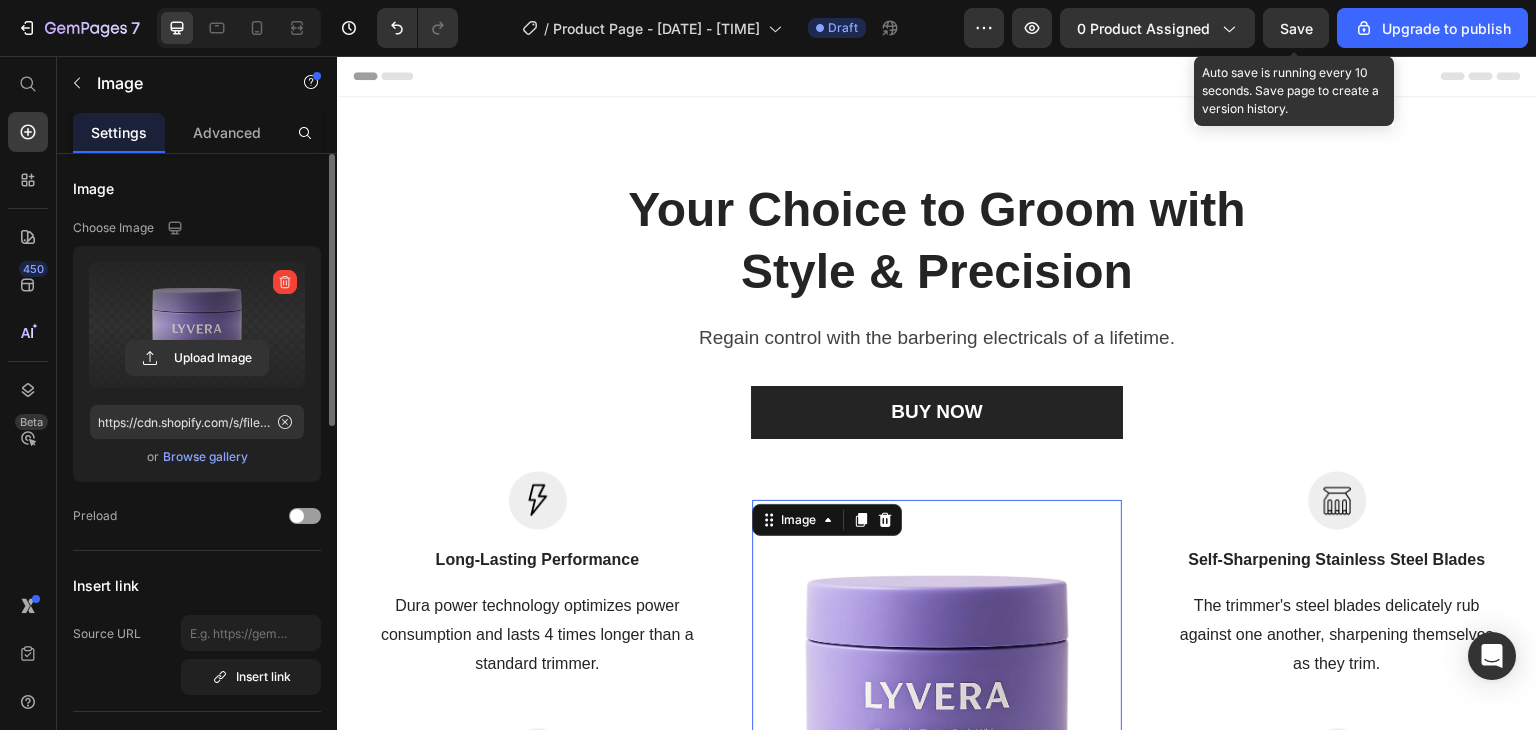 click at bounding box center [937, 685] 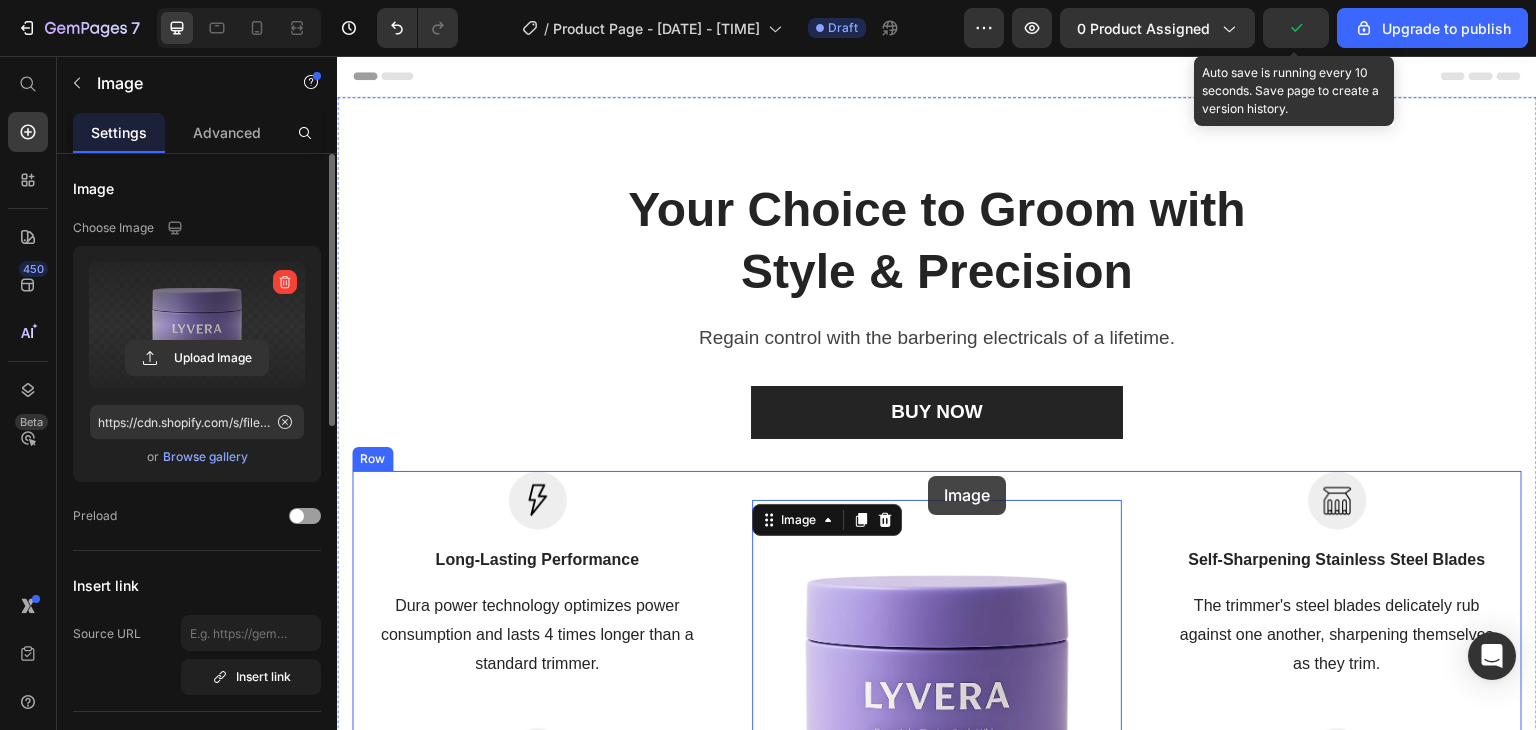 drag, startPoint x: 951, startPoint y: 504, endPoint x: 928, endPoint y: 476, distance: 36.23534 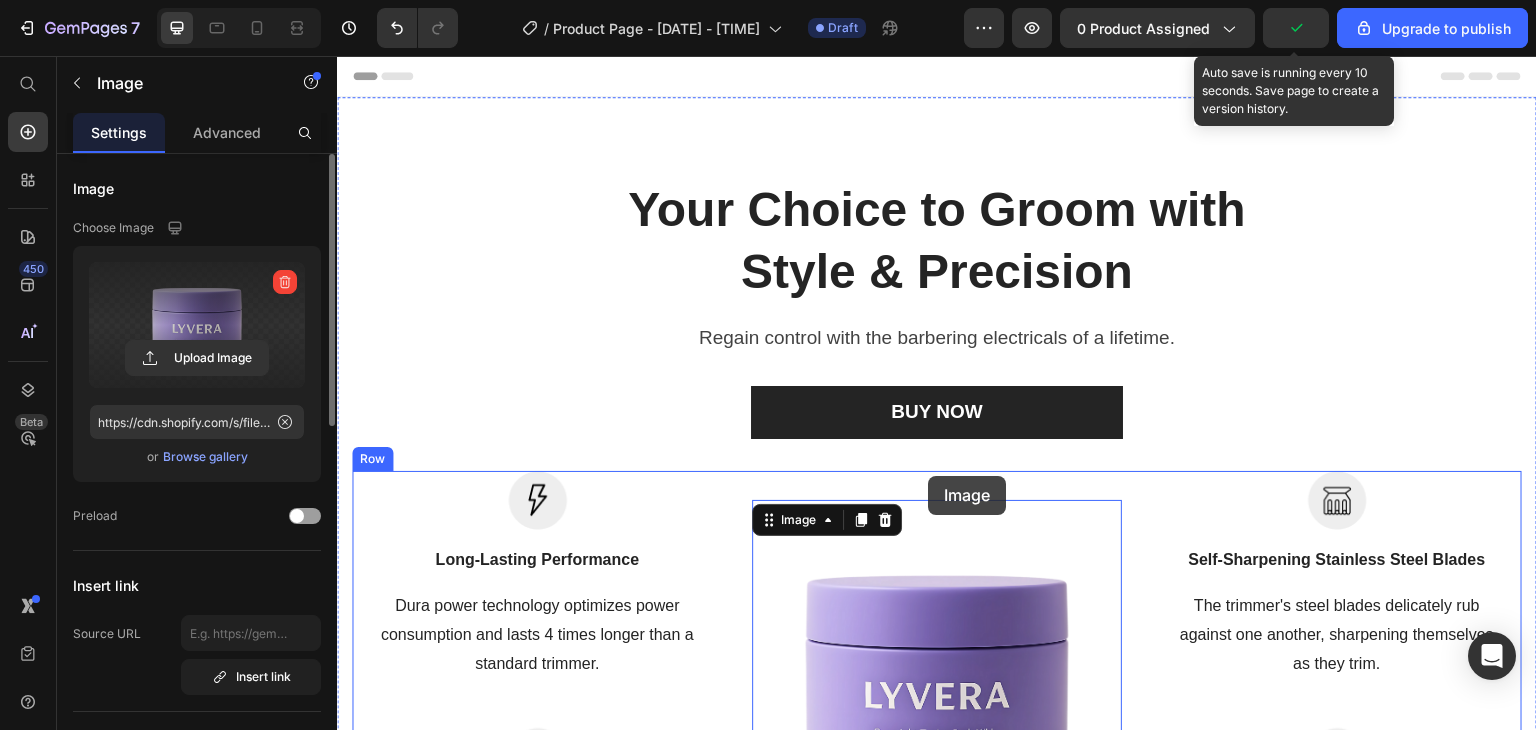 click on "Header Your Choice to Groom with Style & Precision Heading Regain control with the barbering electricals of a lifetime. Text block BUY NOW Button Row Image Long-Lasting Performance Text block Dura power technology optimizes power consumption and lasts 4 times longer than a standard trimmer. Text block Row Image Skin-Friendly Touch Text block Blades stay extra-sharp but still have  rounded blade tips and combs to  prevent irritation. Text block Row Image   38 Image Self-Sharpening Stainless Steel Blades Text block The trimmer's steel blades delicately rub  against one another, sharpening themselves  as they trim. Text block Row Image Effortless Trimming with the Zoom Wheel Text block Simply crank the wheel to pick and lock in the desired length settings with 20 various length options. Text block Row Row Section 1 Root Start with Sections from sidebar Add sections Add elements Start with Generating from URL or image Add section Choose templates inspired by CRO experts Generate layout from URL or image" at bounding box center [937, 681] 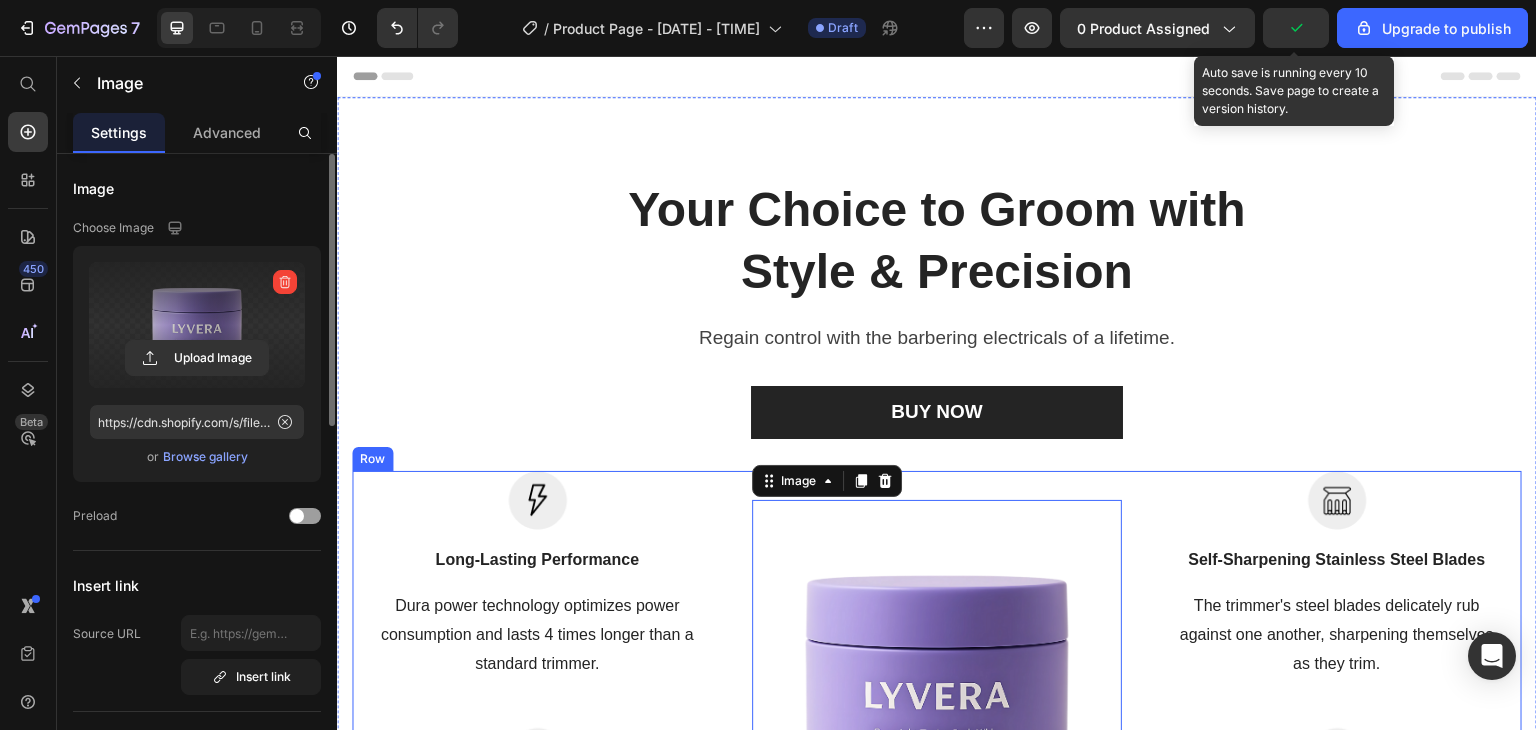 click at bounding box center (937, 685) 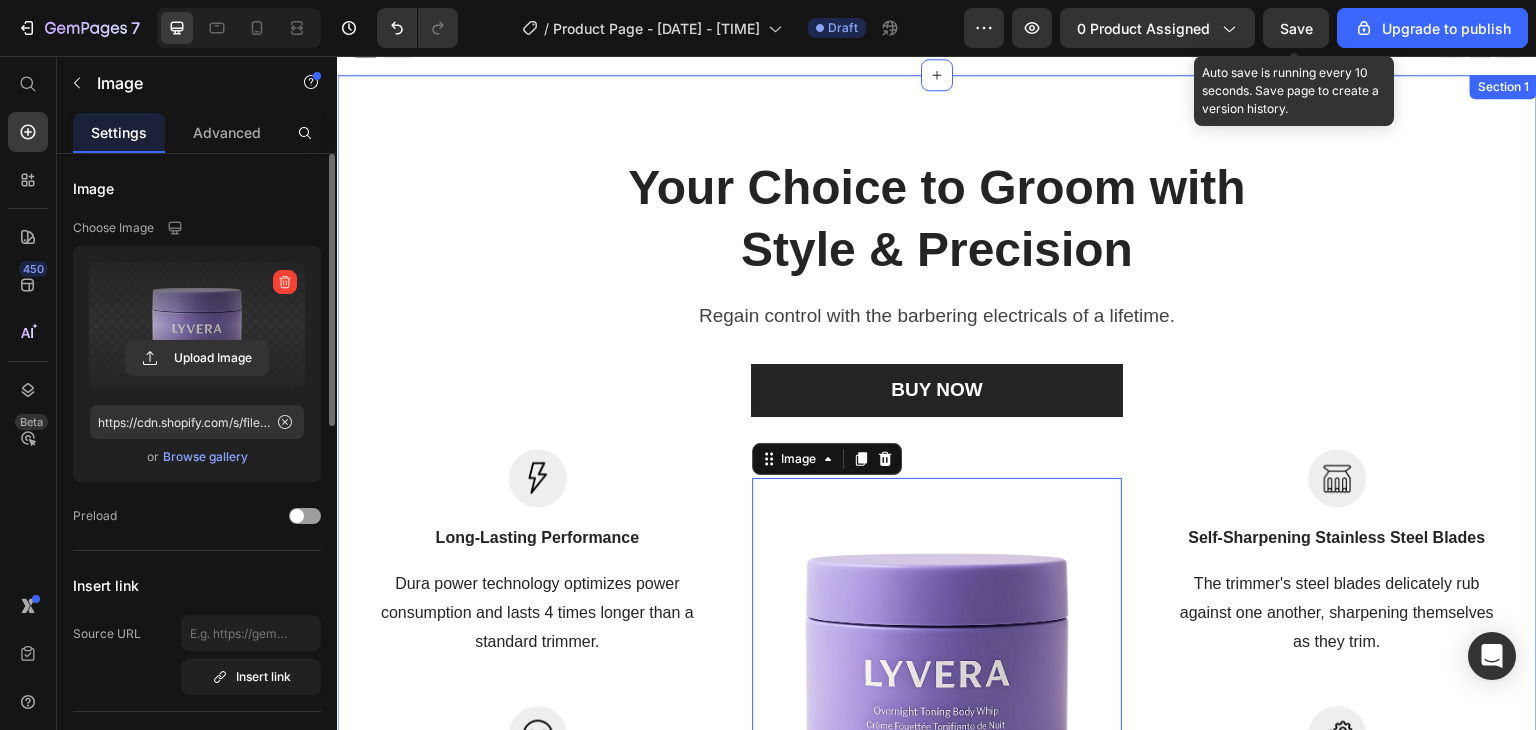 scroll, scrollTop: 0, scrollLeft: 0, axis: both 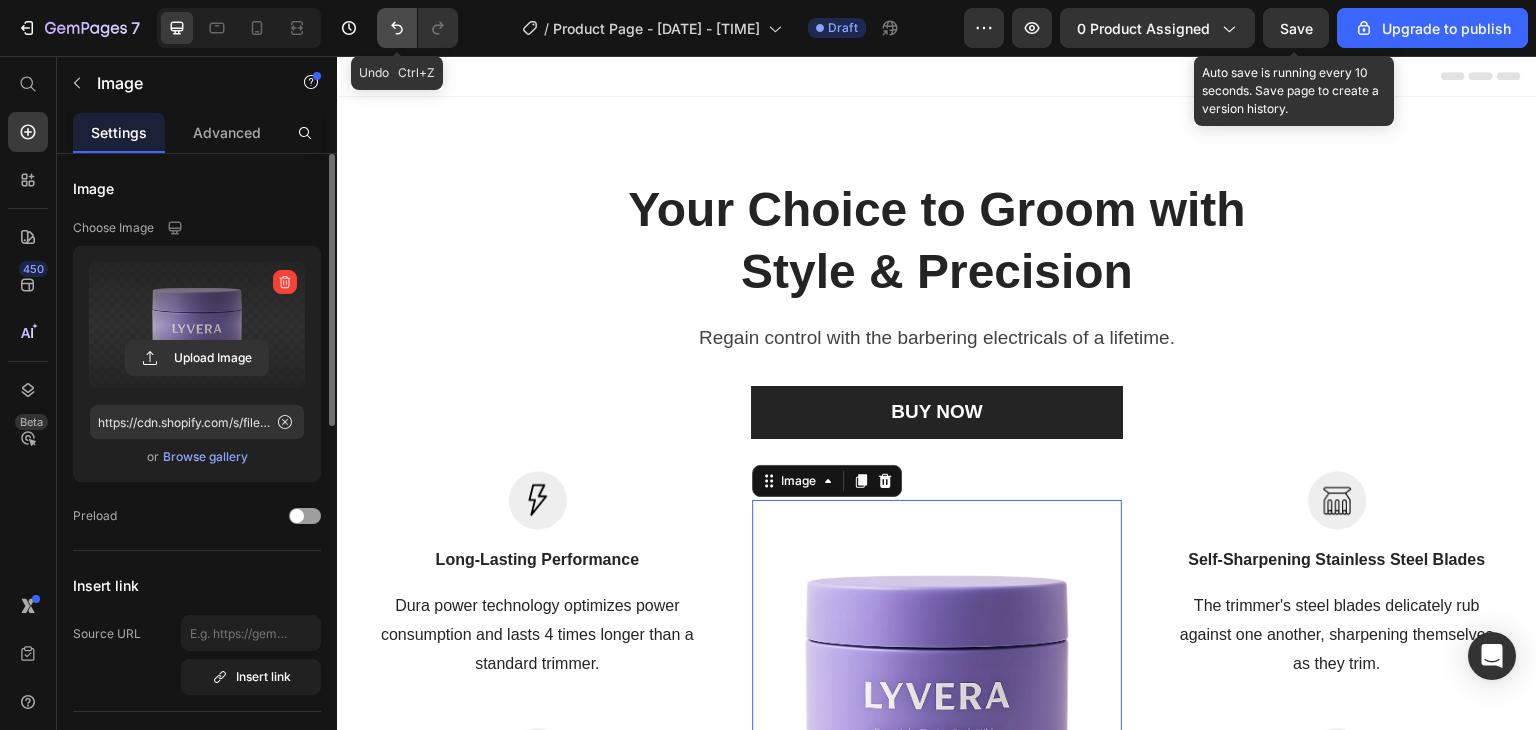 click 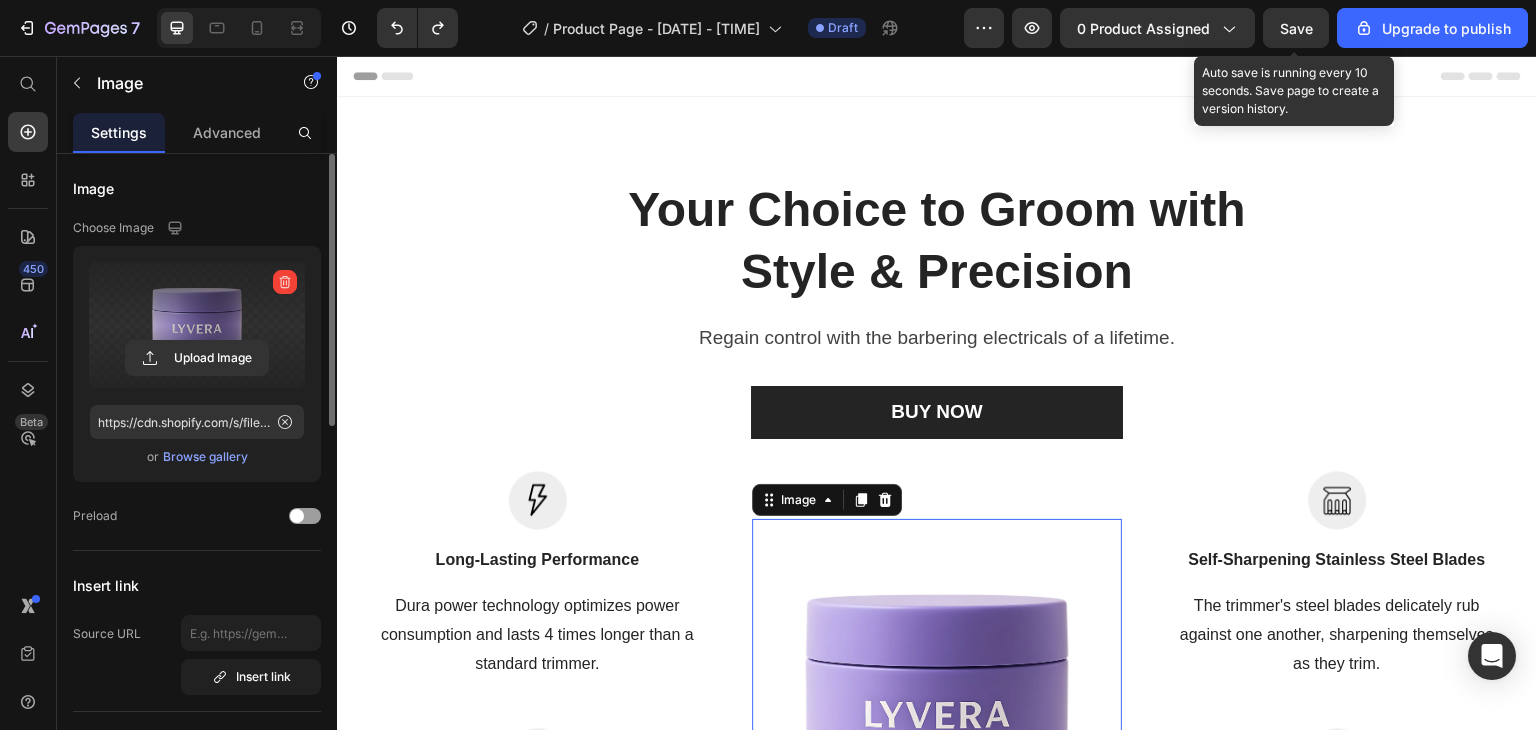 click at bounding box center (937, 704) 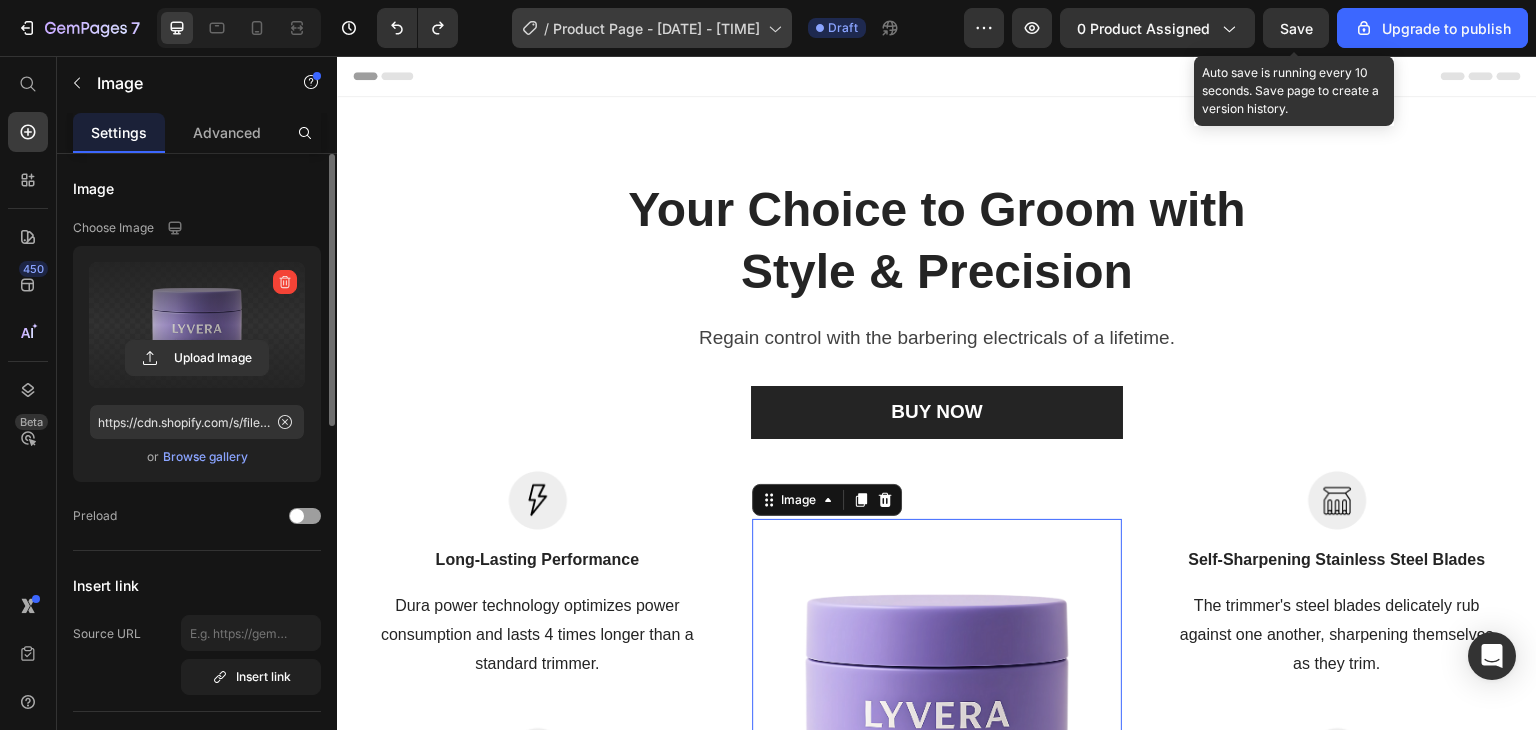 scroll, scrollTop: 574, scrollLeft: 0, axis: vertical 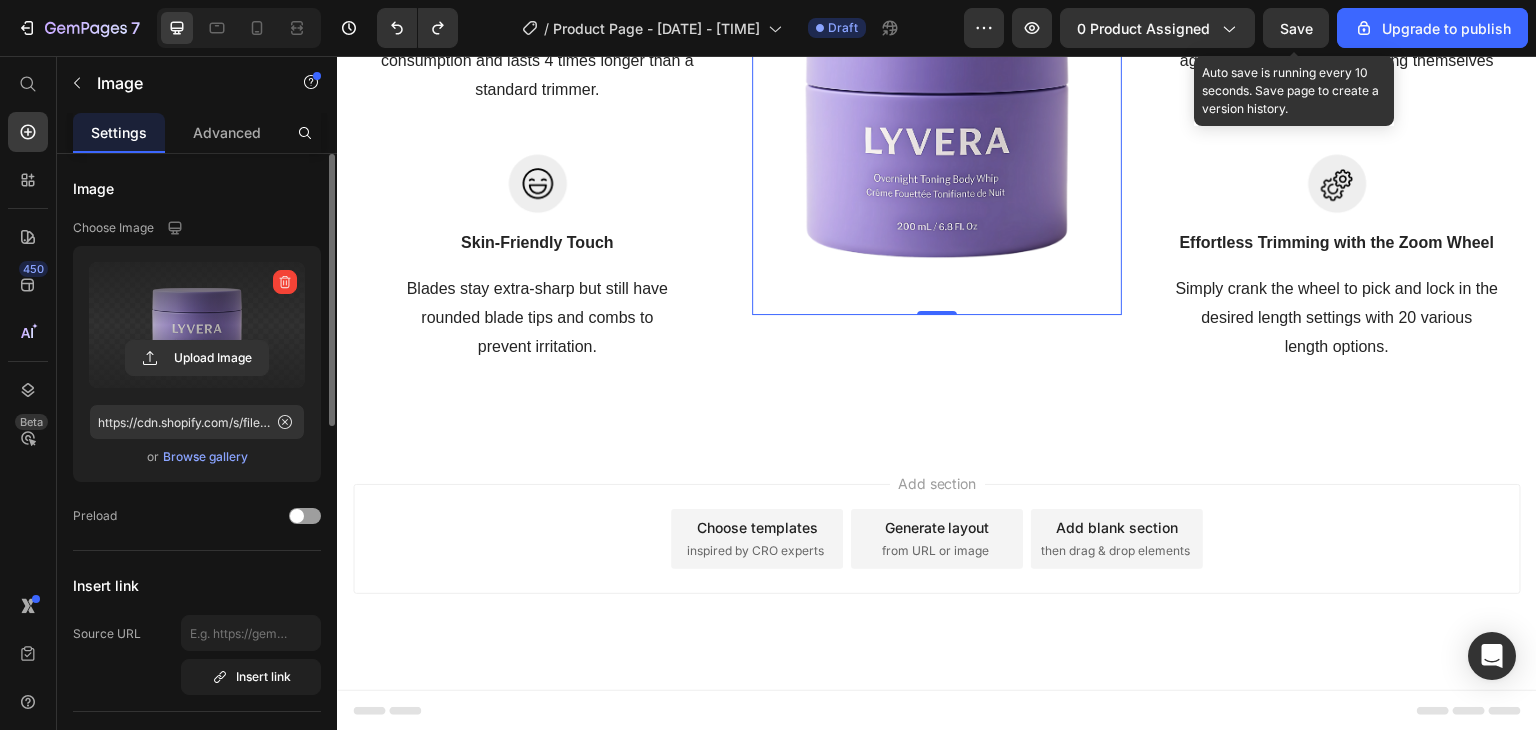 click on "7   /  Product Page - [DATE] - [TIME] Draft Preview 0 product assigned  Save  Auto save is running every 10 seconds. Save page to create a version history. Upgrade to publish" 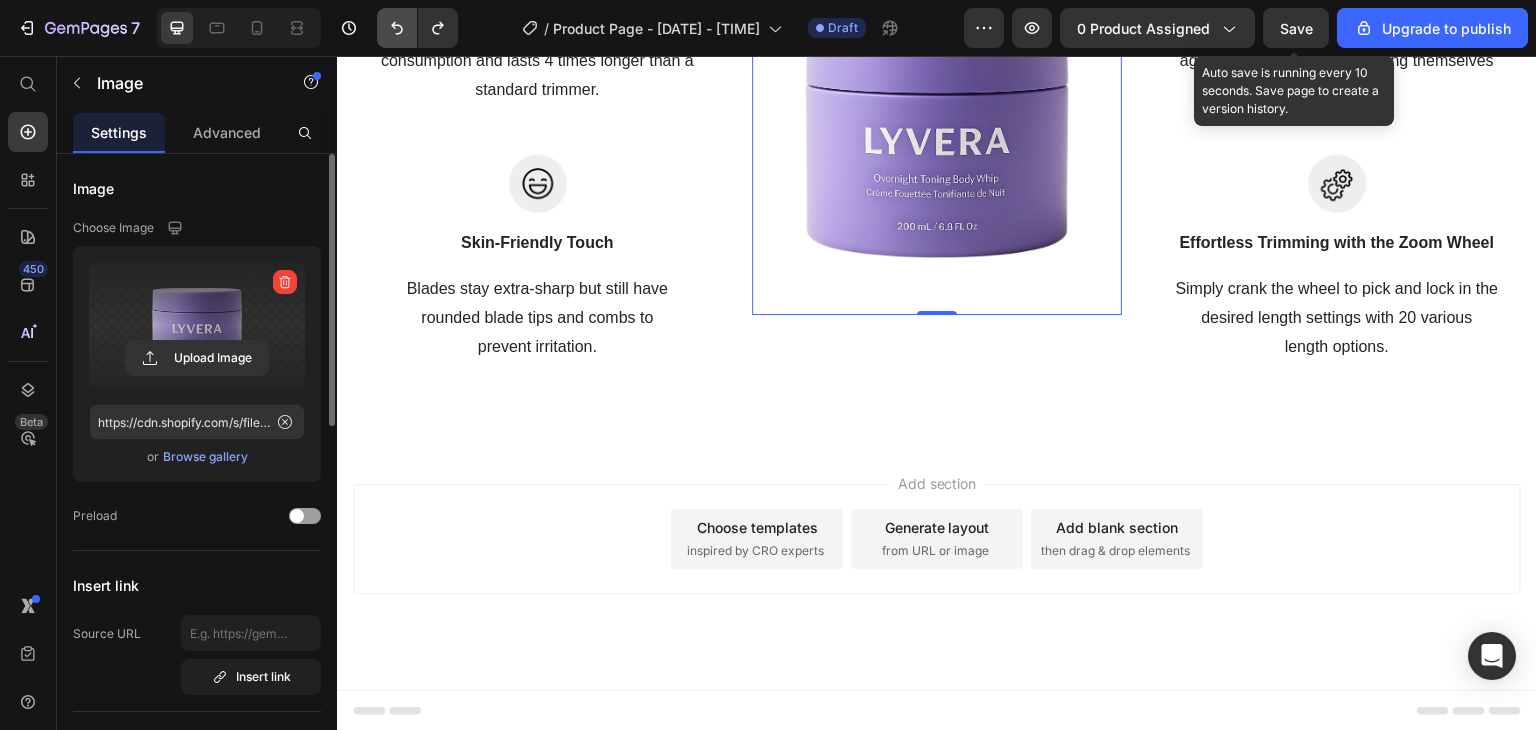 click 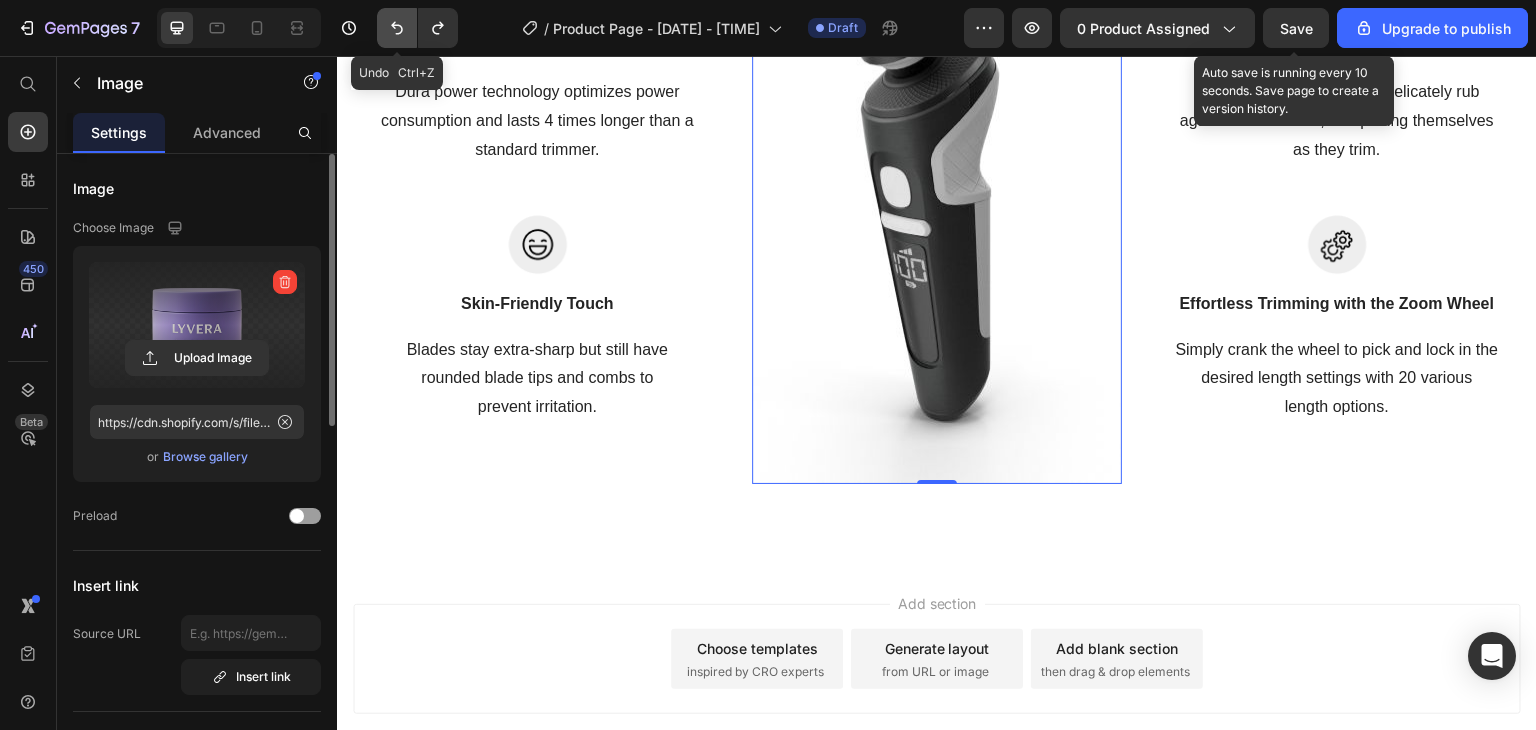 scroll, scrollTop: 630, scrollLeft: 0, axis: vertical 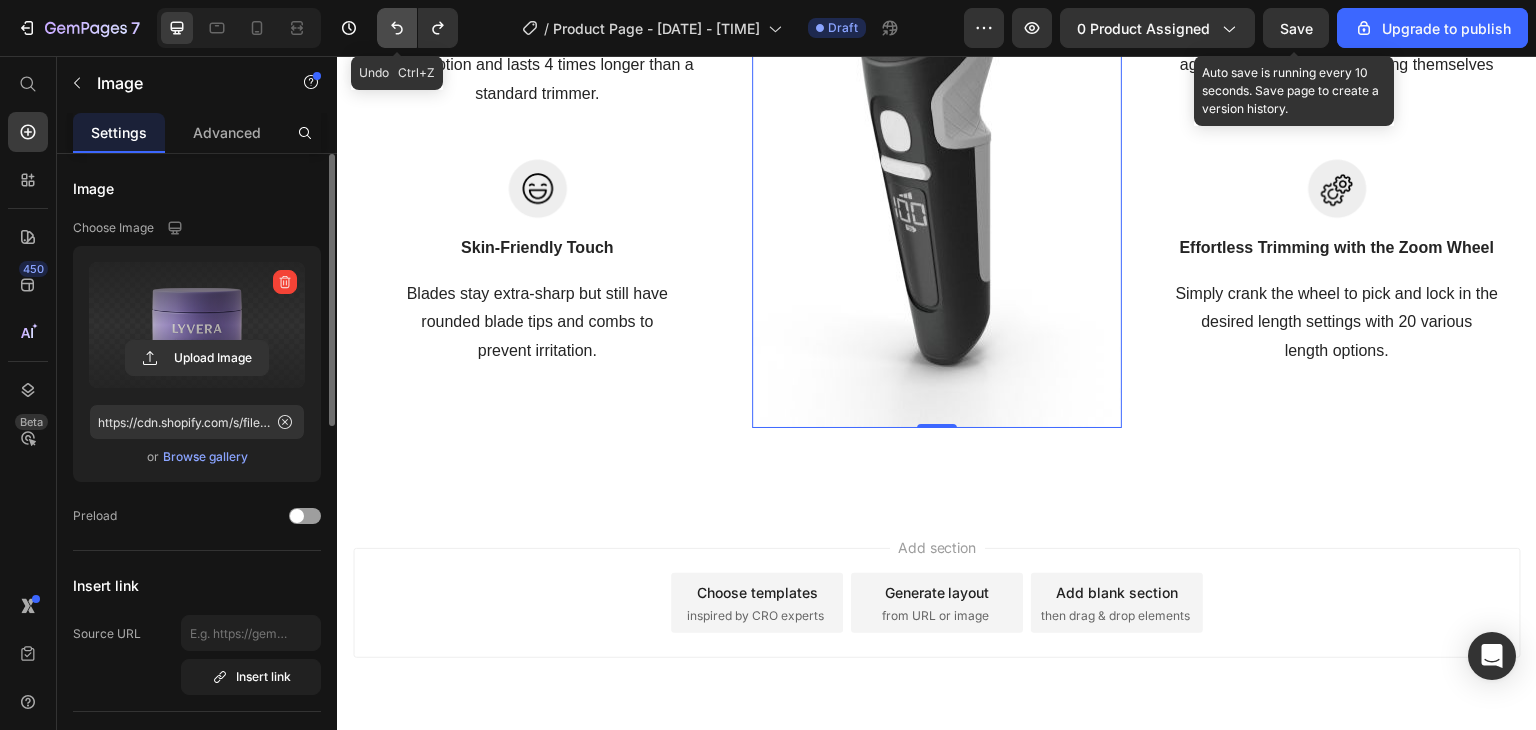 click 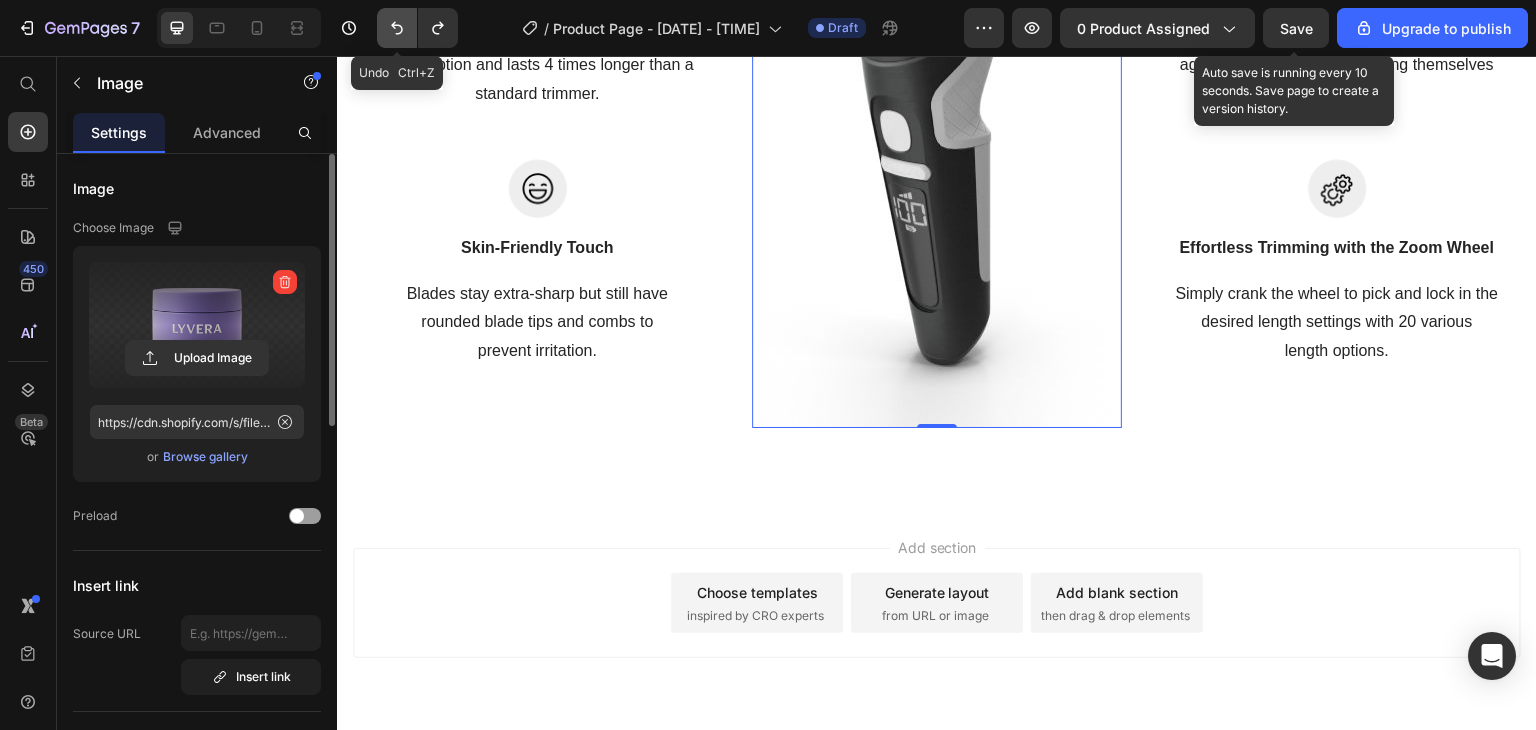 scroll, scrollTop: 0, scrollLeft: 0, axis: both 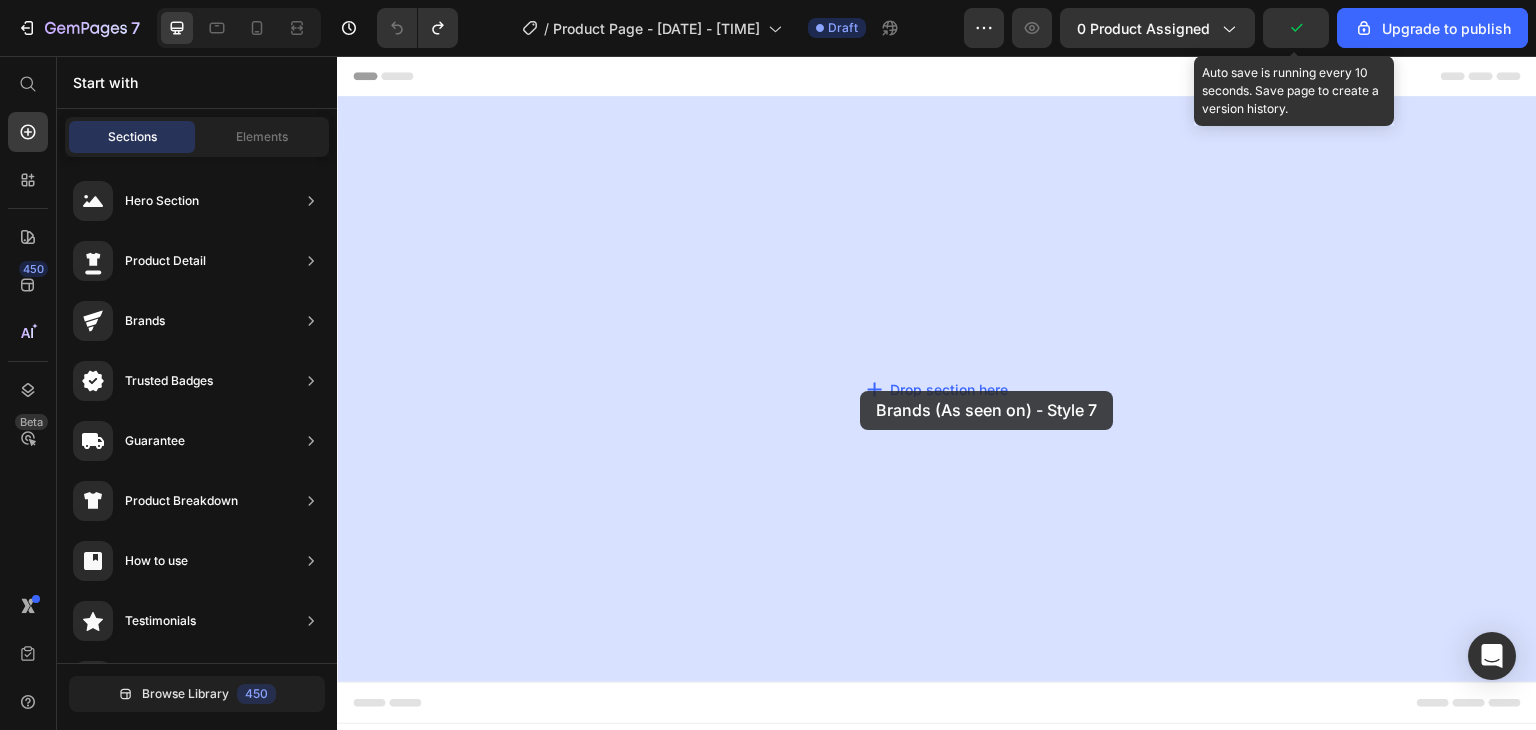 drag, startPoint x: 813, startPoint y: 577, endPoint x: 860, endPoint y: 391, distance: 191.8463 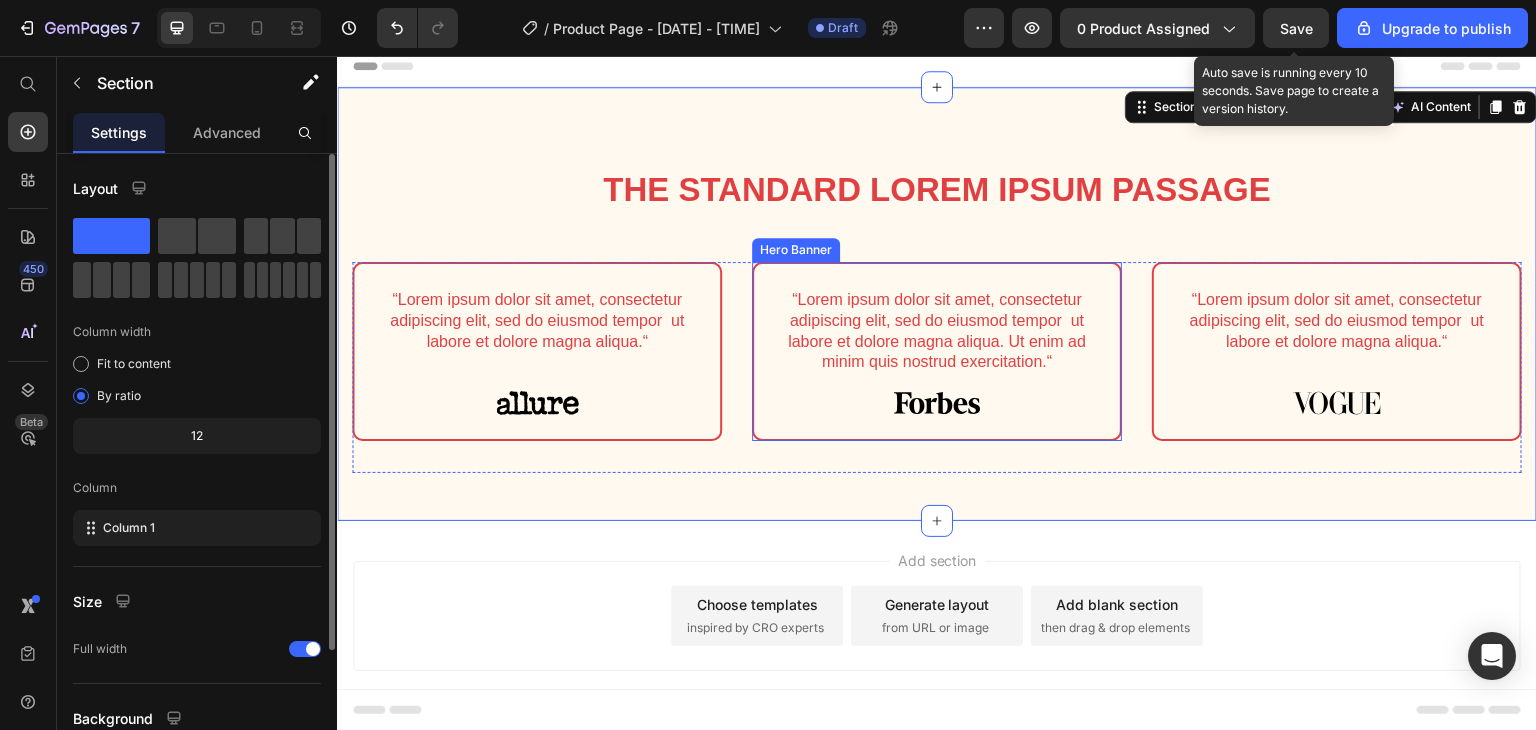 scroll, scrollTop: 0, scrollLeft: 0, axis: both 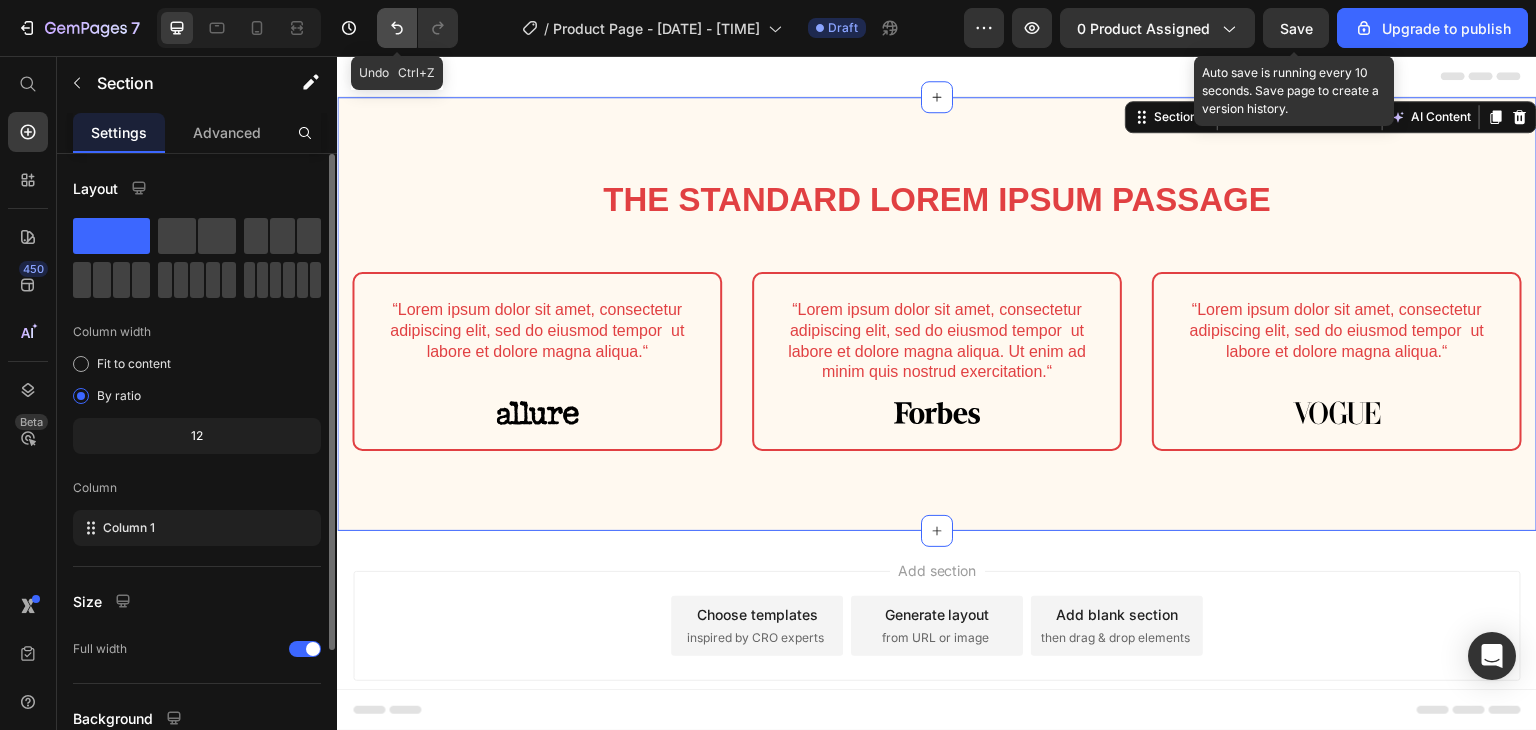 click 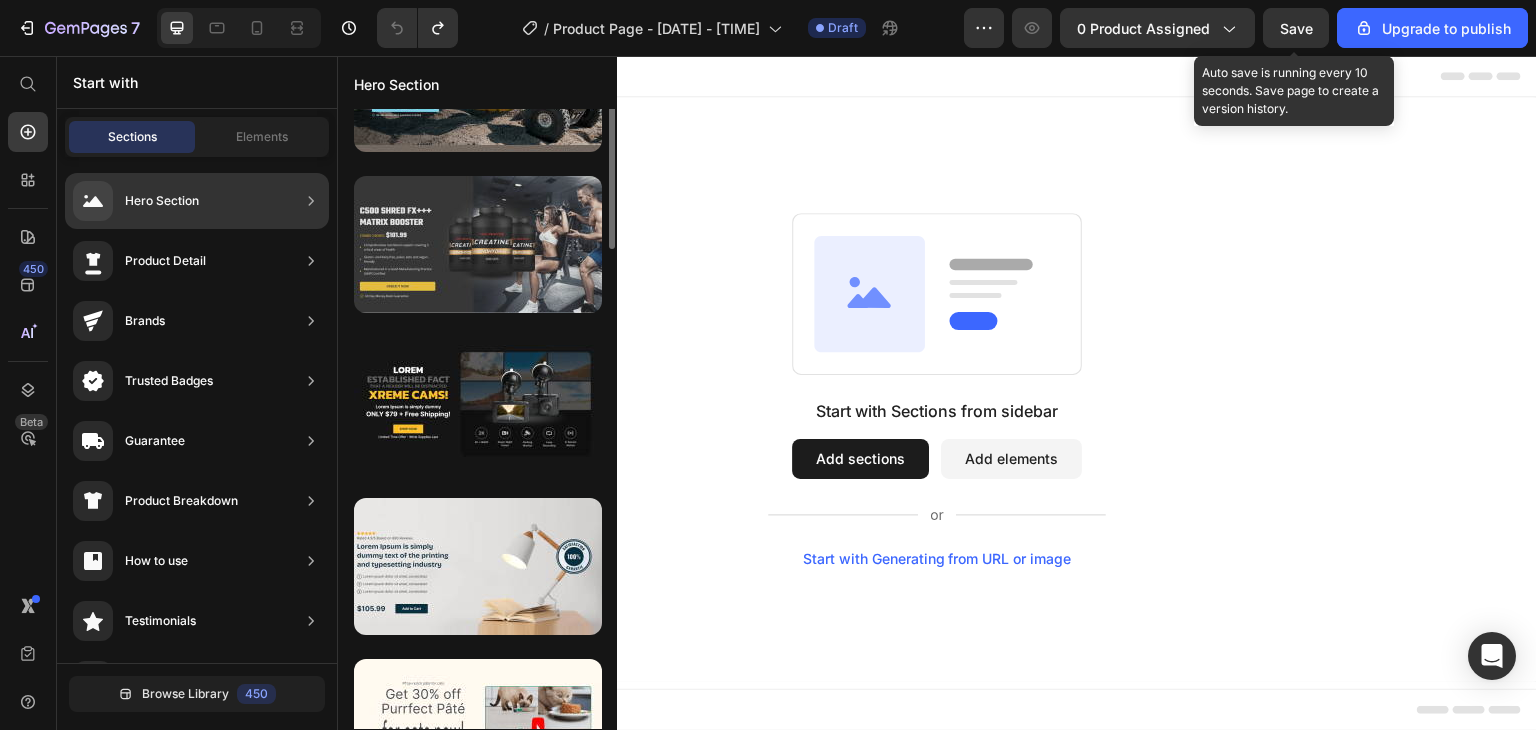 scroll, scrollTop: 0, scrollLeft: 0, axis: both 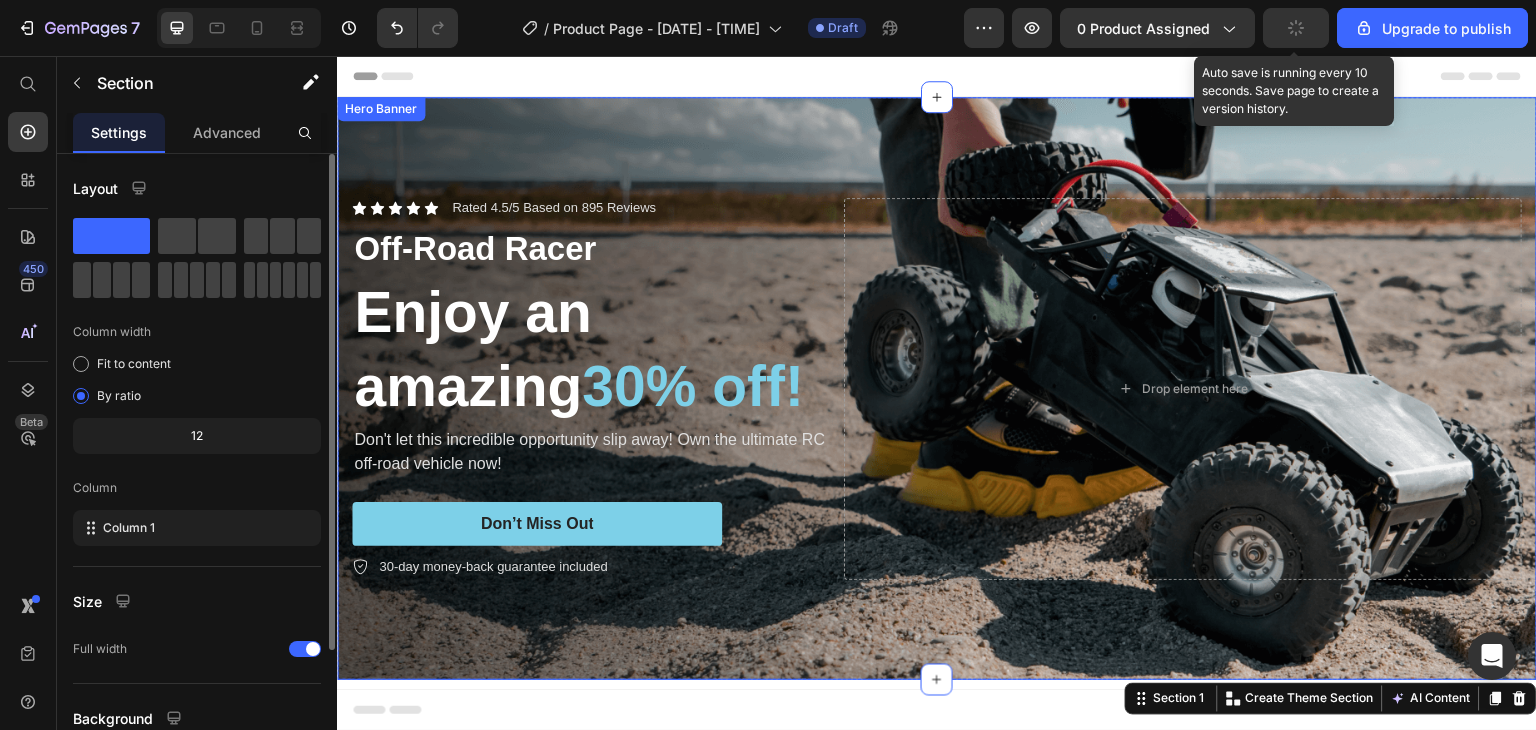 click at bounding box center (937, 388) 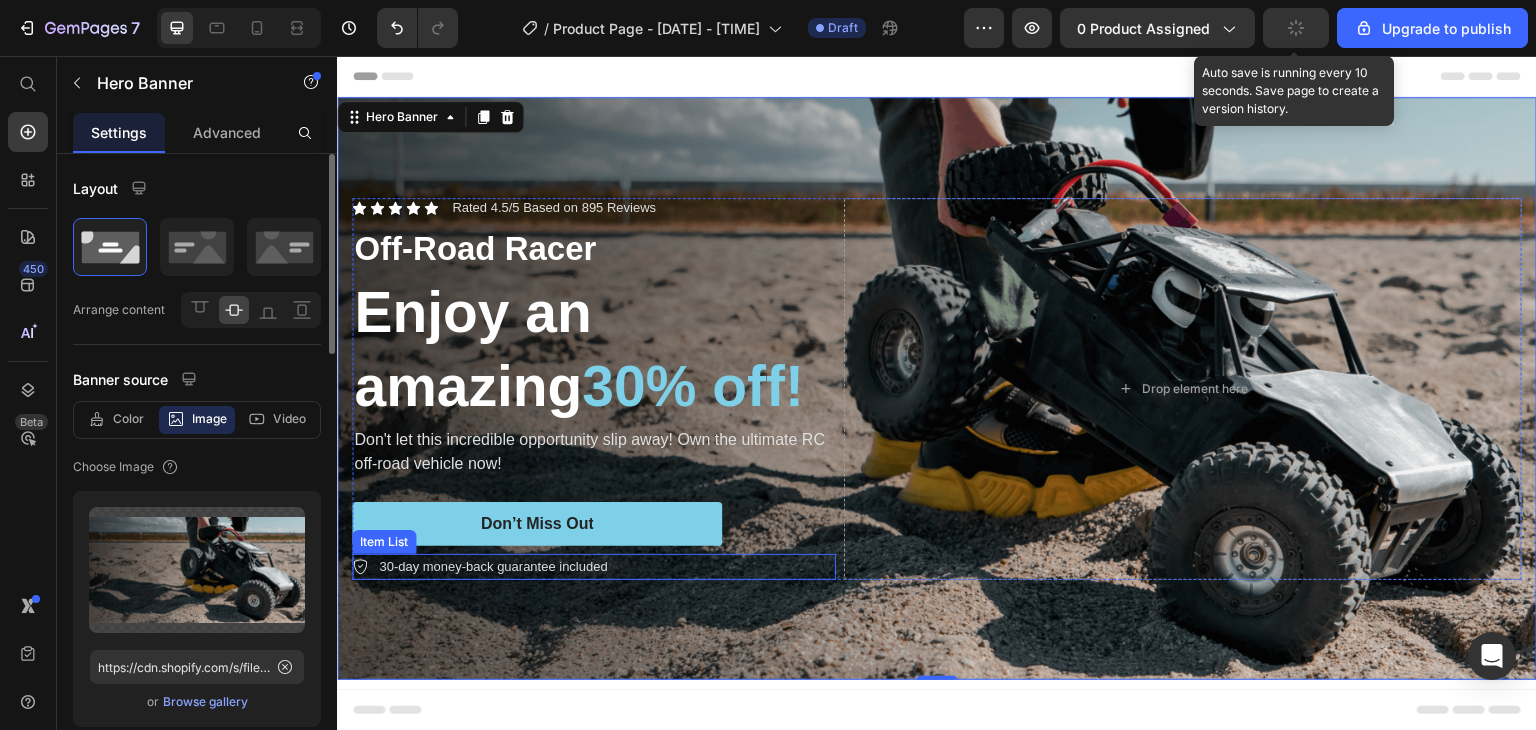 type on "https://cdn.shopify.com/s/files/1/0959/2743/5529/files/gempages_573213906797855494-8f02ece9-9af9-4c59-b41c-228b3ee7e5c8.png" 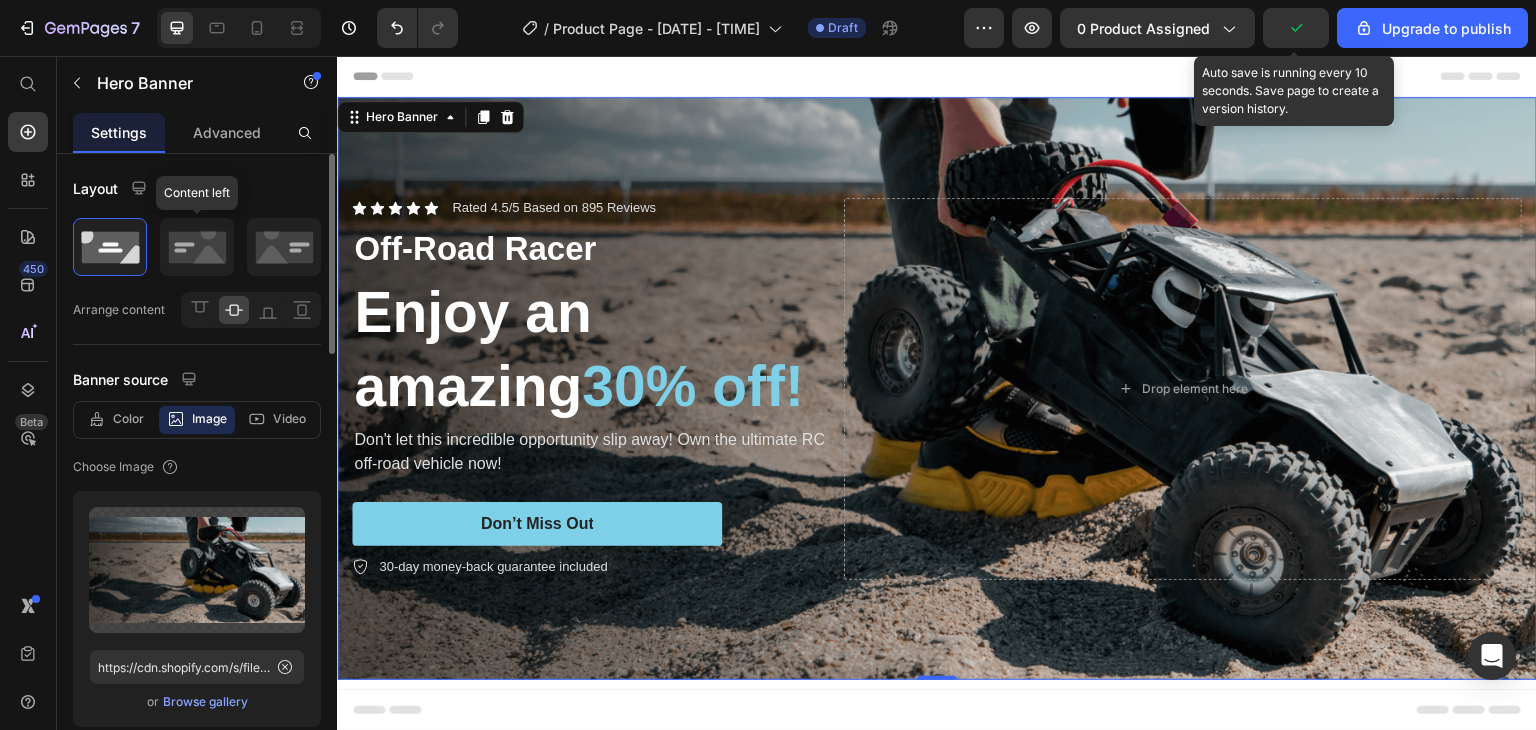 click 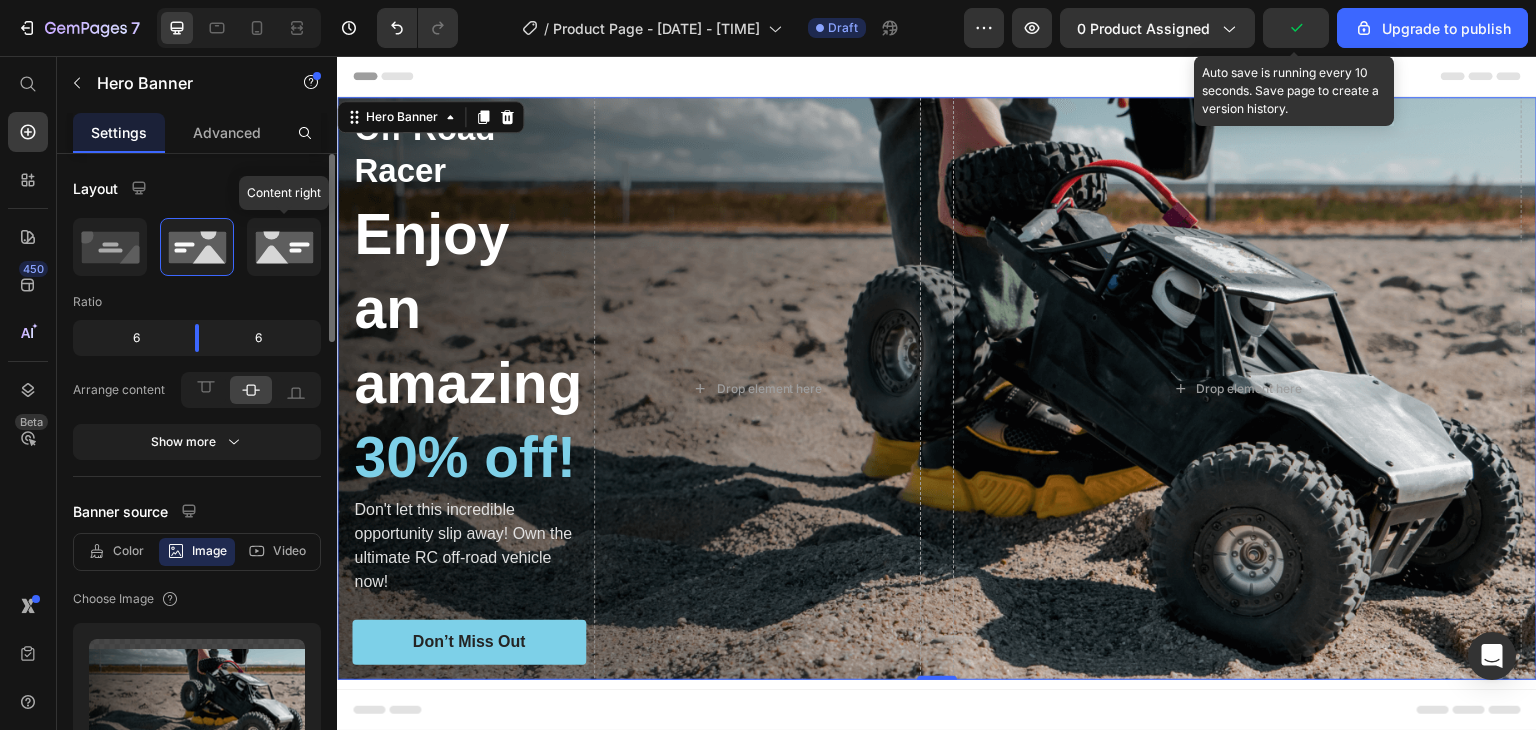 click 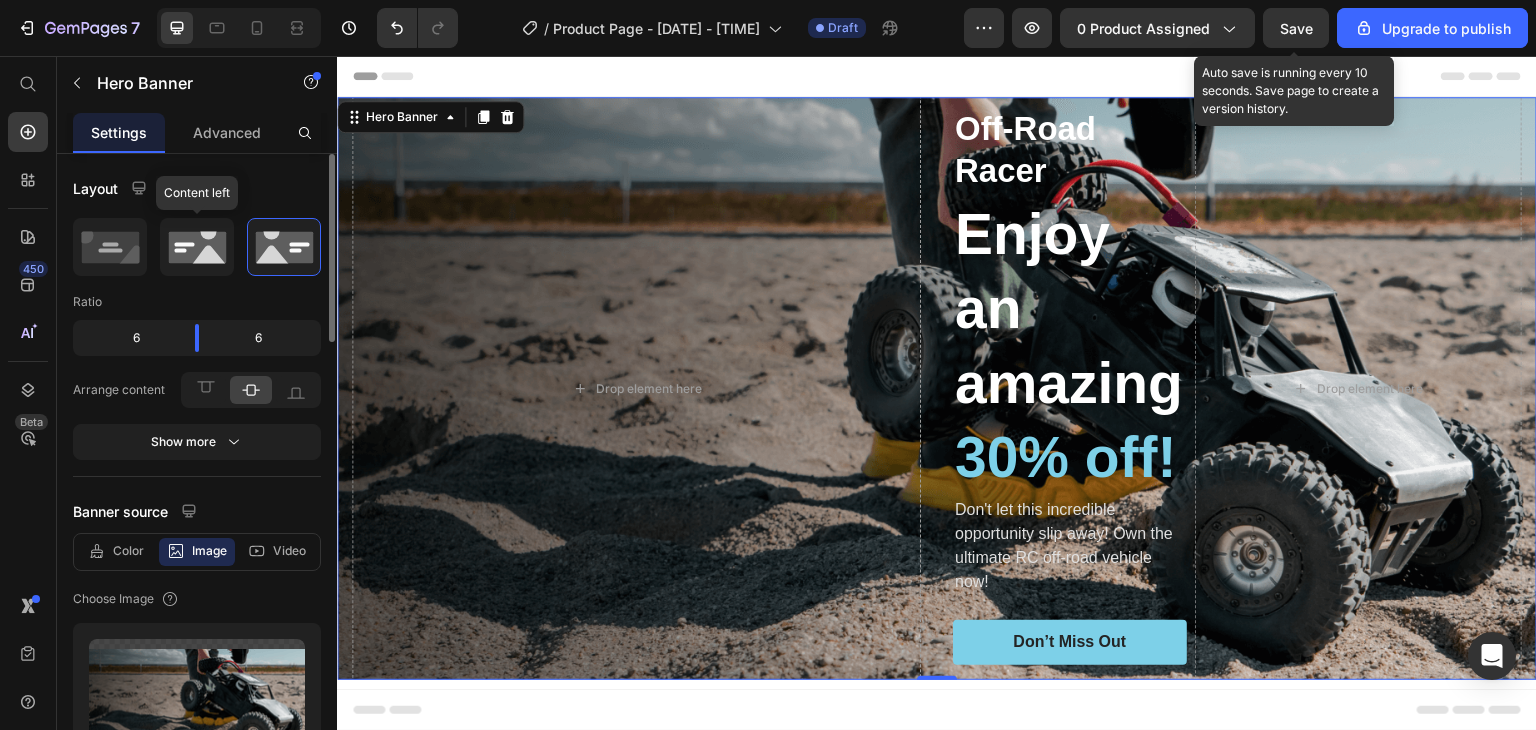 click 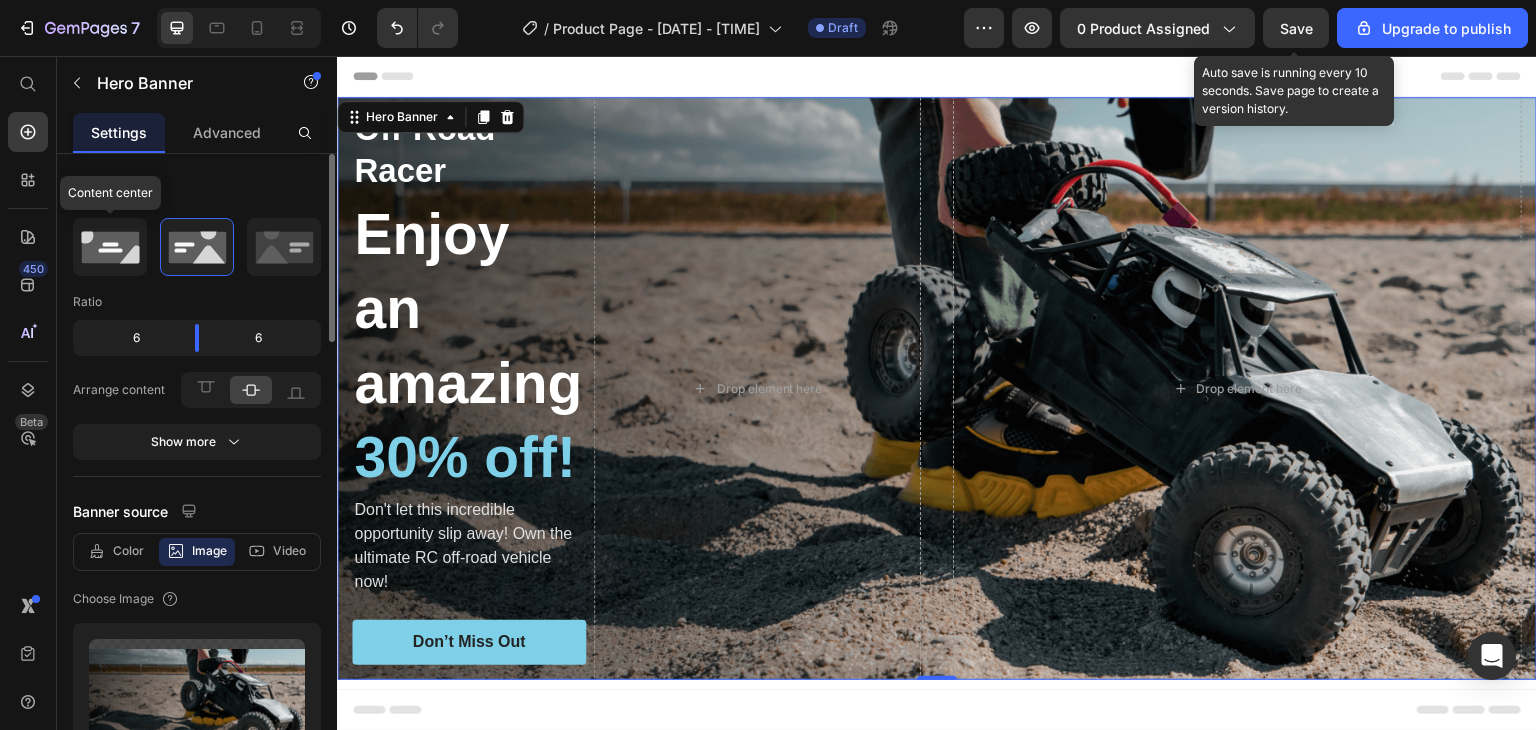 click 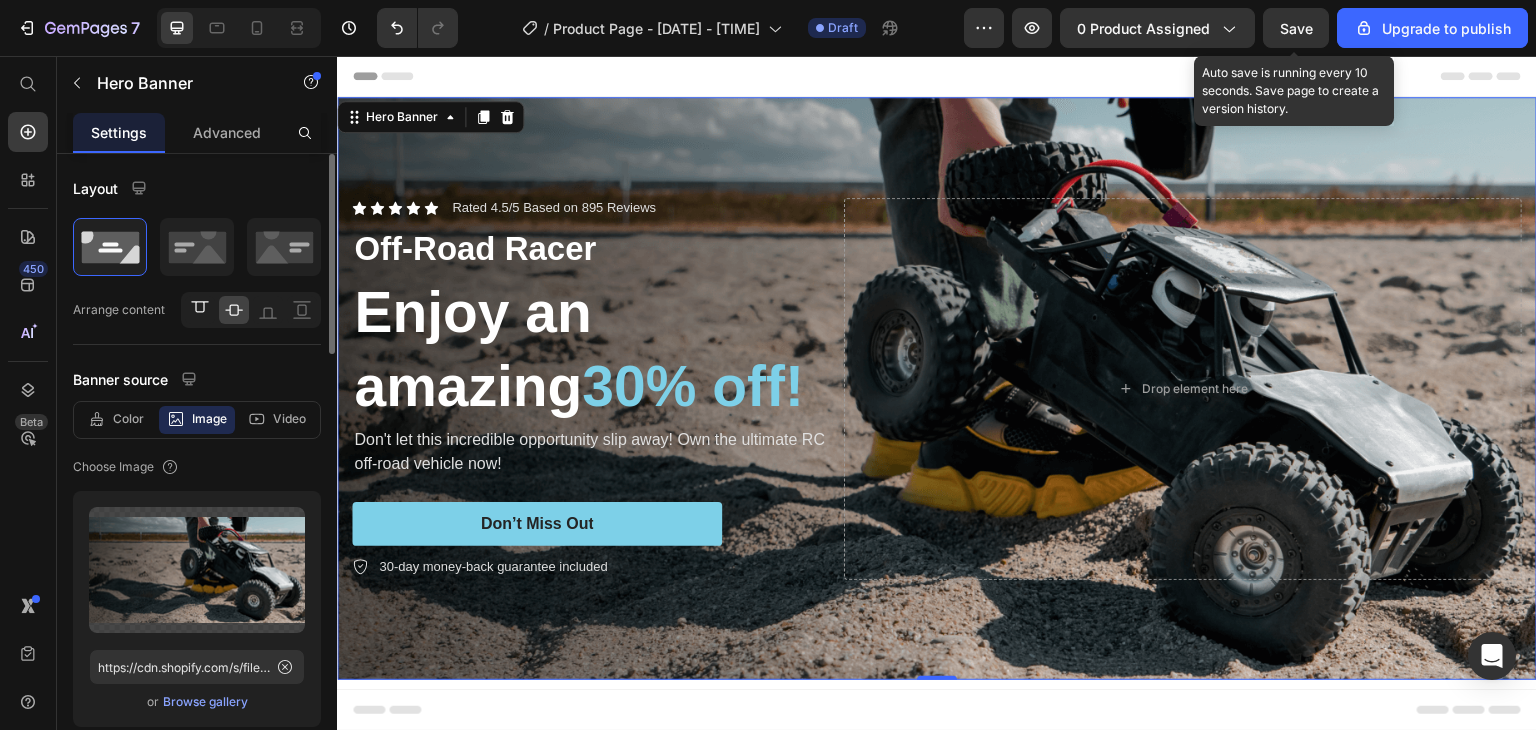 click 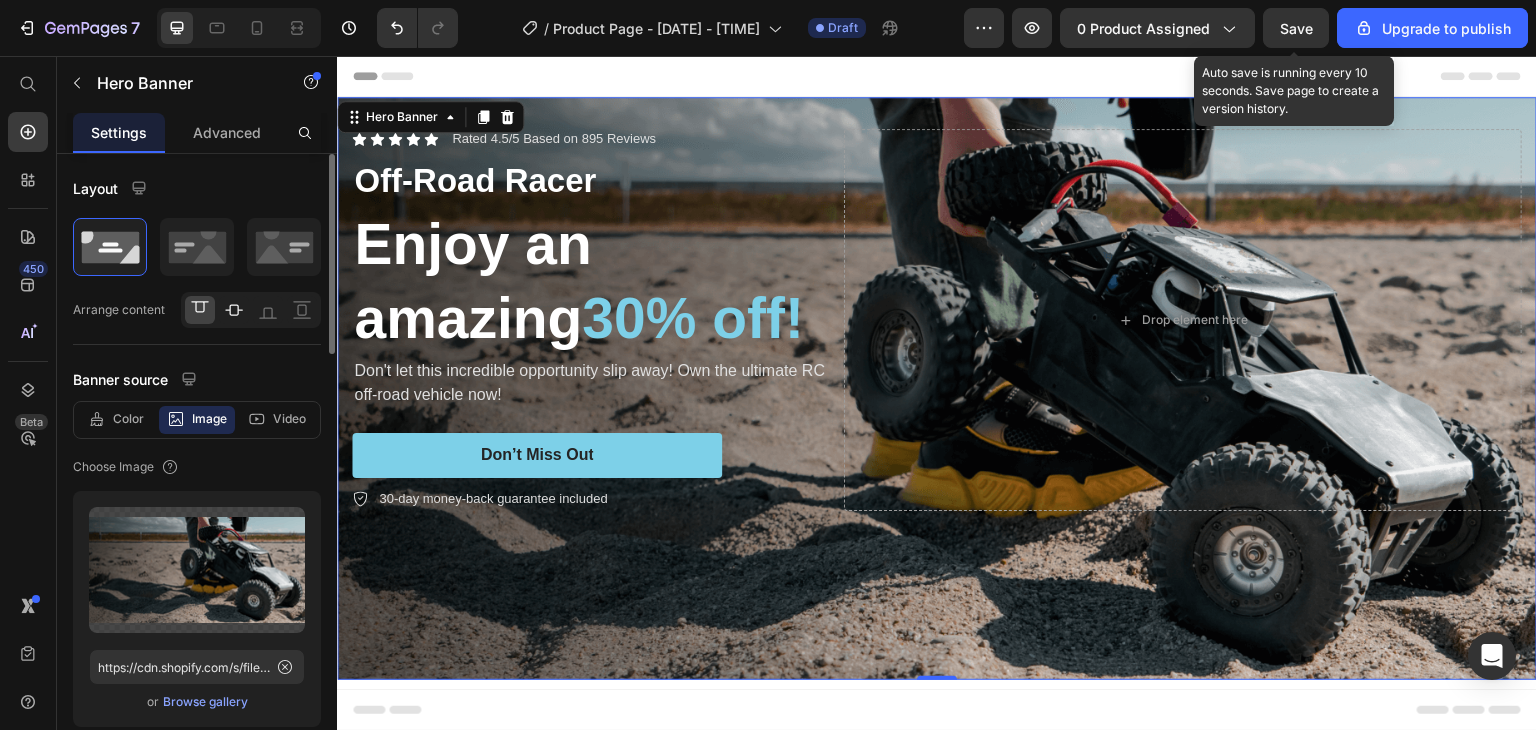 click 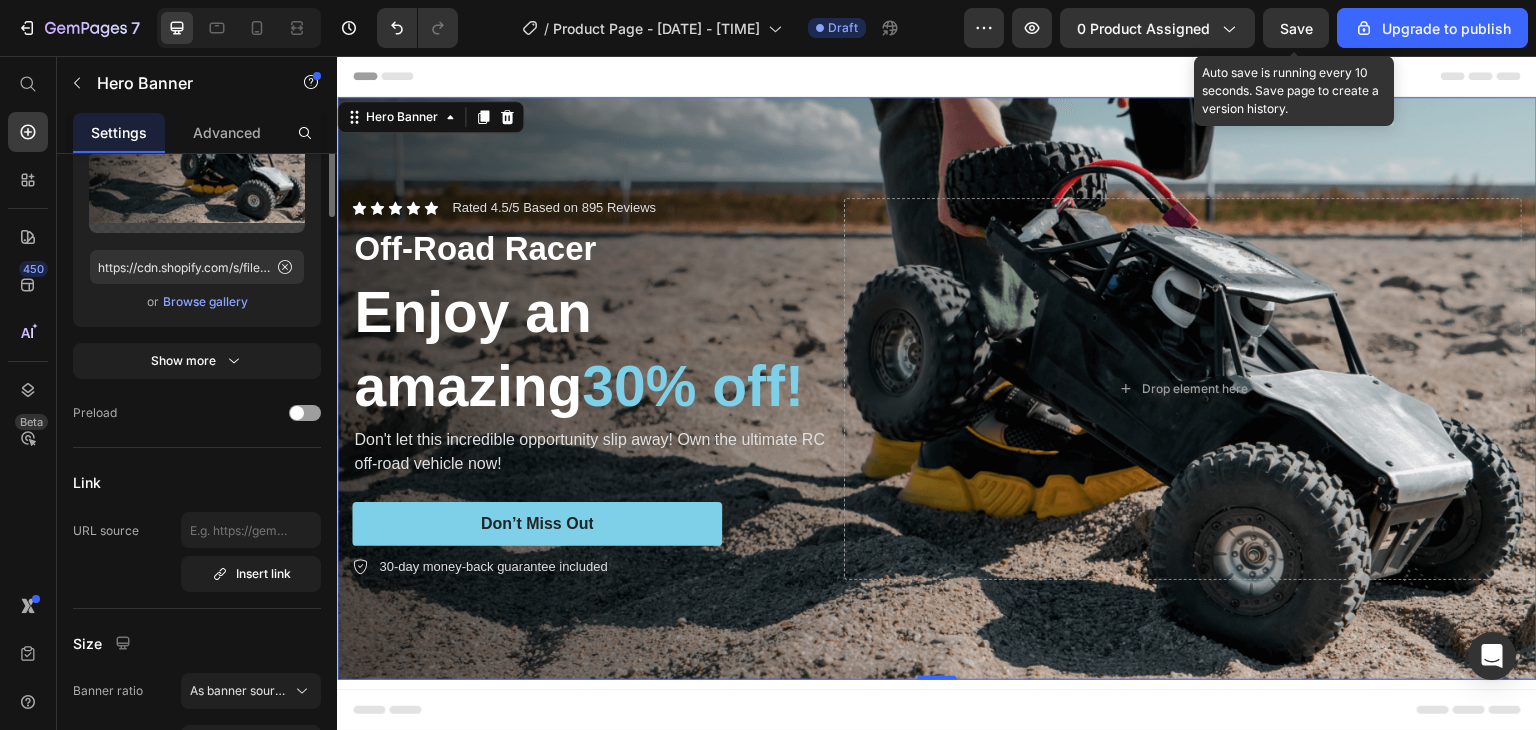 scroll, scrollTop: 0, scrollLeft: 0, axis: both 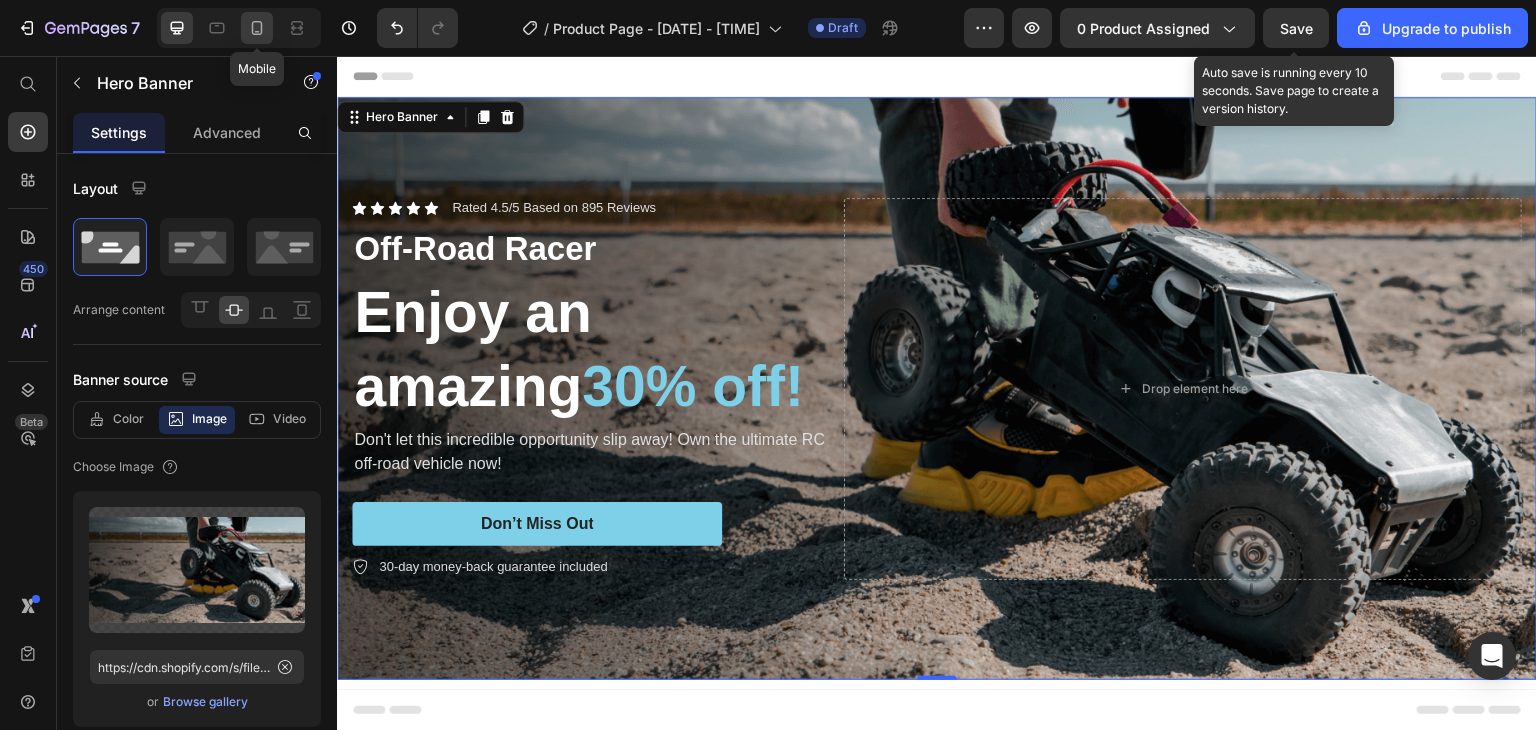 click 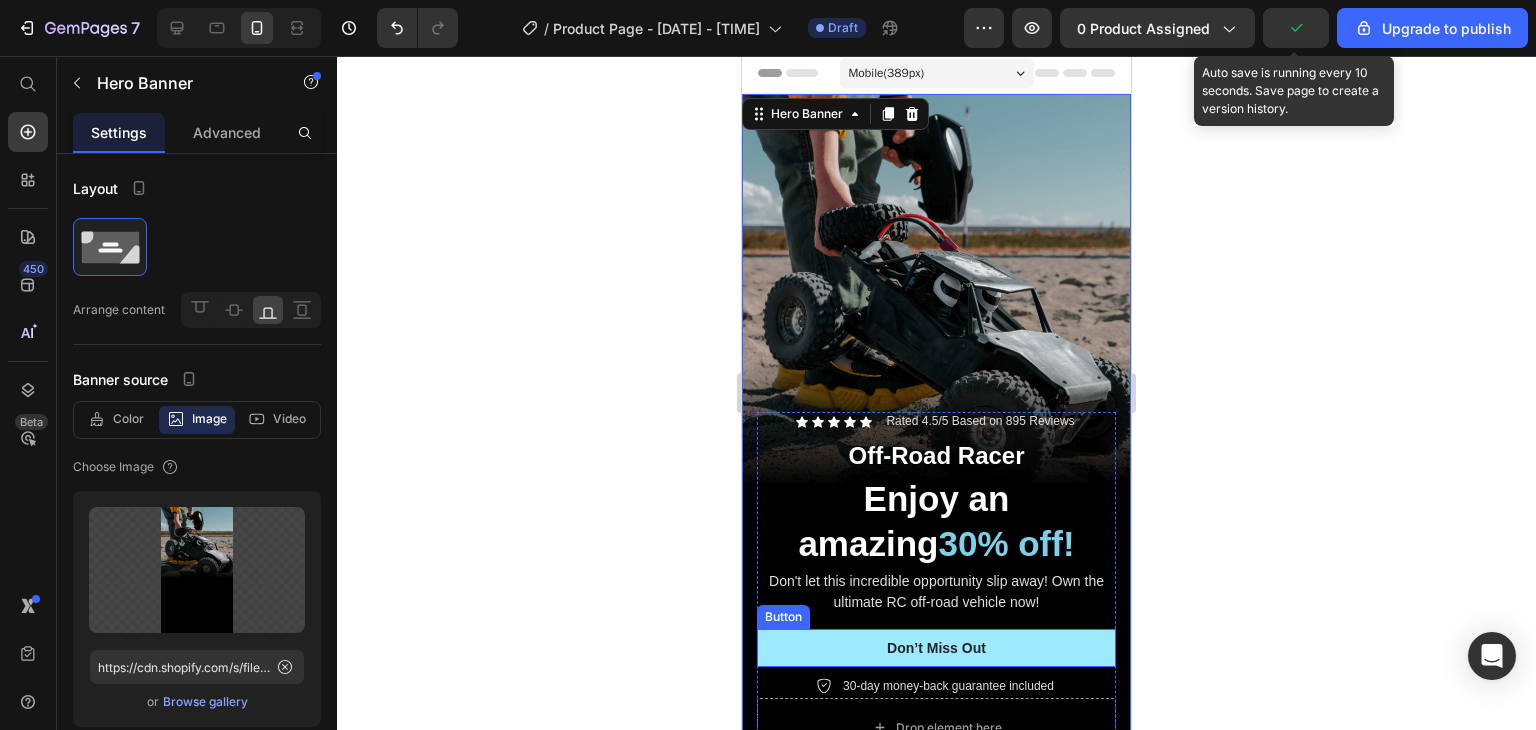 scroll, scrollTop: 0, scrollLeft: 0, axis: both 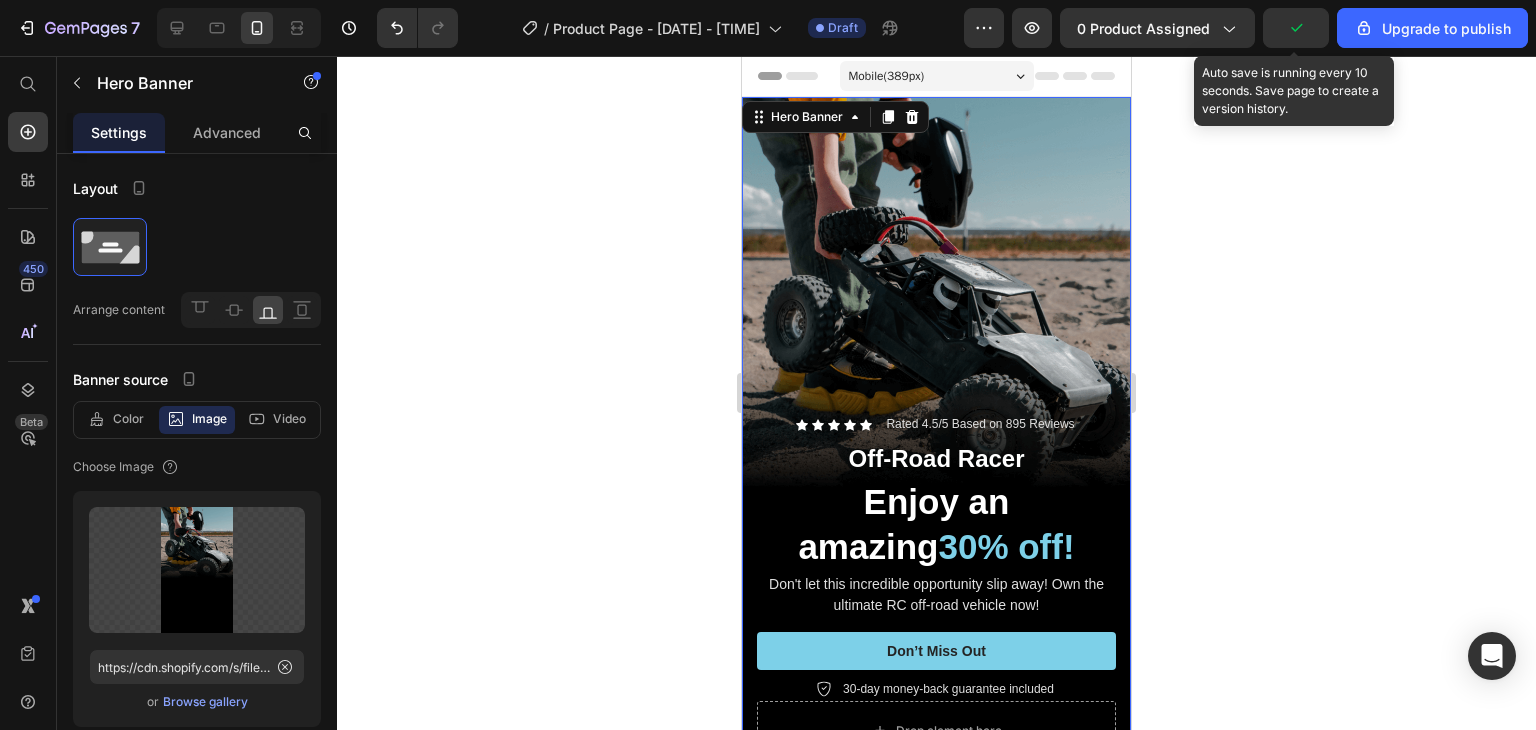 click at bounding box center [936, 443] 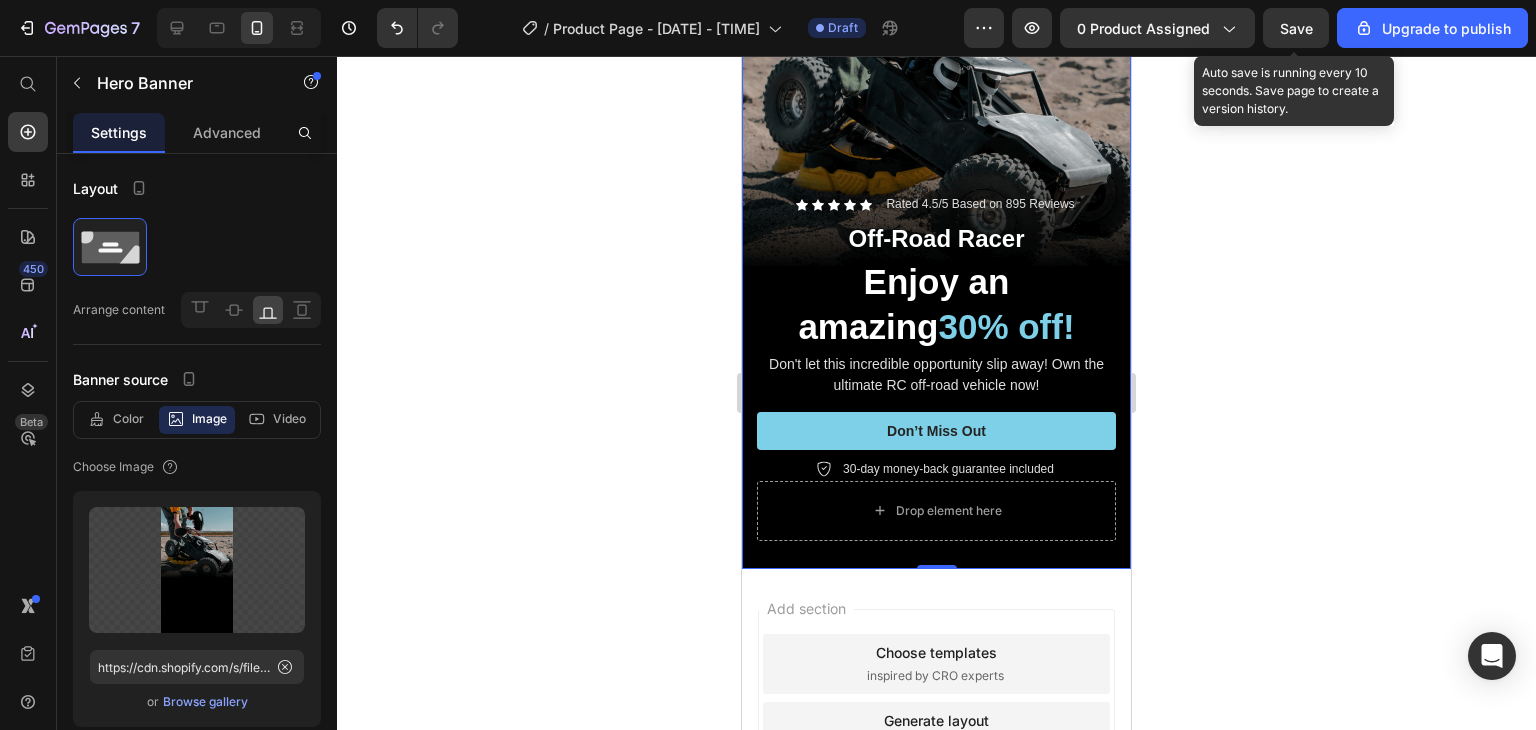 scroll, scrollTop: 0, scrollLeft: 0, axis: both 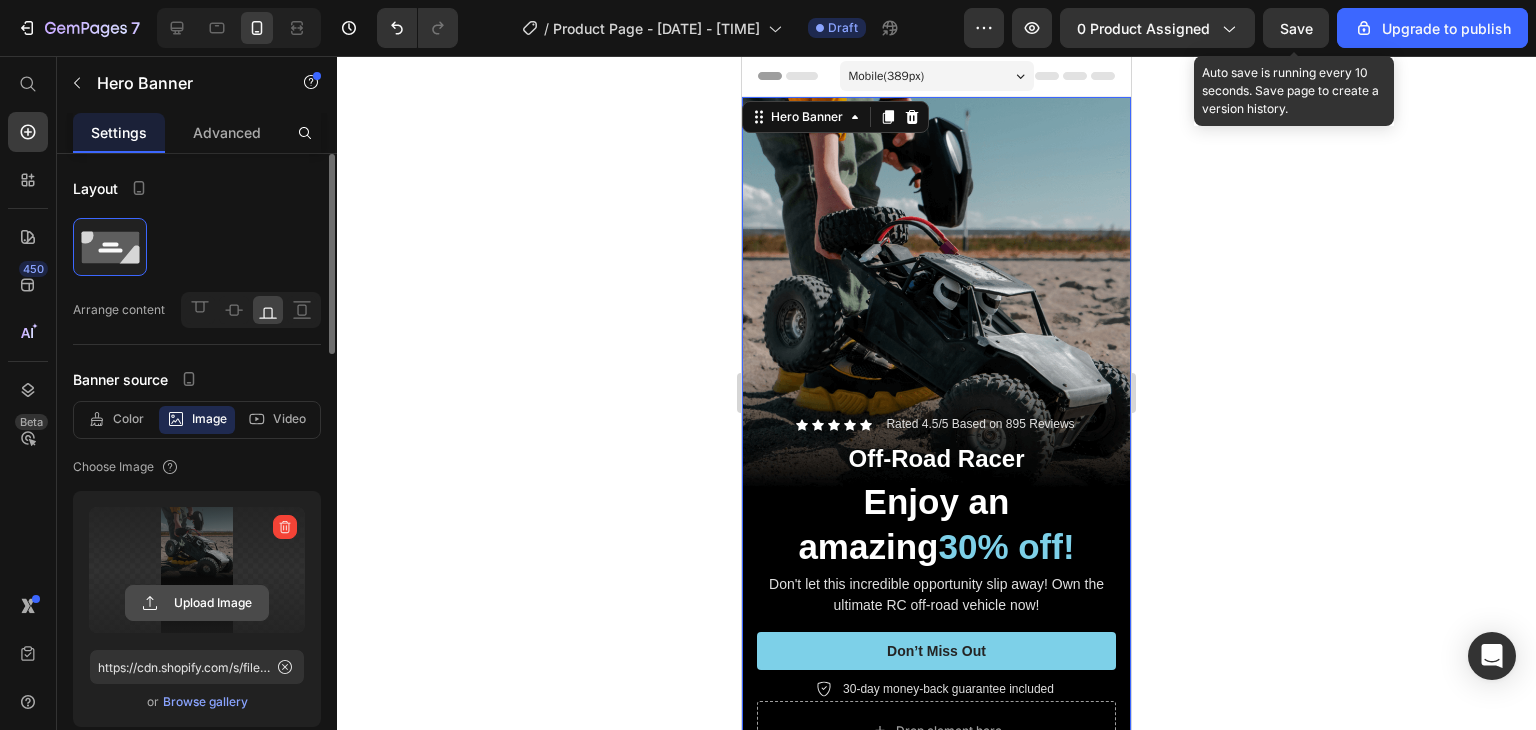 click 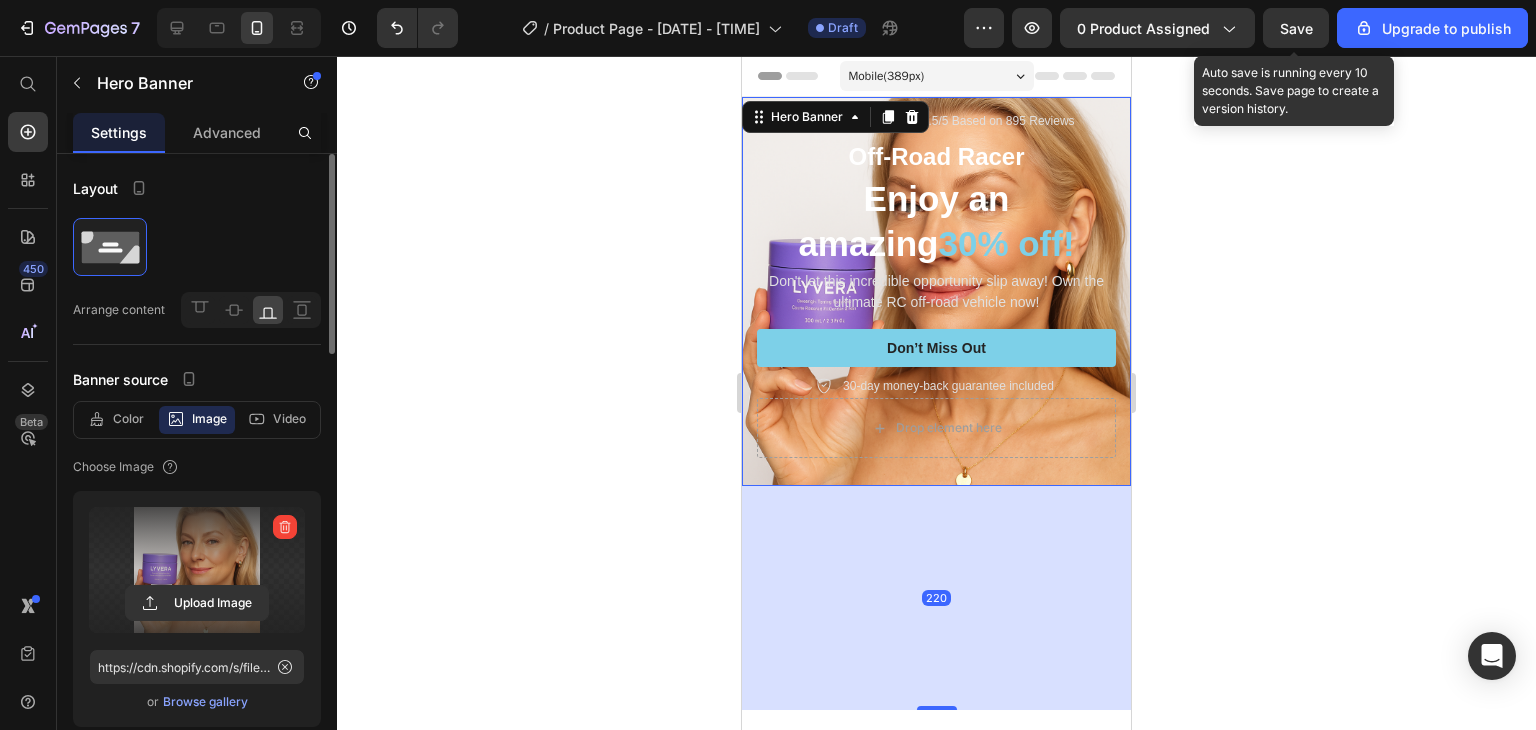 drag, startPoint x: 940, startPoint y: 467, endPoint x: 925, endPoint y: 691, distance: 224.50166 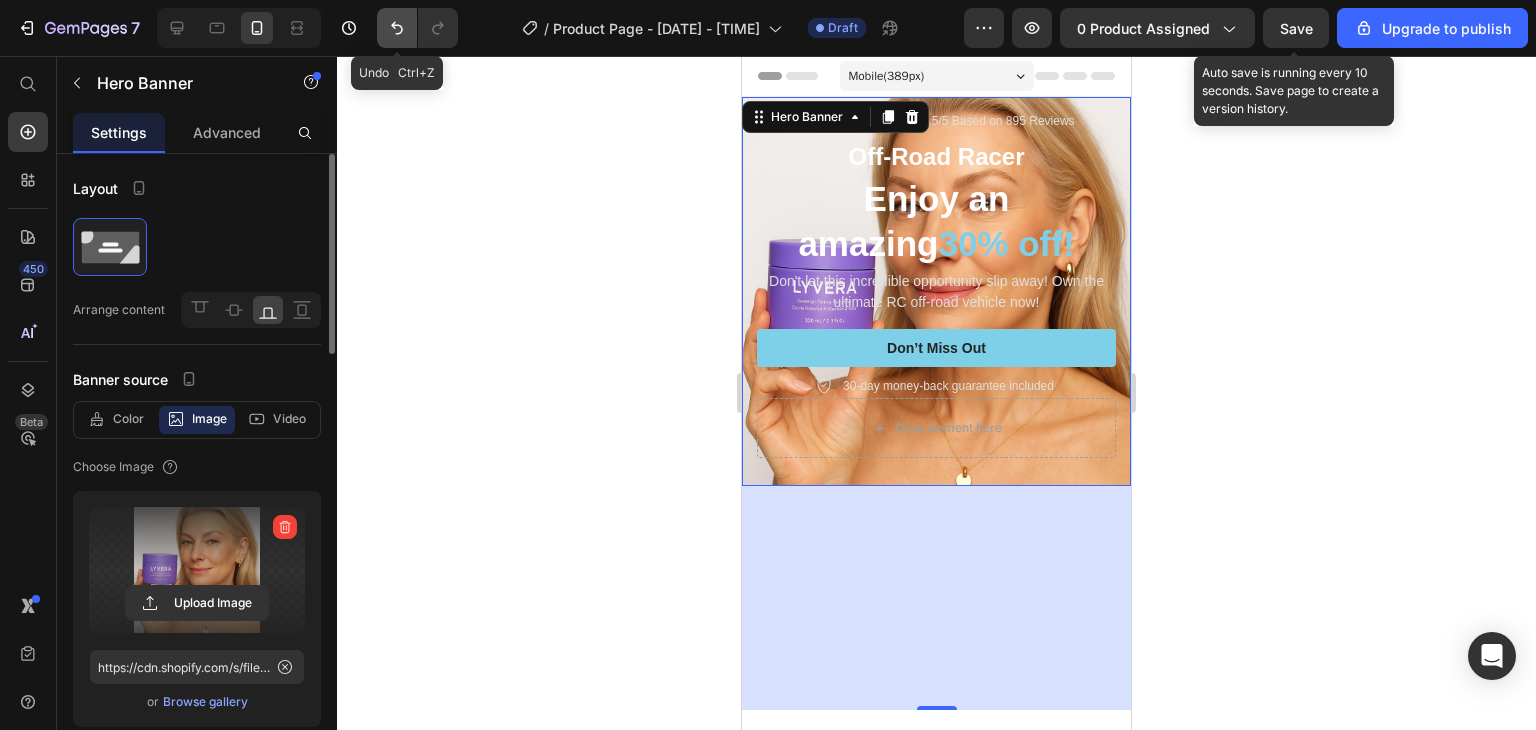 click 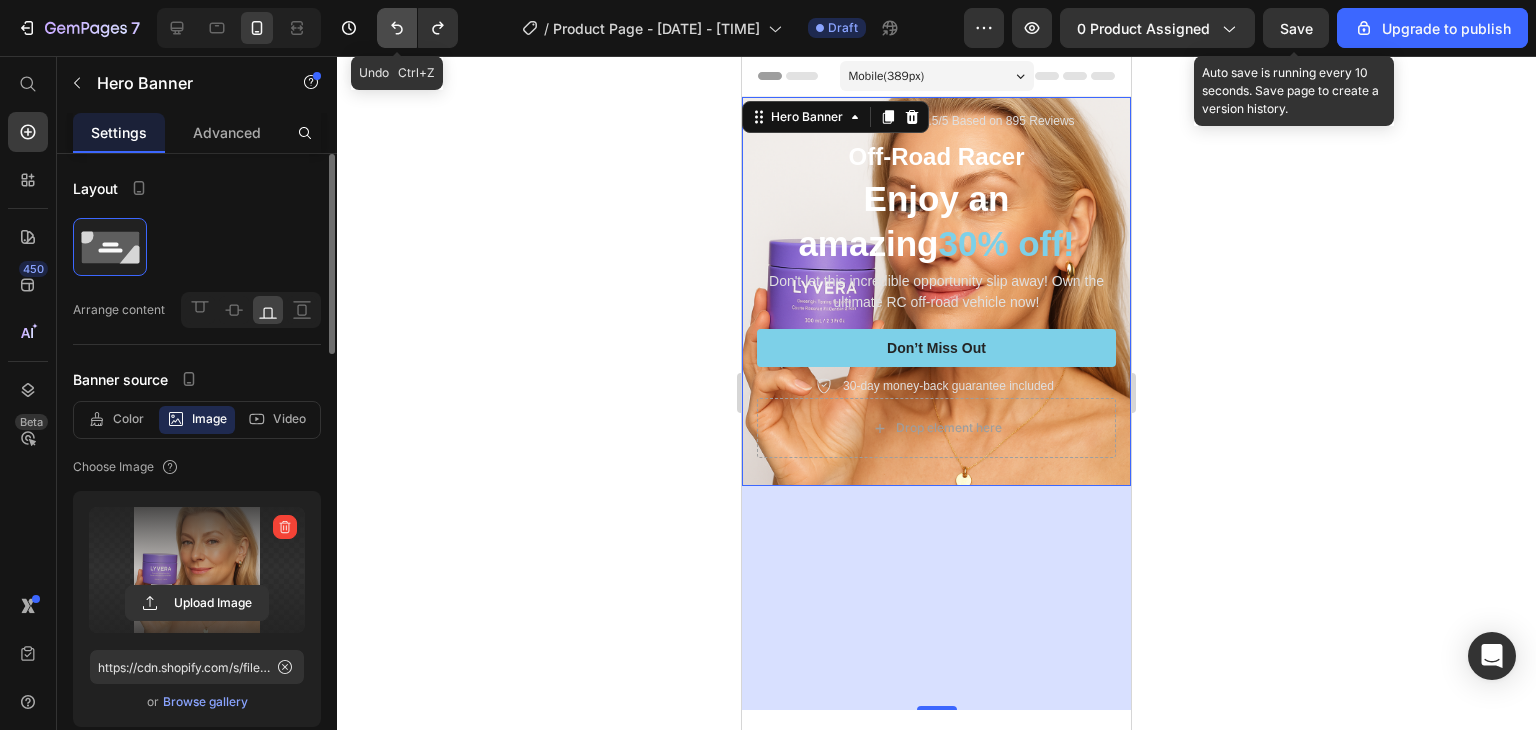 click 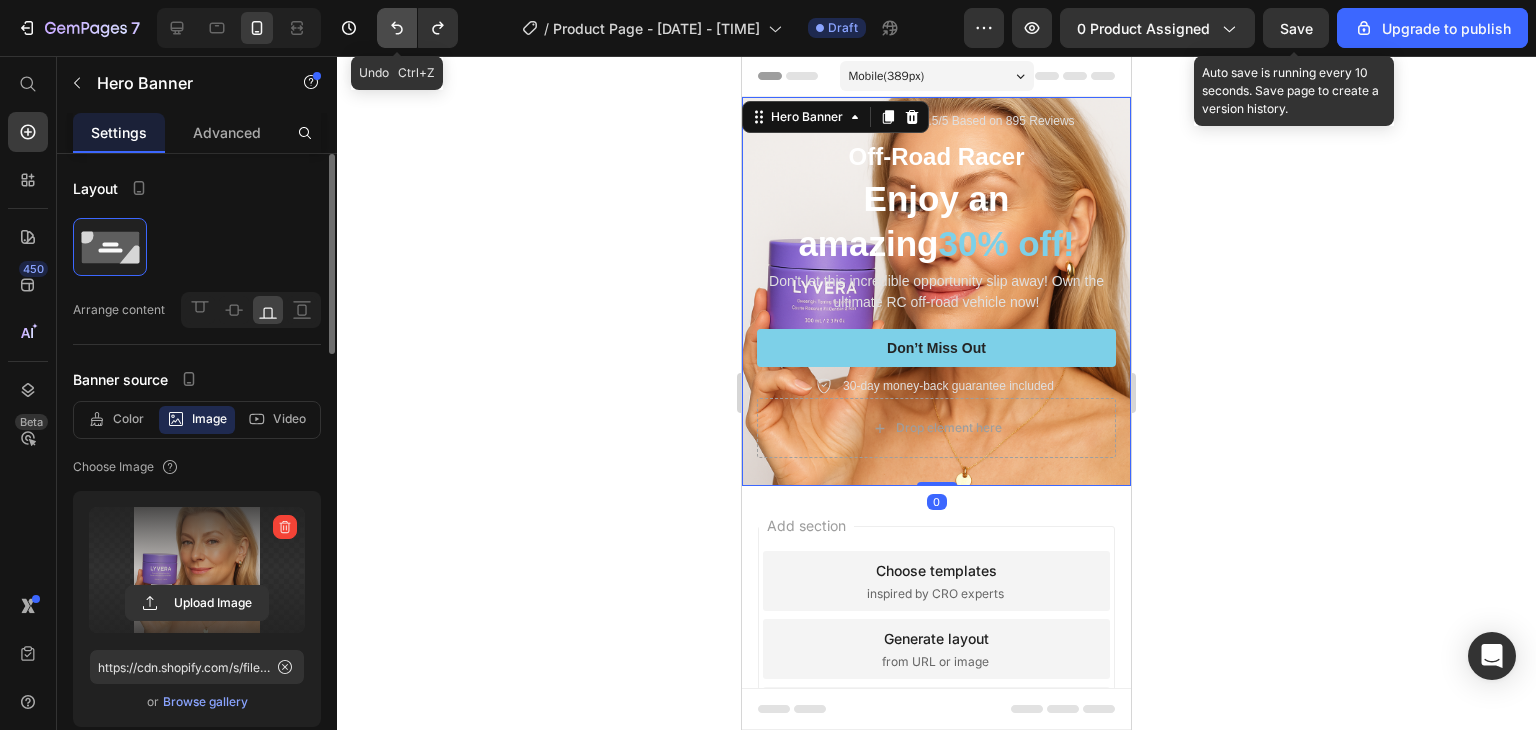 click 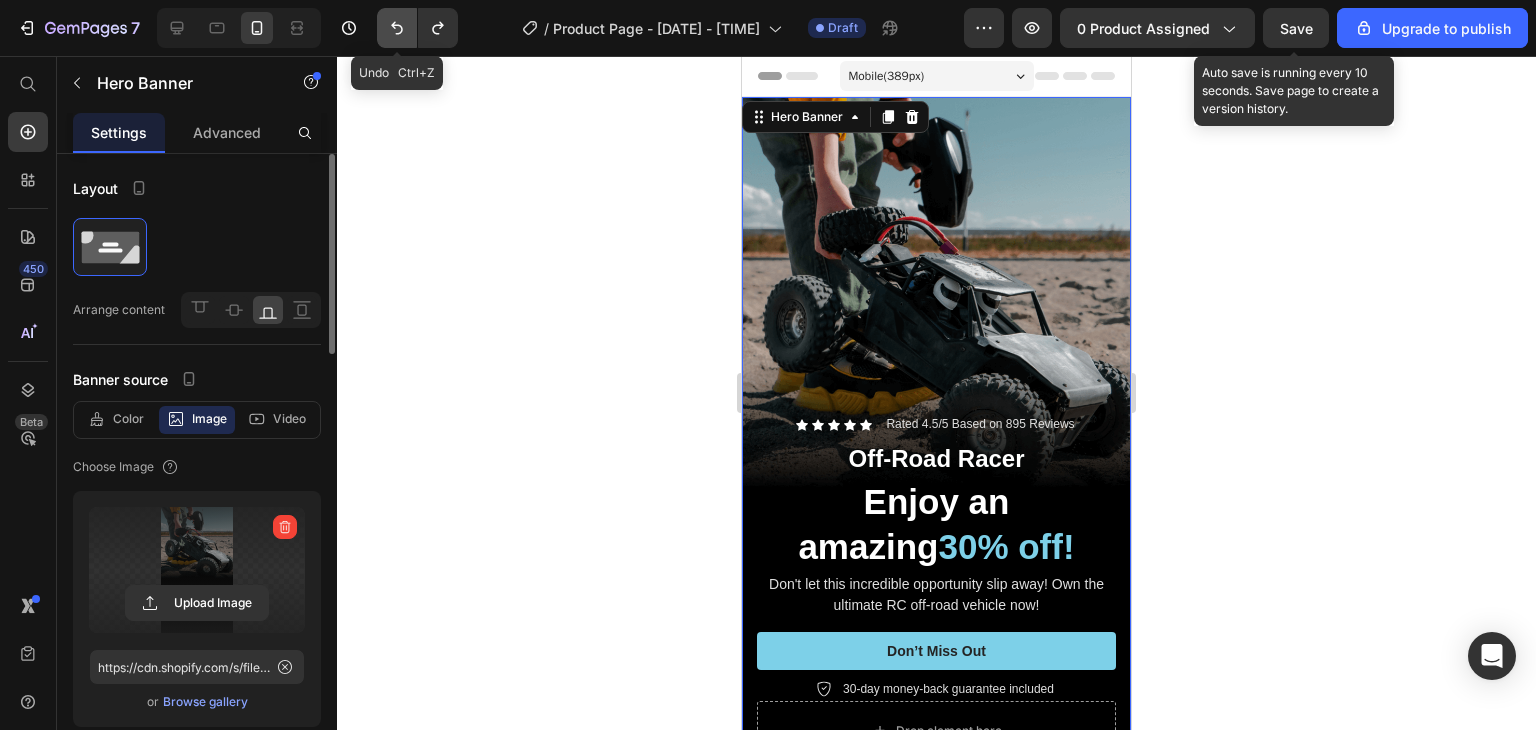 click 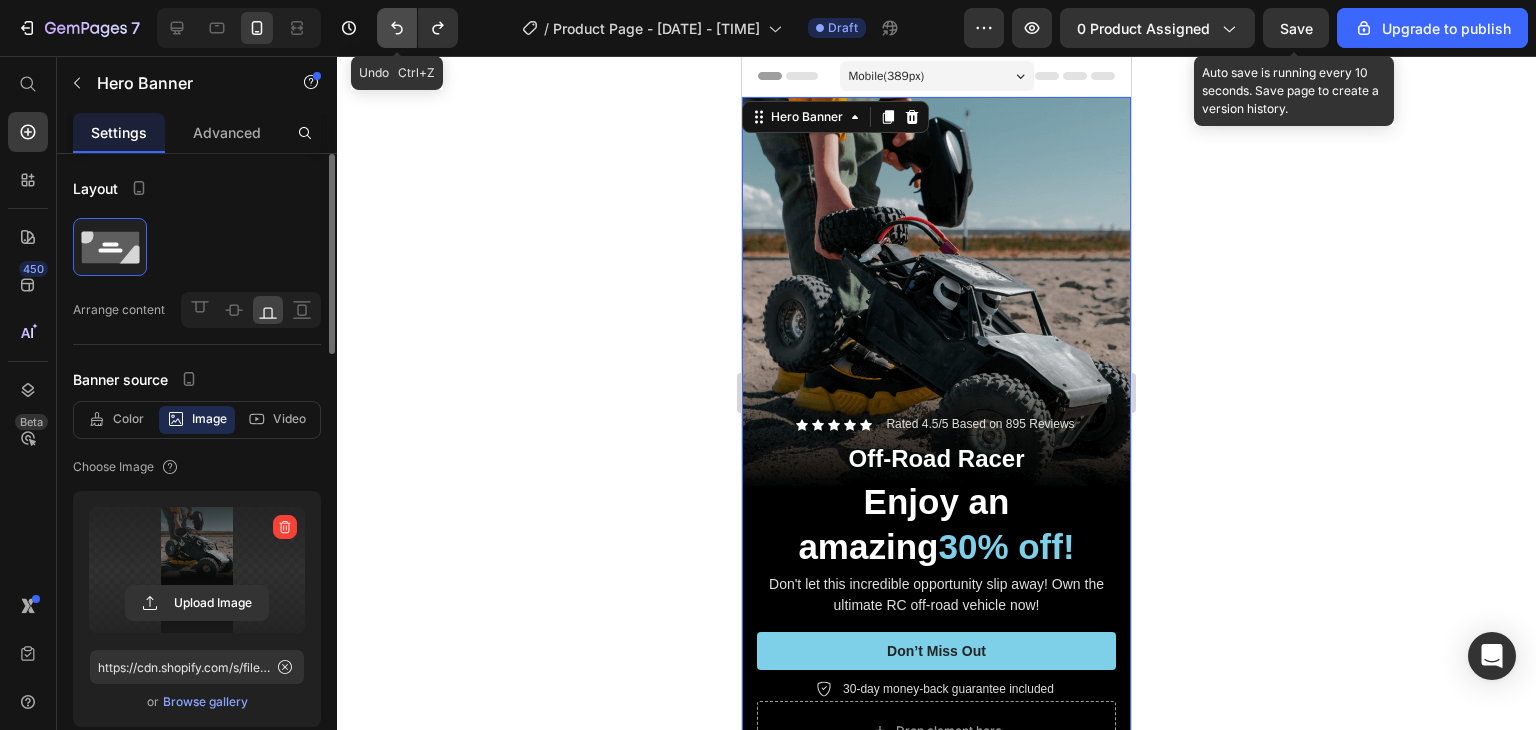 click 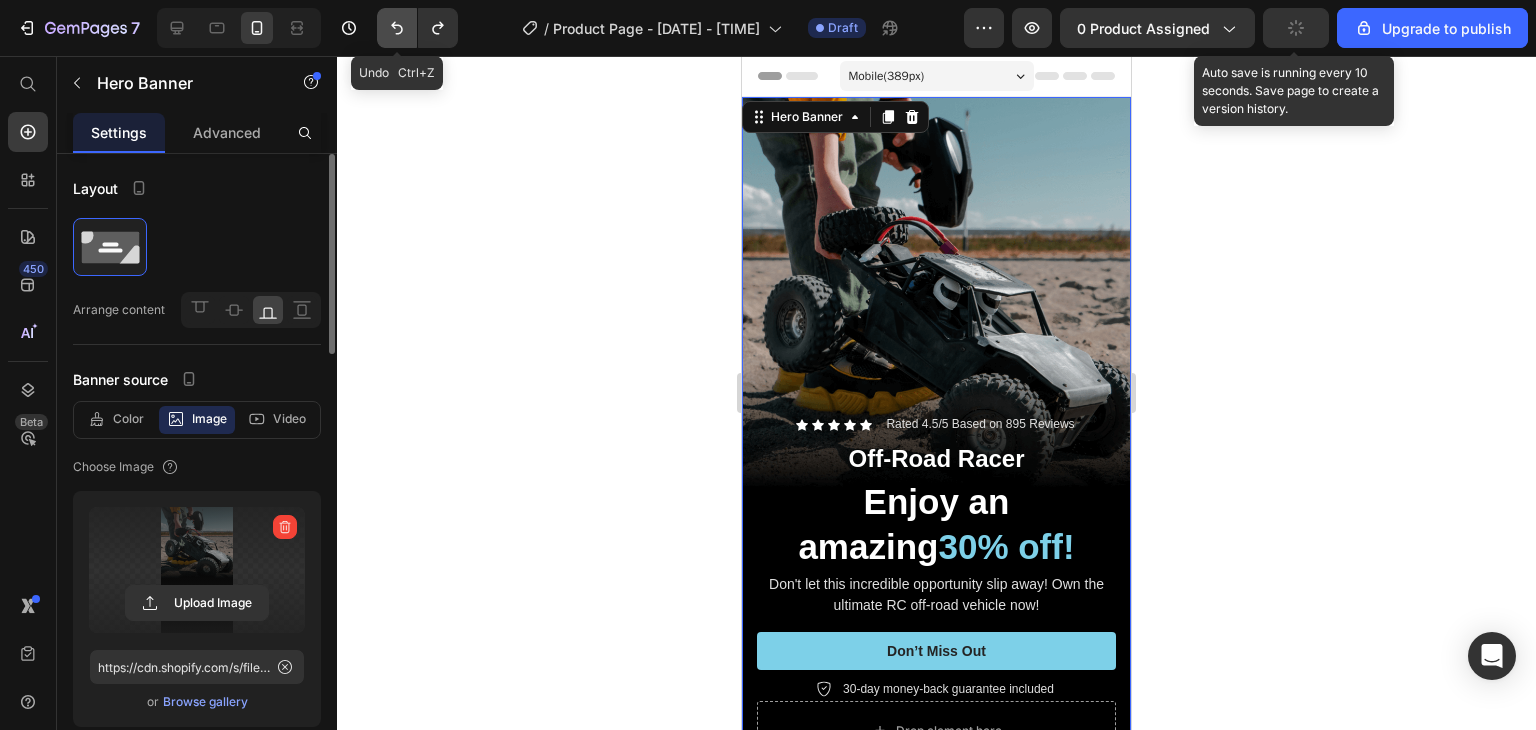 click 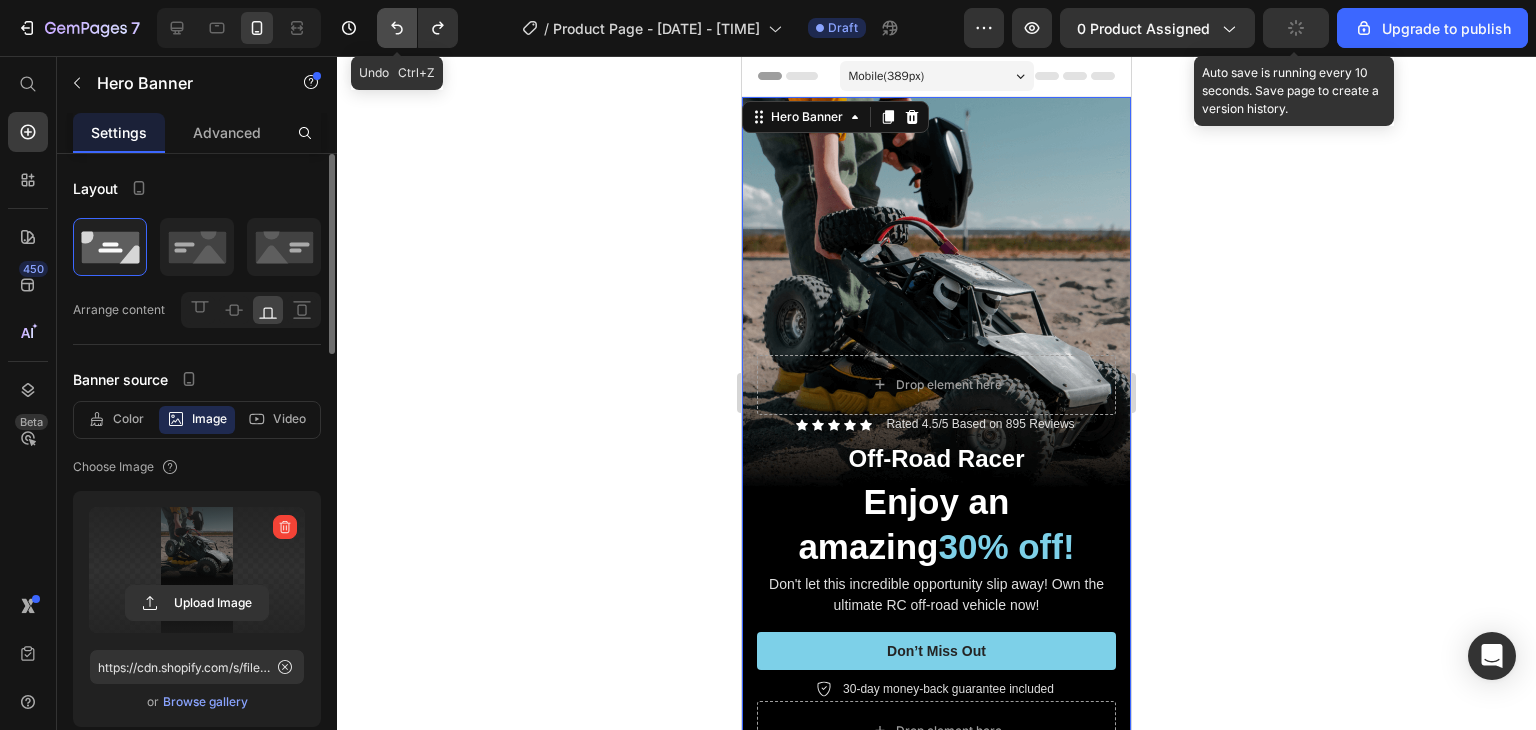click 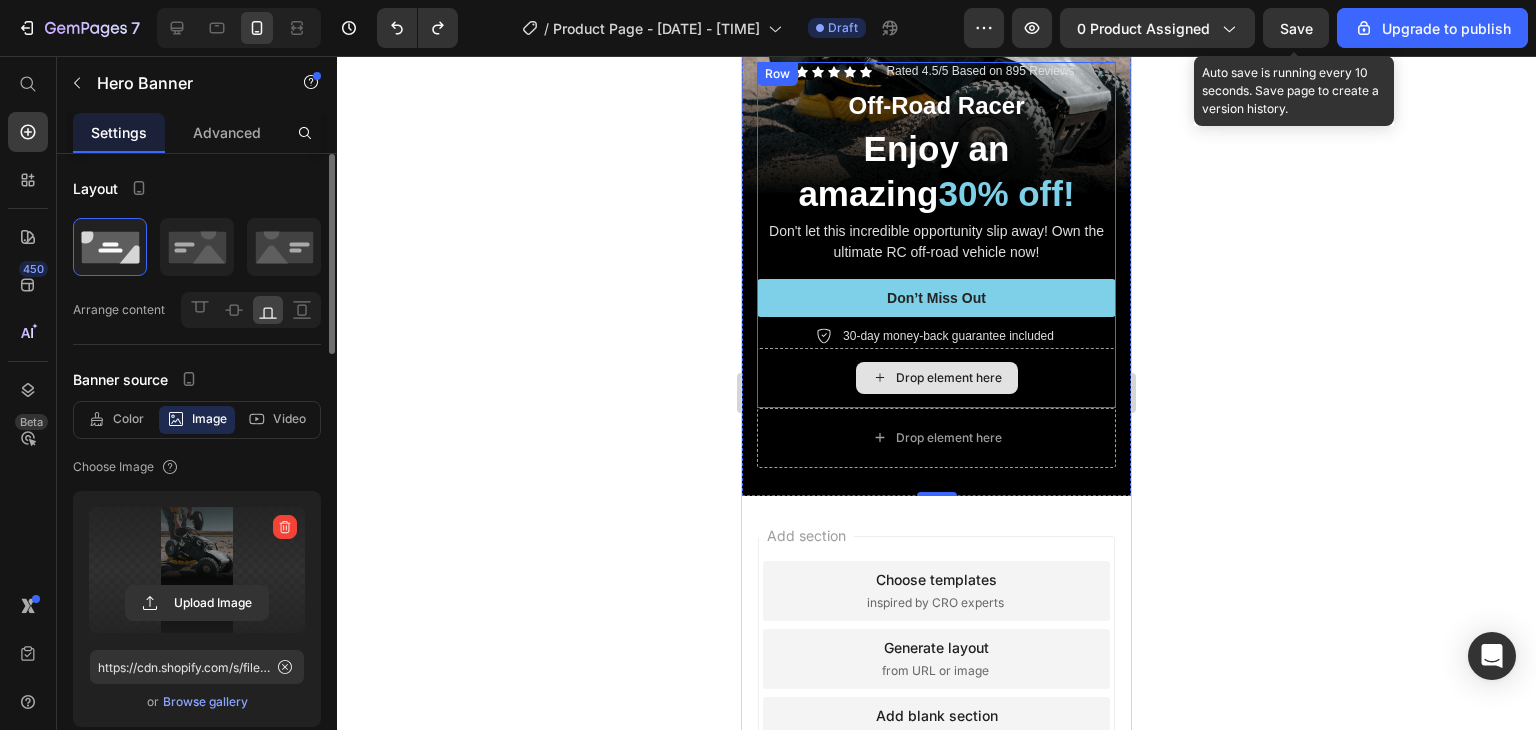 scroll, scrollTop: 0, scrollLeft: 0, axis: both 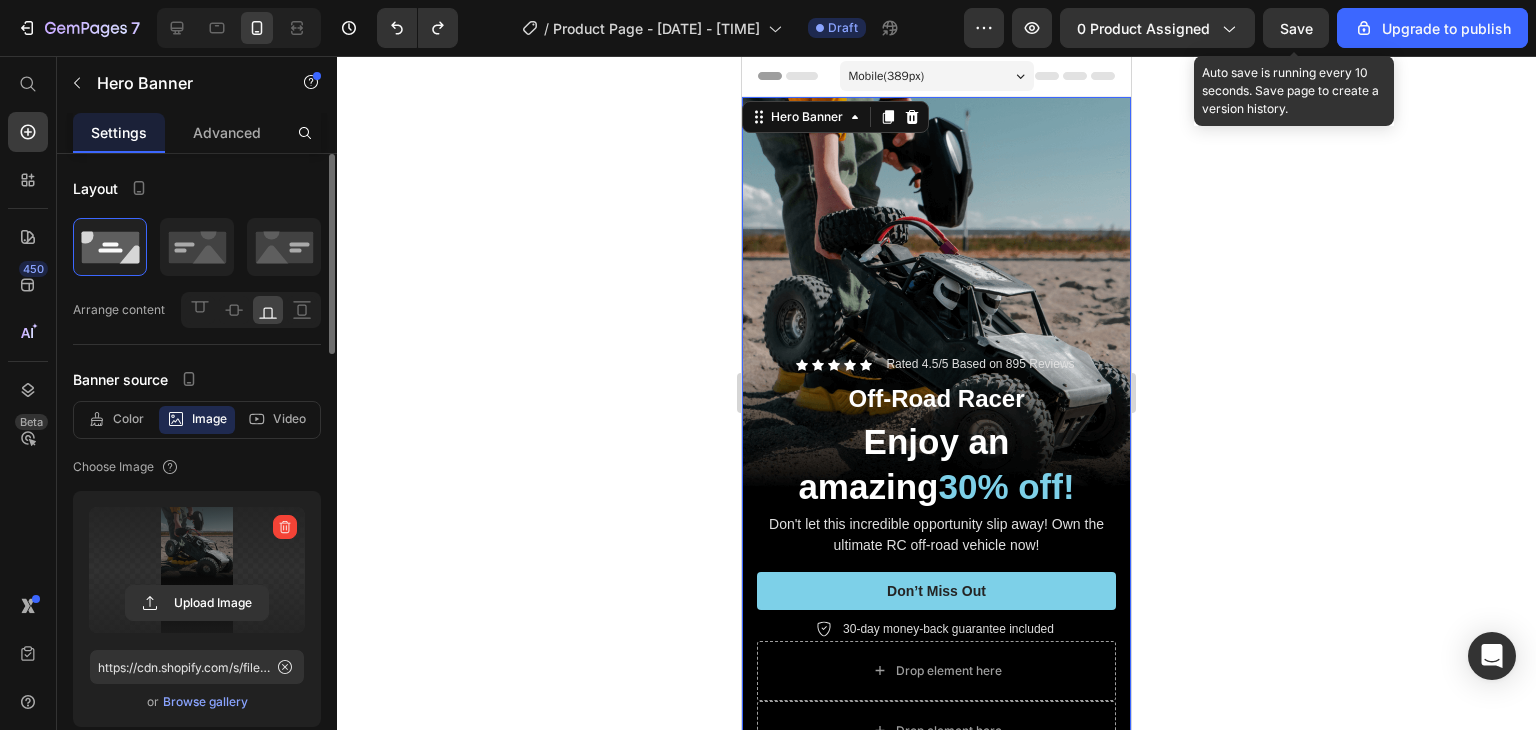 click at bounding box center [936, 443] 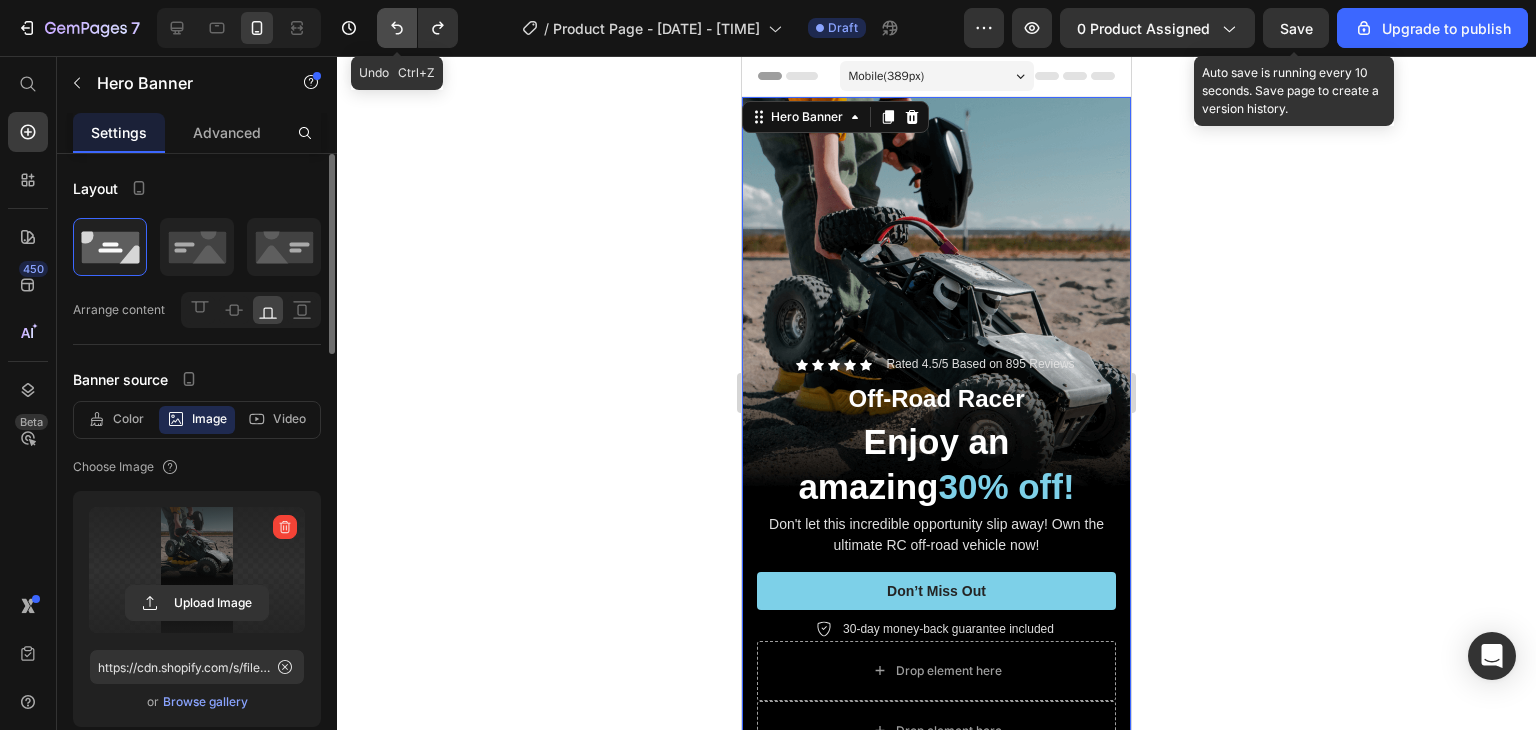 click 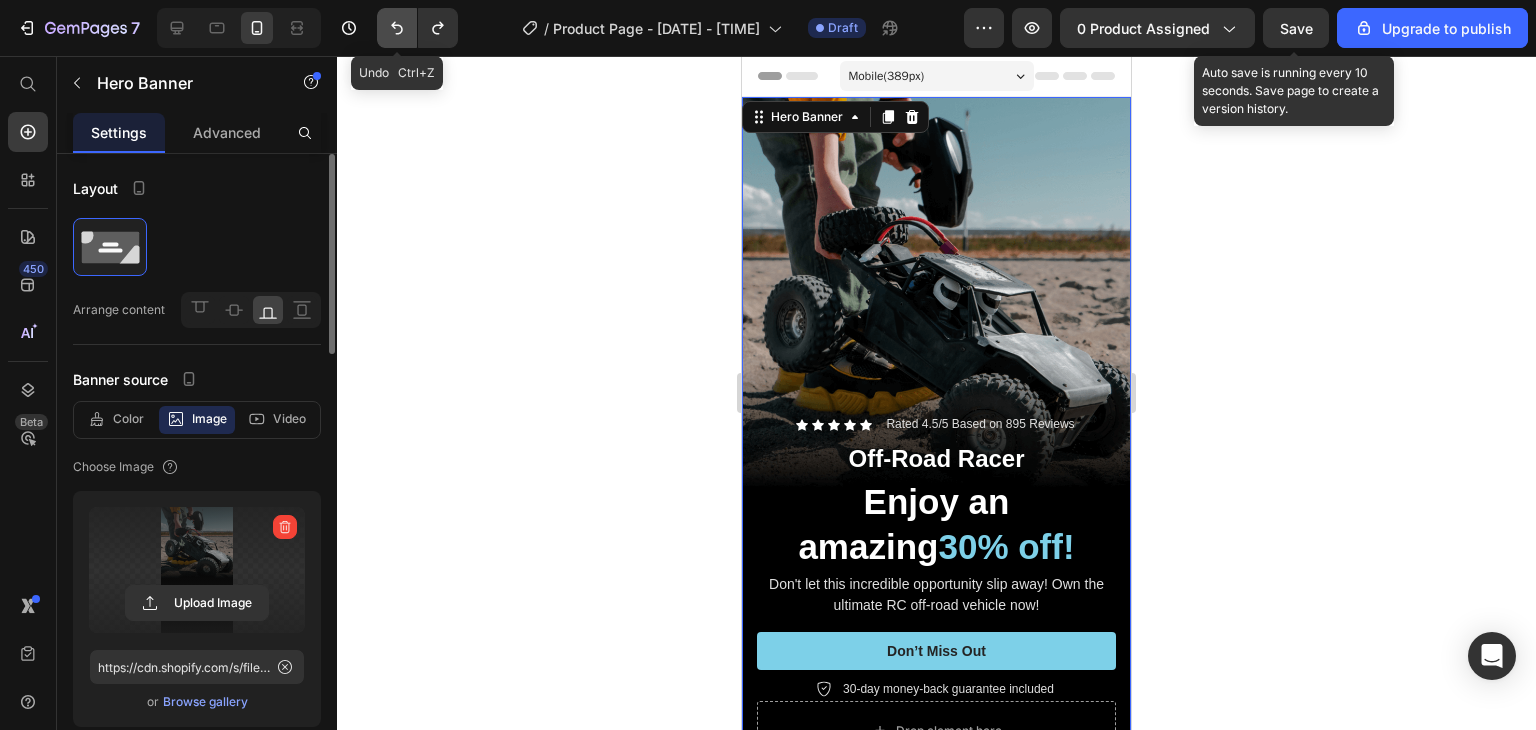 click 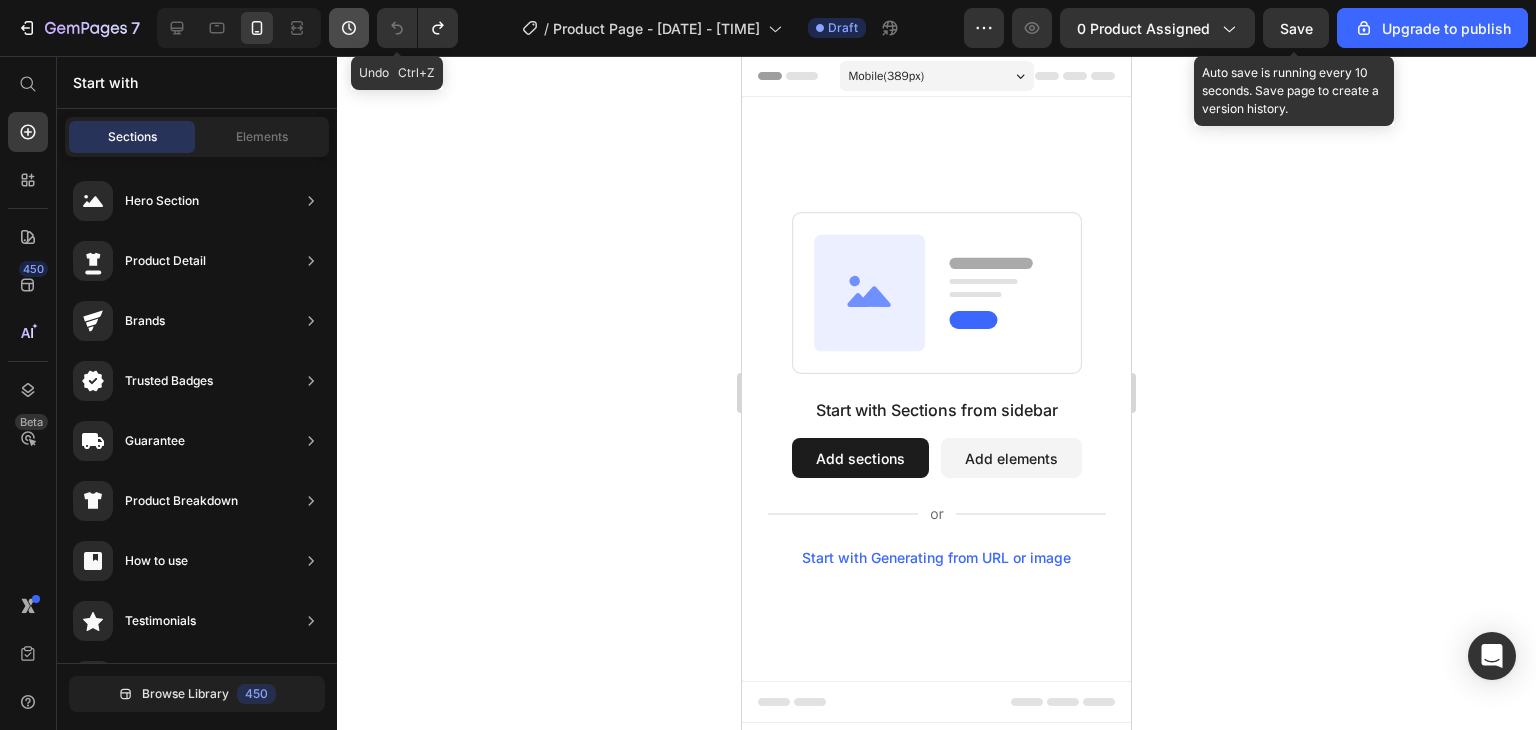 click on "Undo   Ctrl+Z" at bounding box center (413, 28) 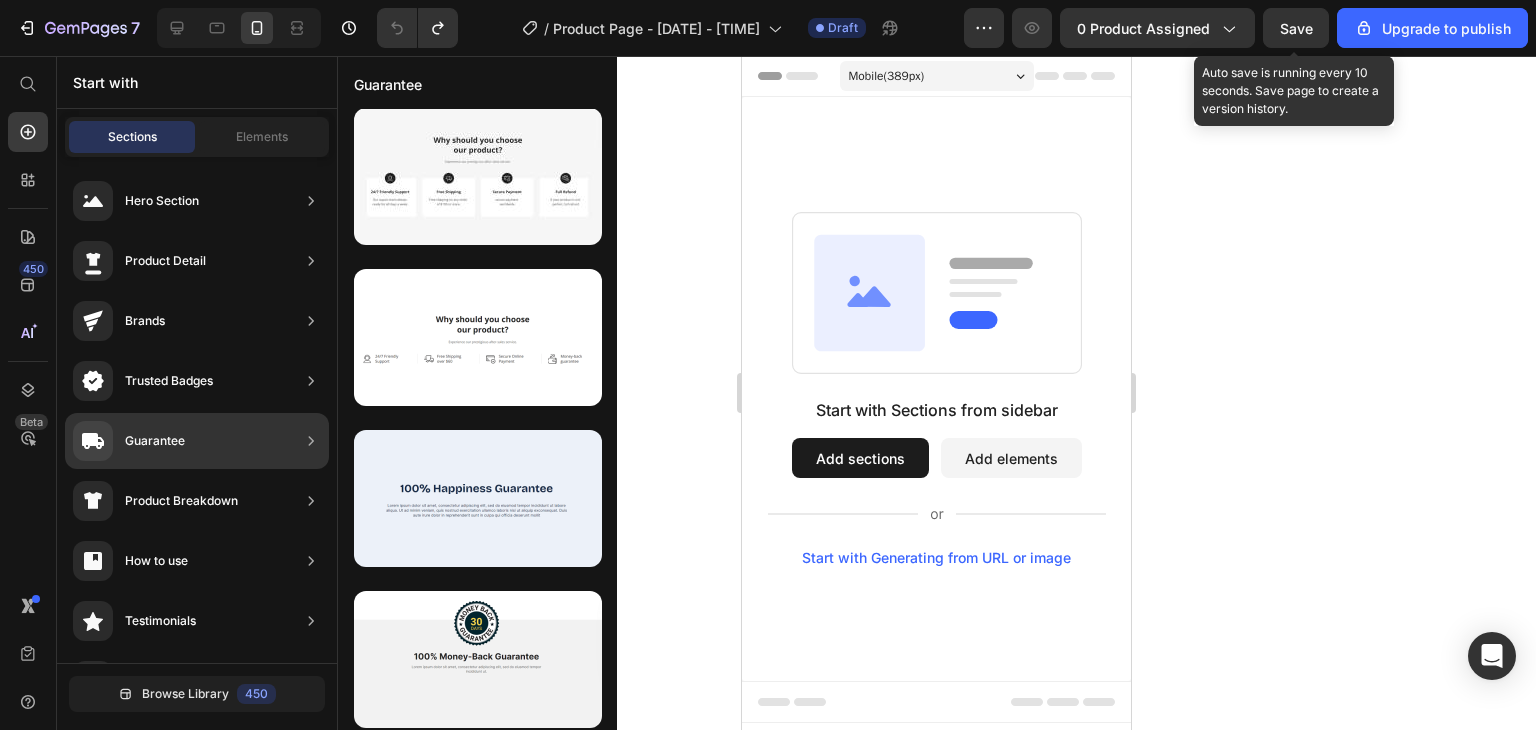 scroll, scrollTop: 2278, scrollLeft: 0, axis: vertical 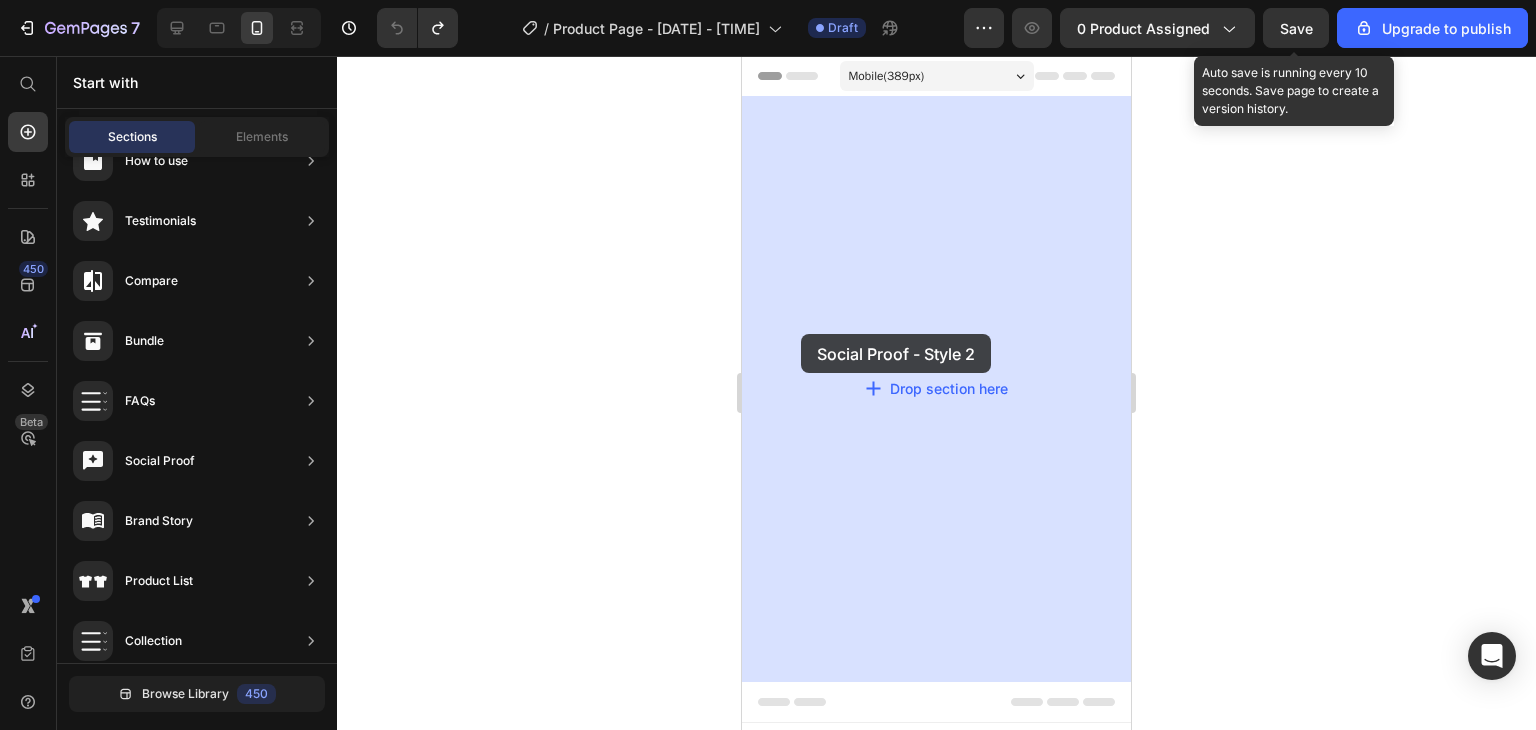 drag, startPoint x: 1229, startPoint y: 405, endPoint x: 784, endPoint y: 334, distance: 450.62845 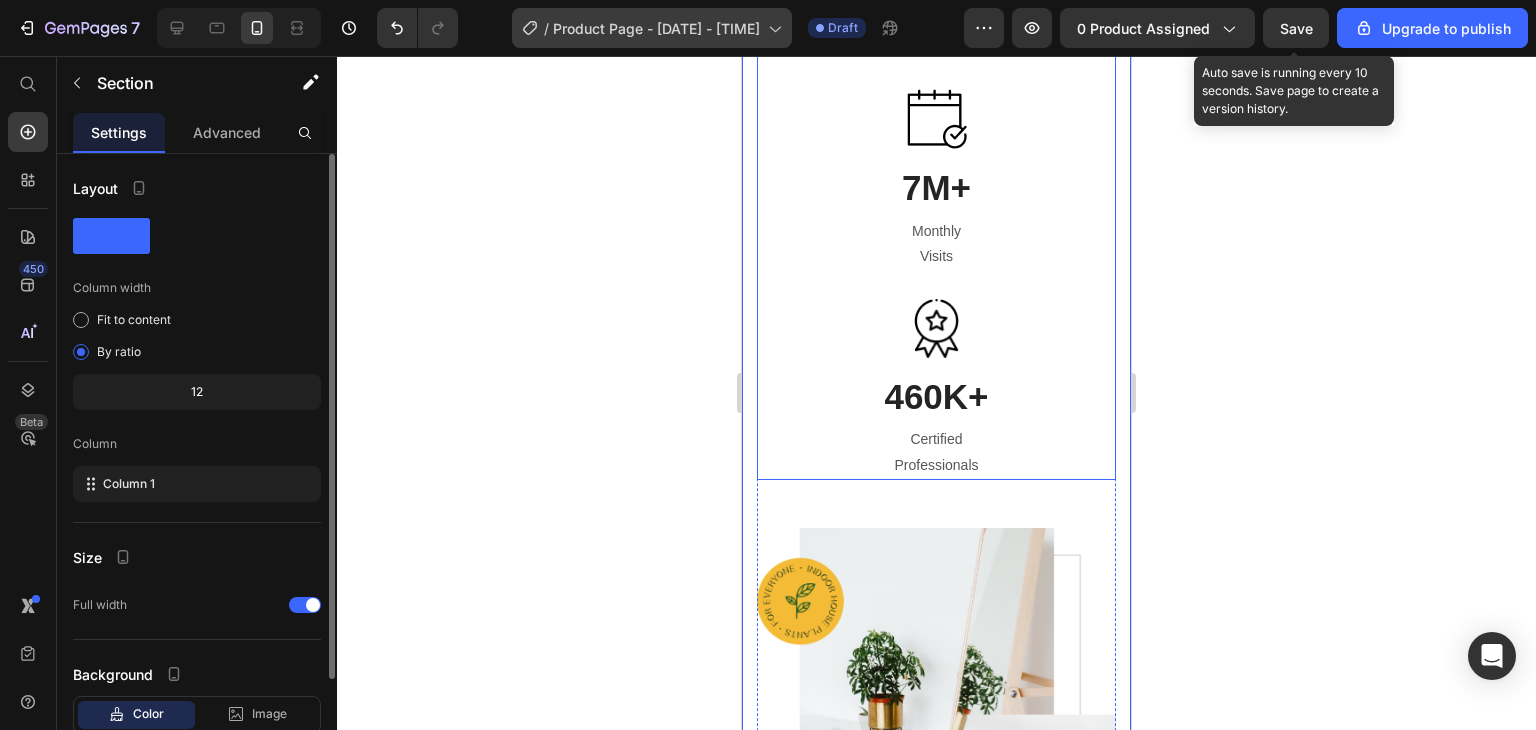 scroll, scrollTop: 432, scrollLeft: 0, axis: vertical 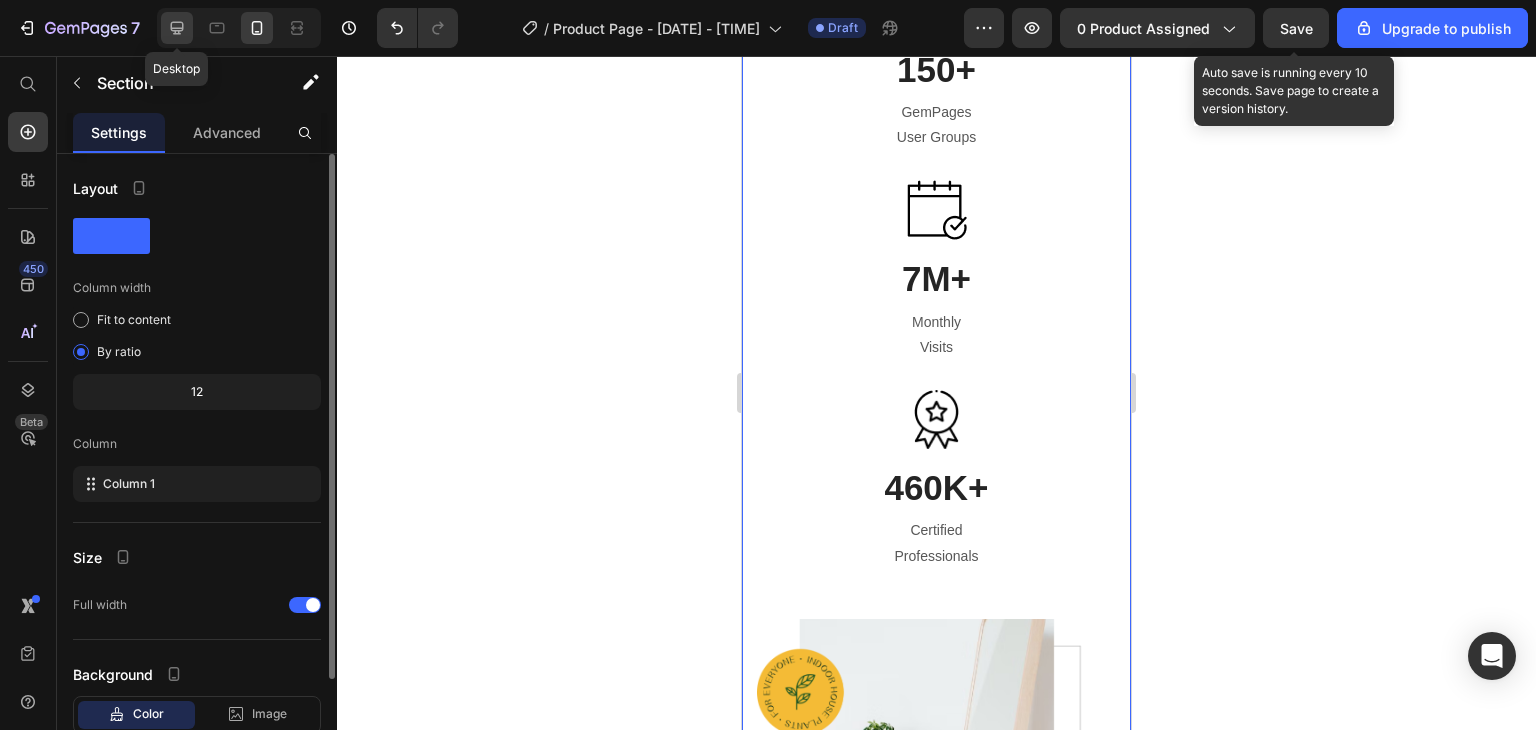 click 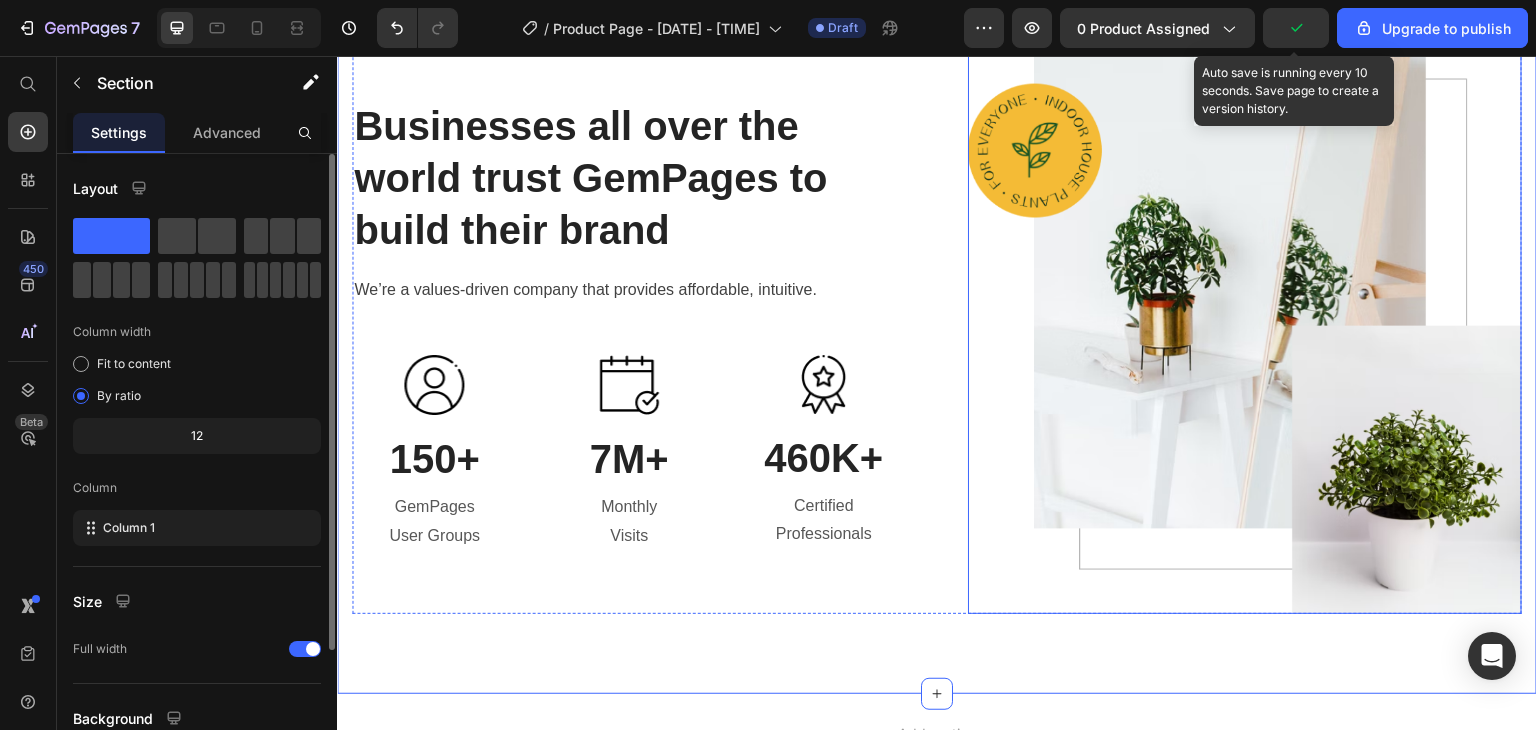 scroll, scrollTop: 300, scrollLeft: 0, axis: vertical 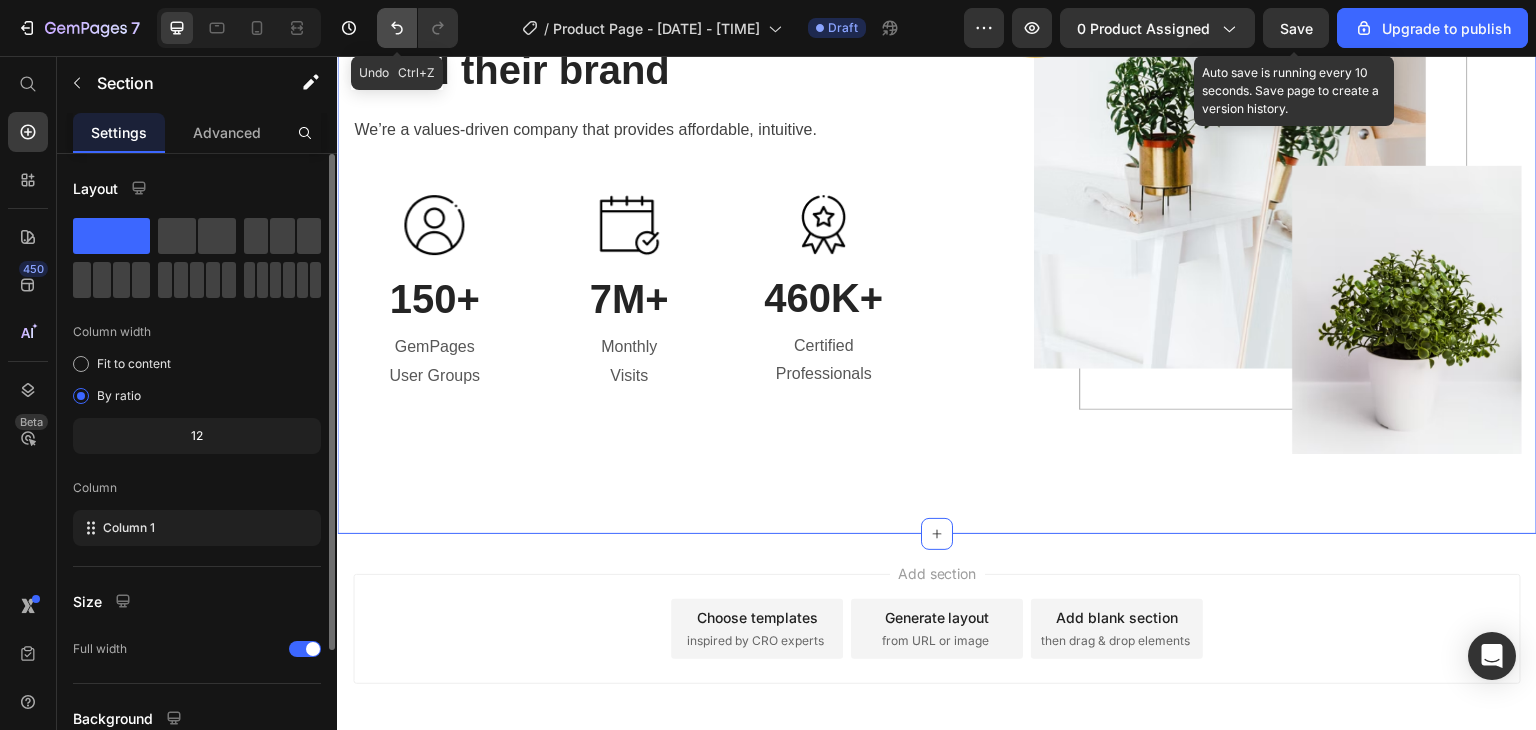 click 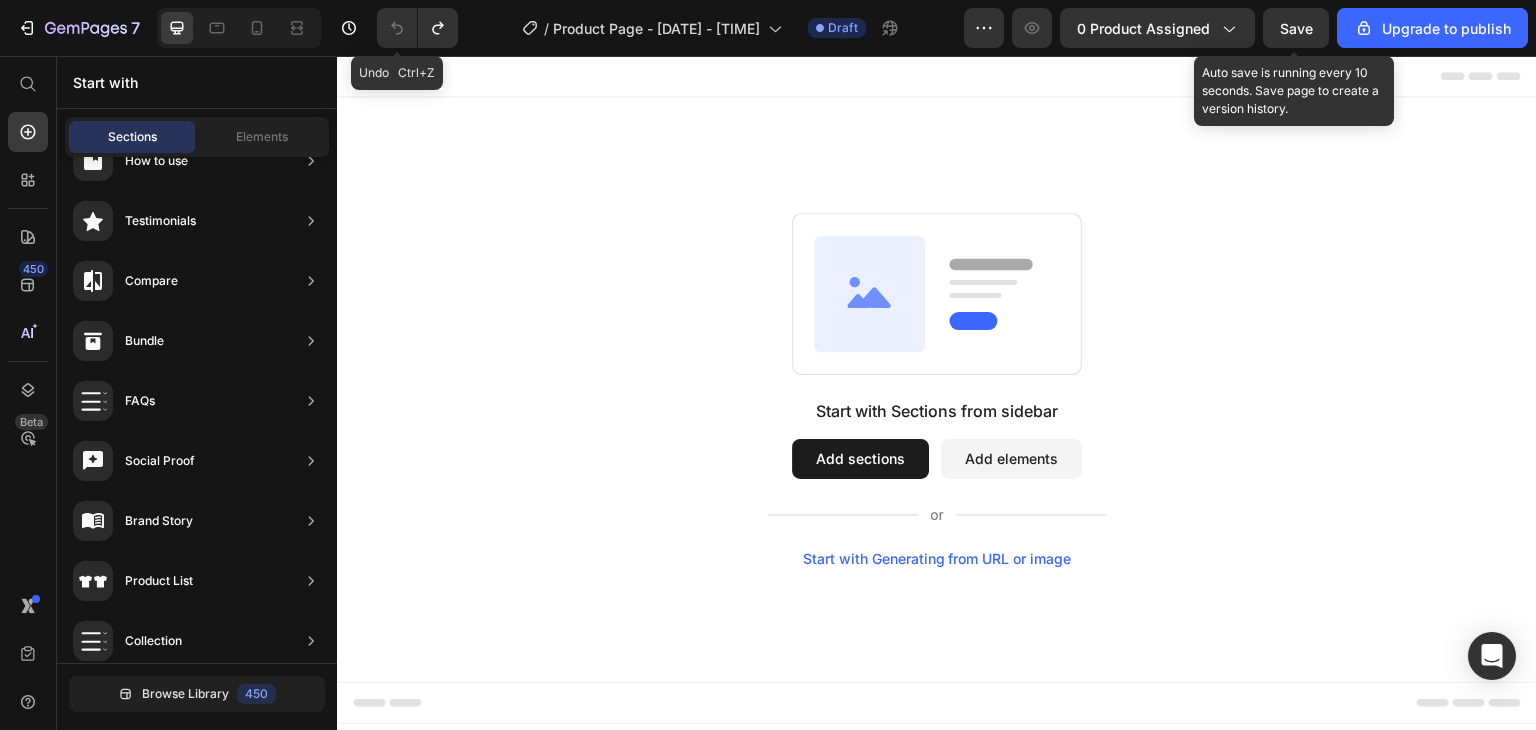 scroll, scrollTop: 0, scrollLeft: 0, axis: both 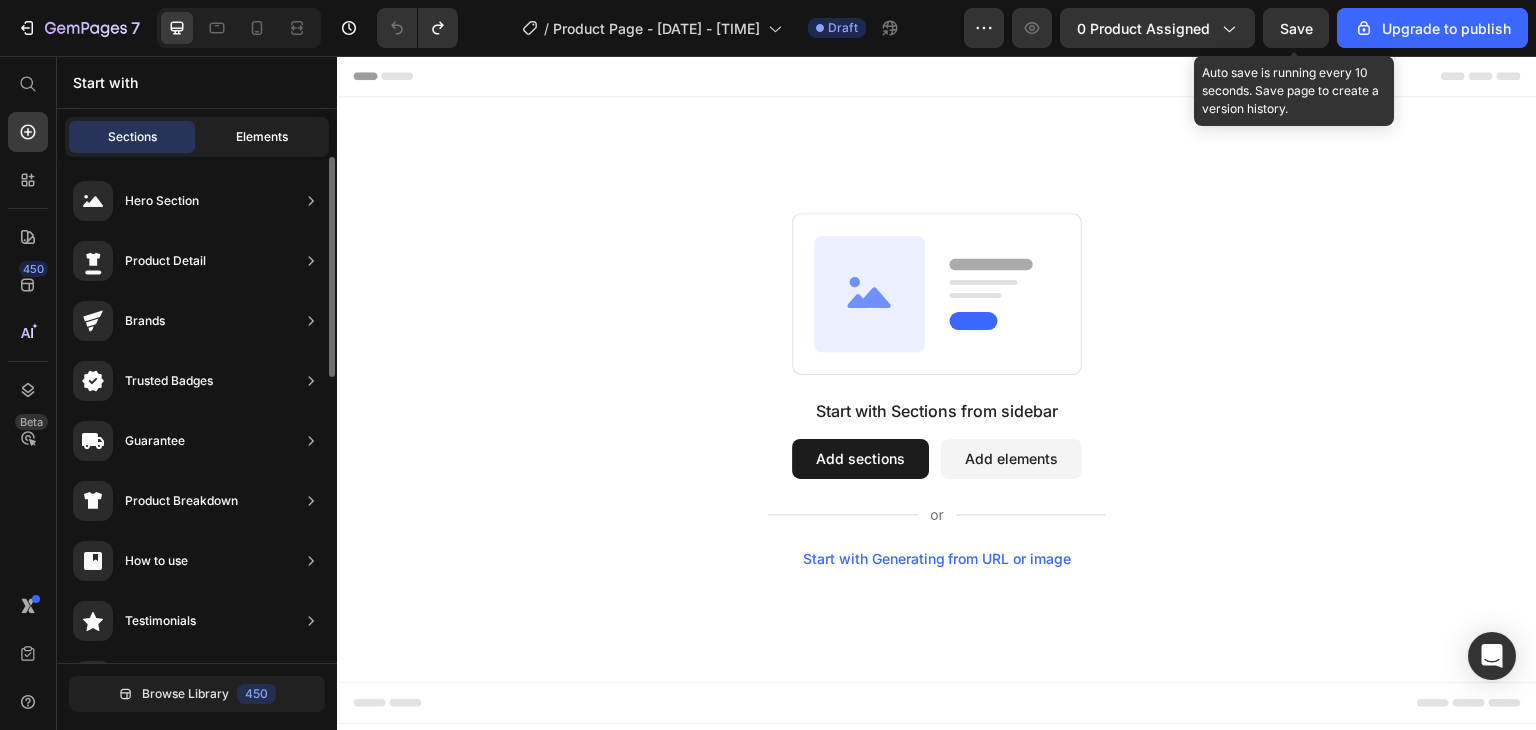 click on "Elements" 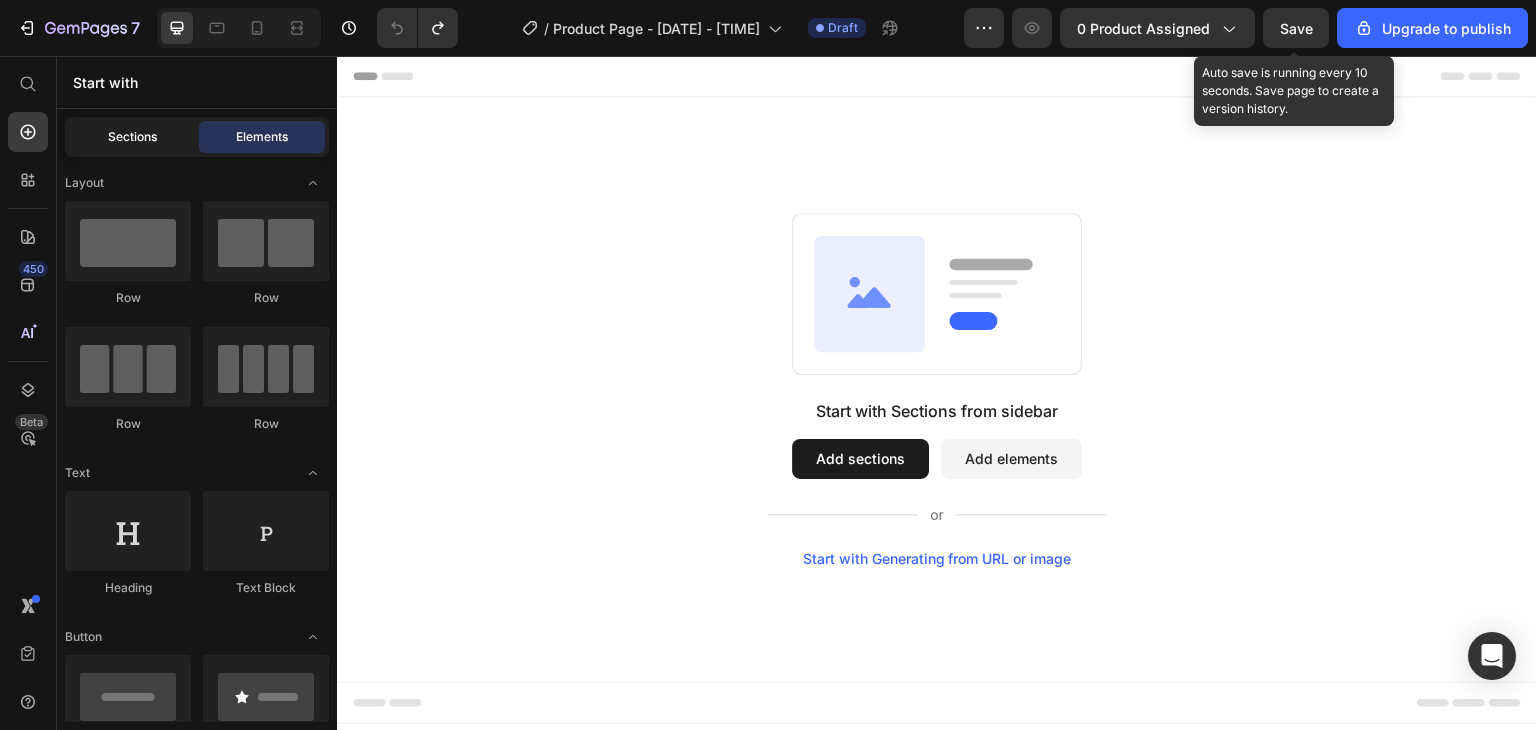 click on "Sections" 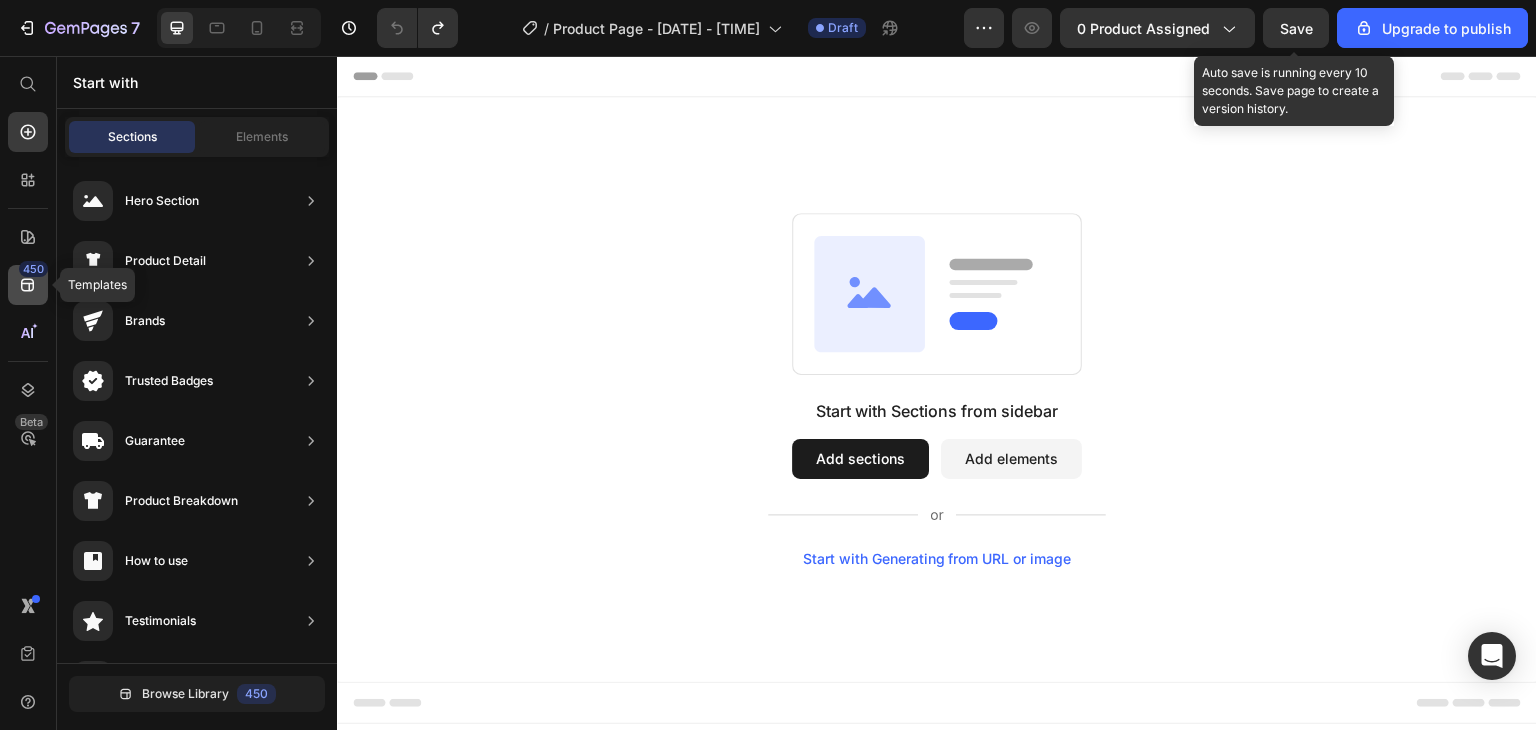 click on "450" at bounding box center [33, 269] 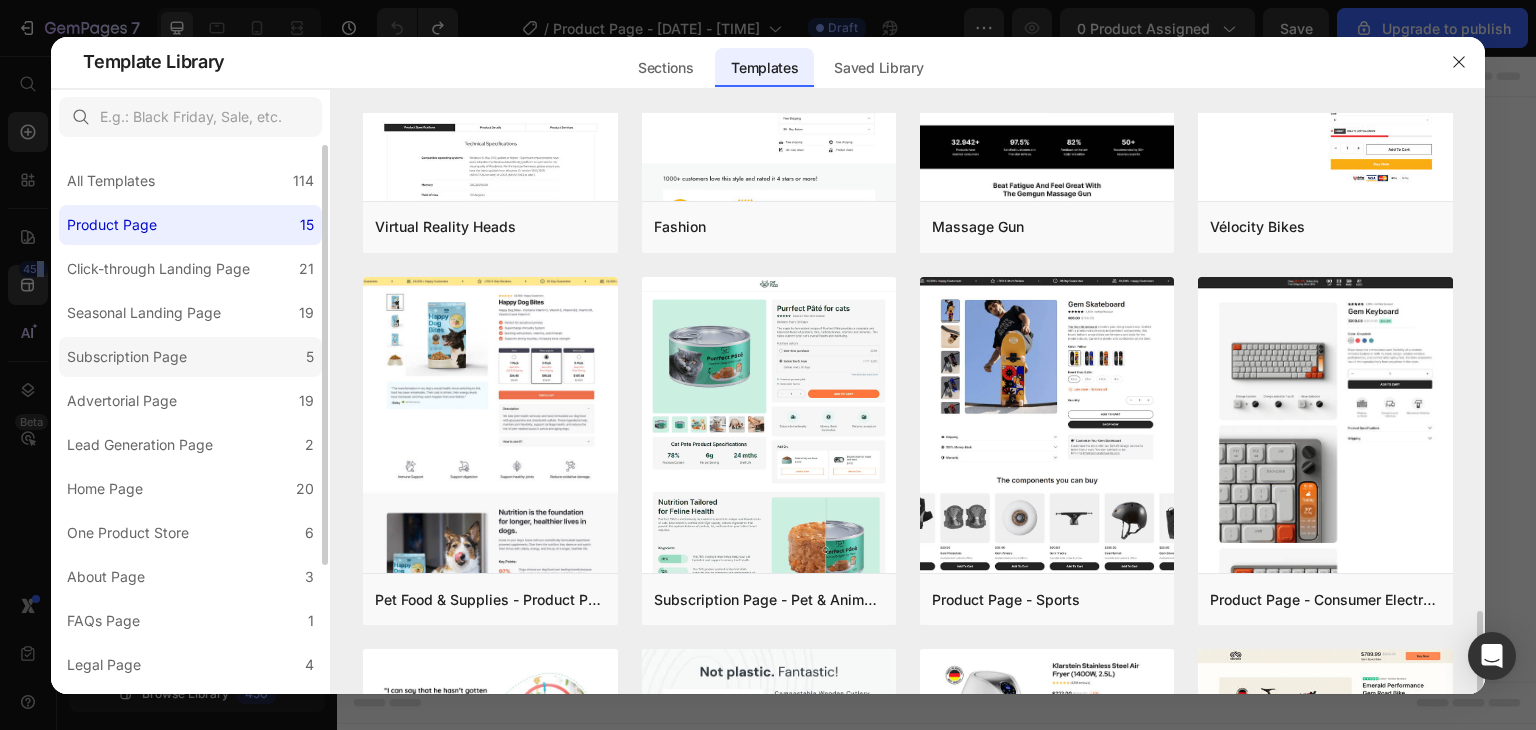 scroll, scrollTop: 108, scrollLeft: 0, axis: vertical 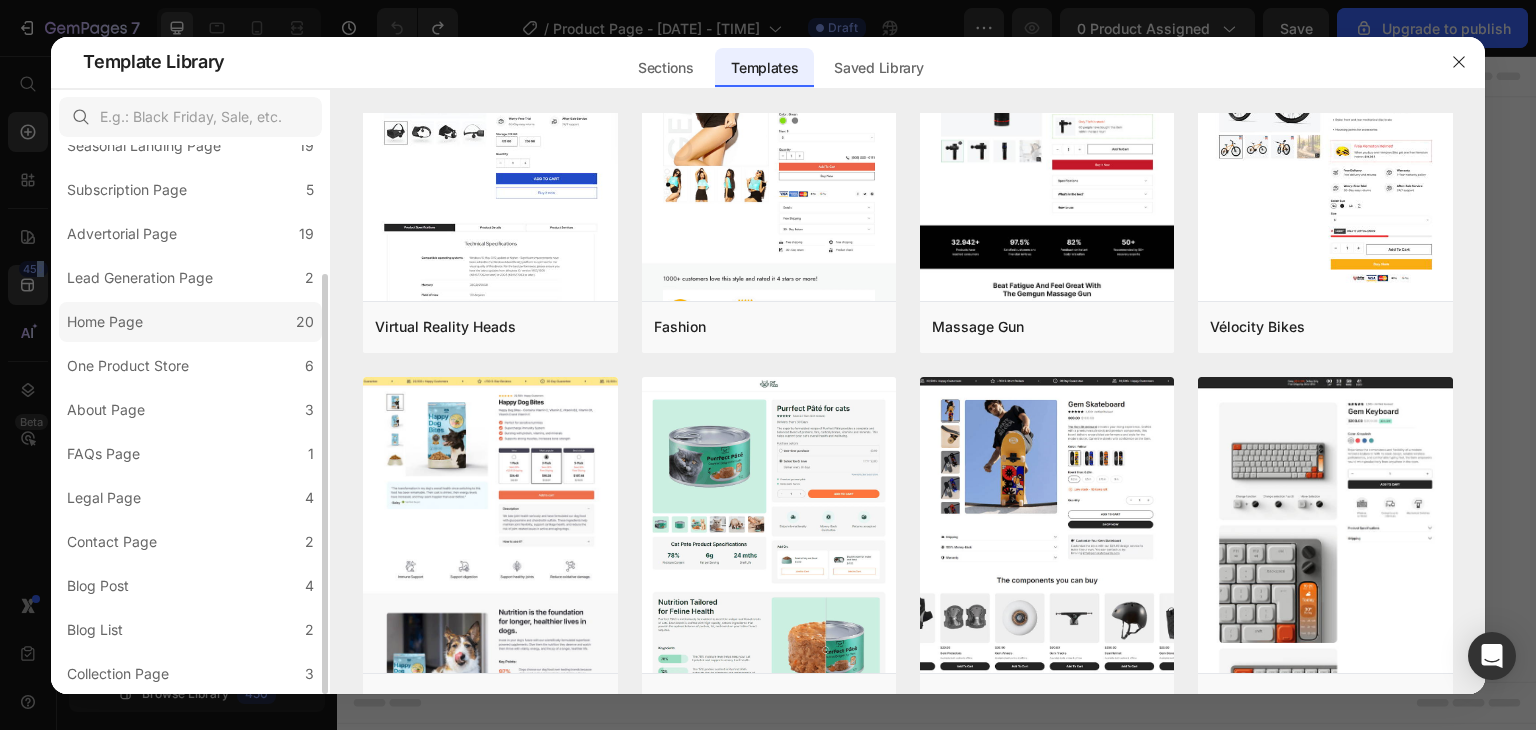click on "Home Page 20" 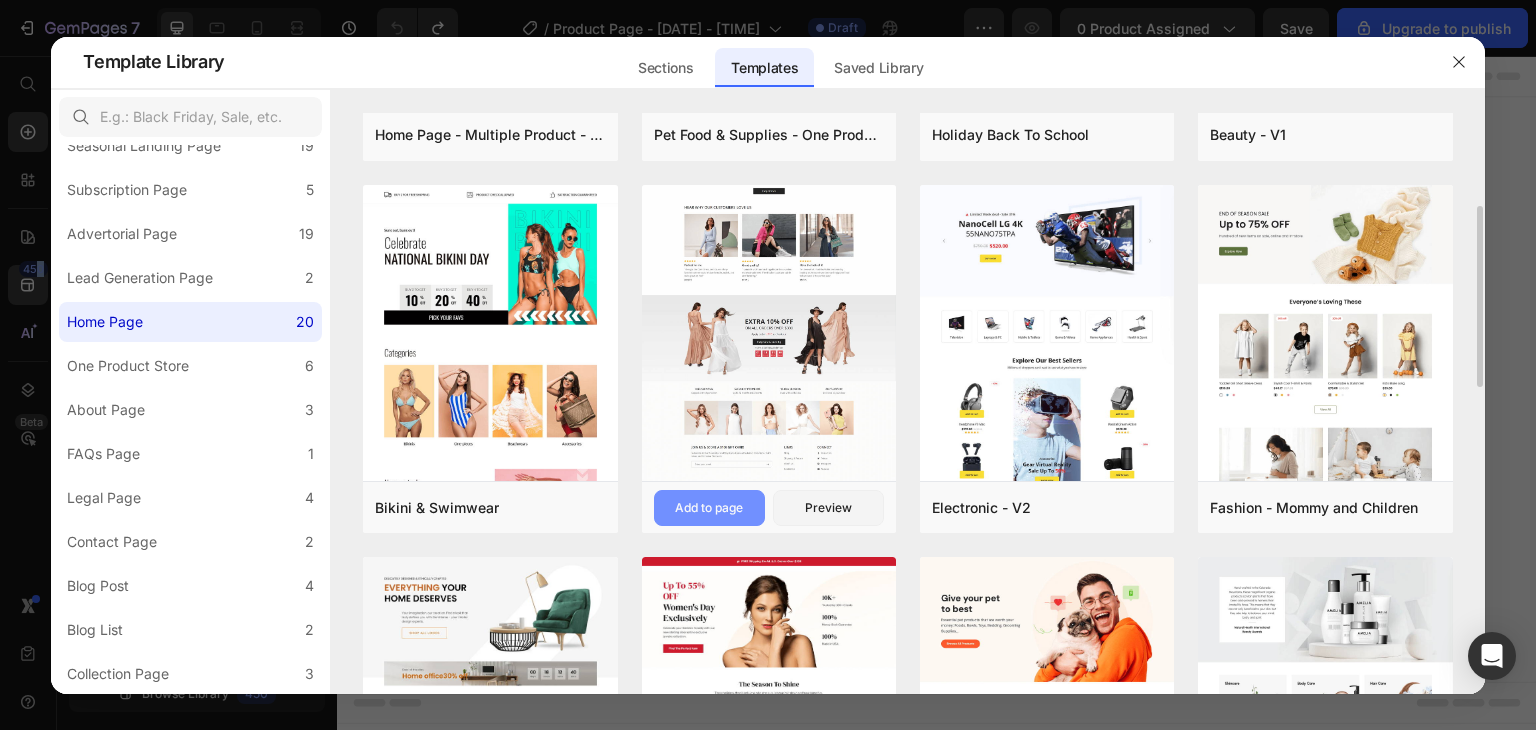scroll, scrollTop: 500, scrollLeft: 0, axis: vertical 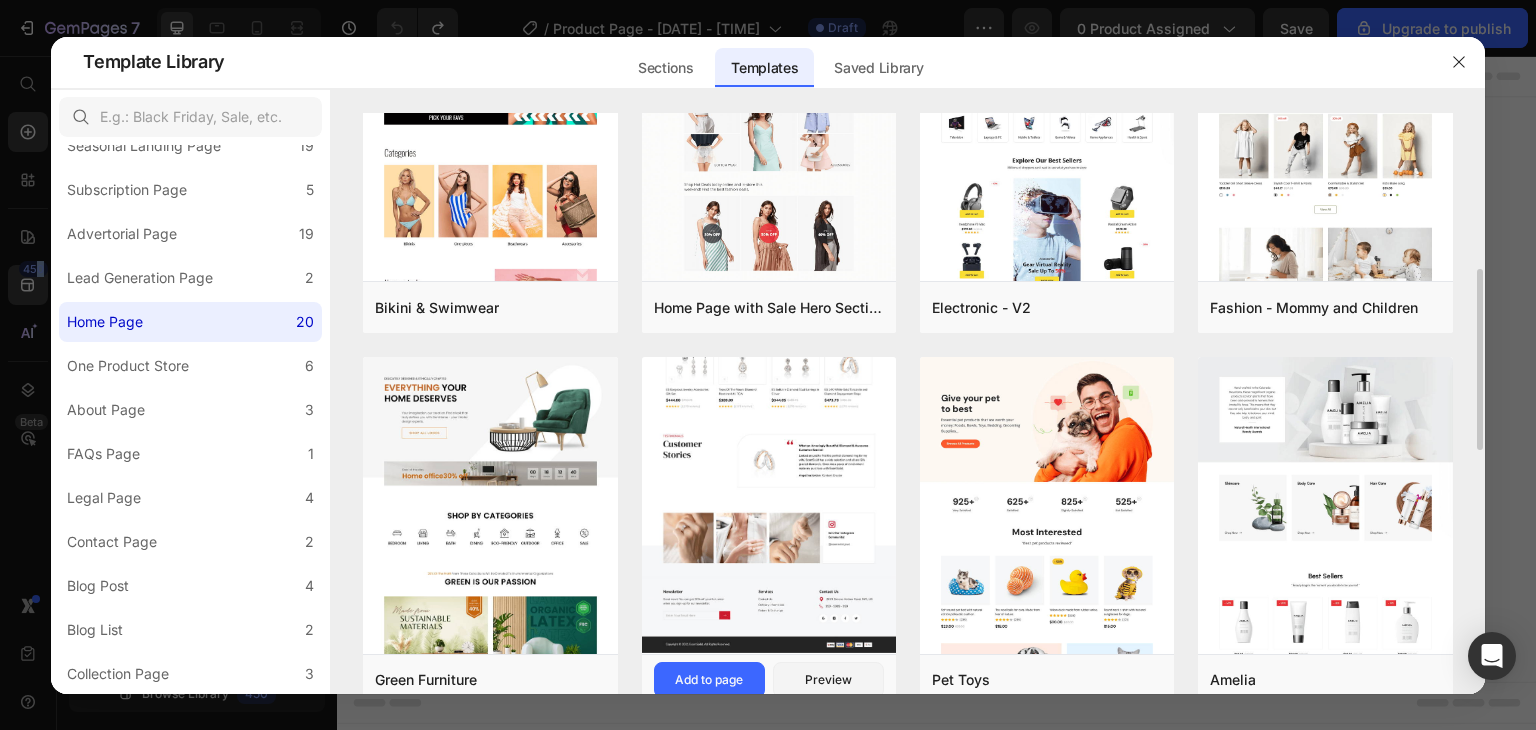 click at bounding box center [769, 96] 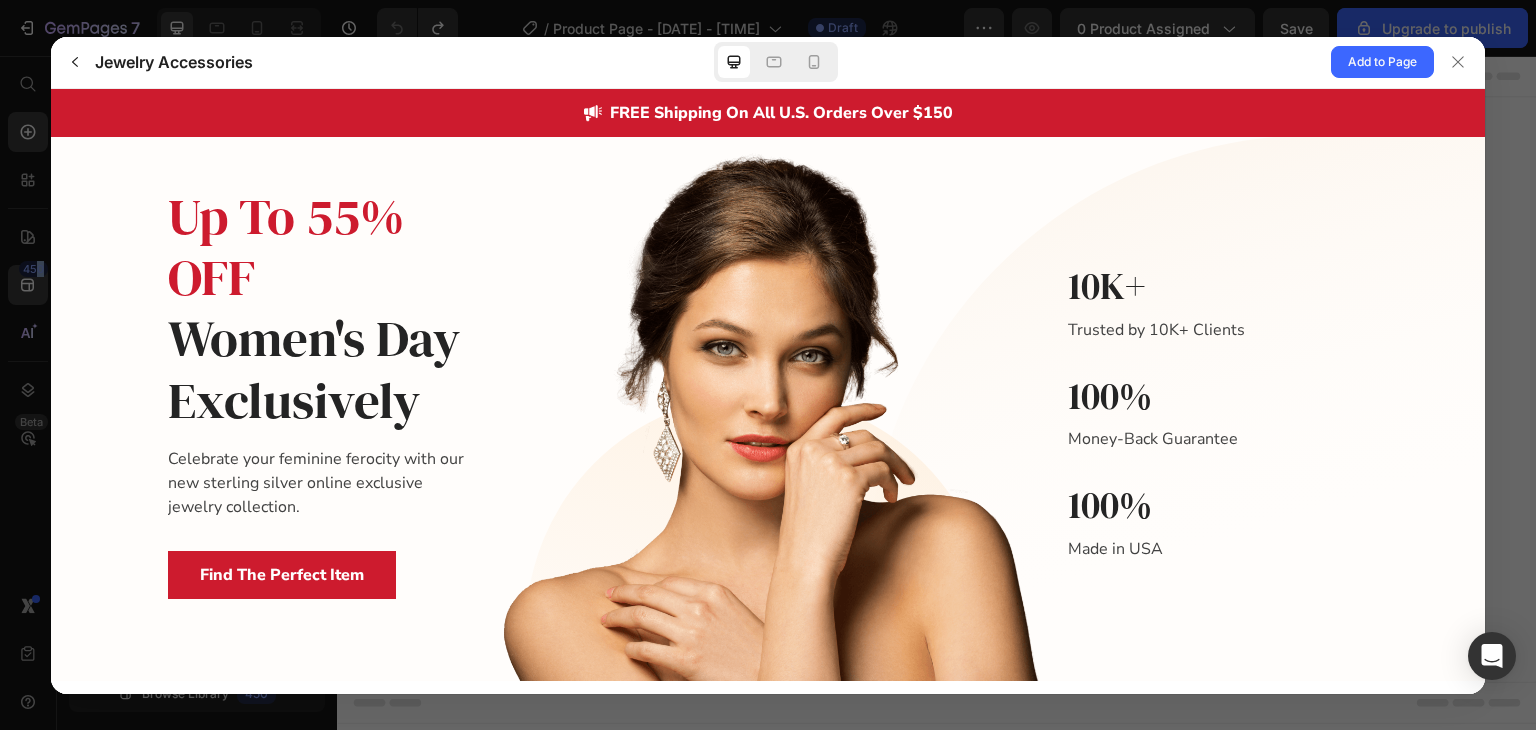 scroll, scrollTop: 0, scrollLeft: 0, axis: both 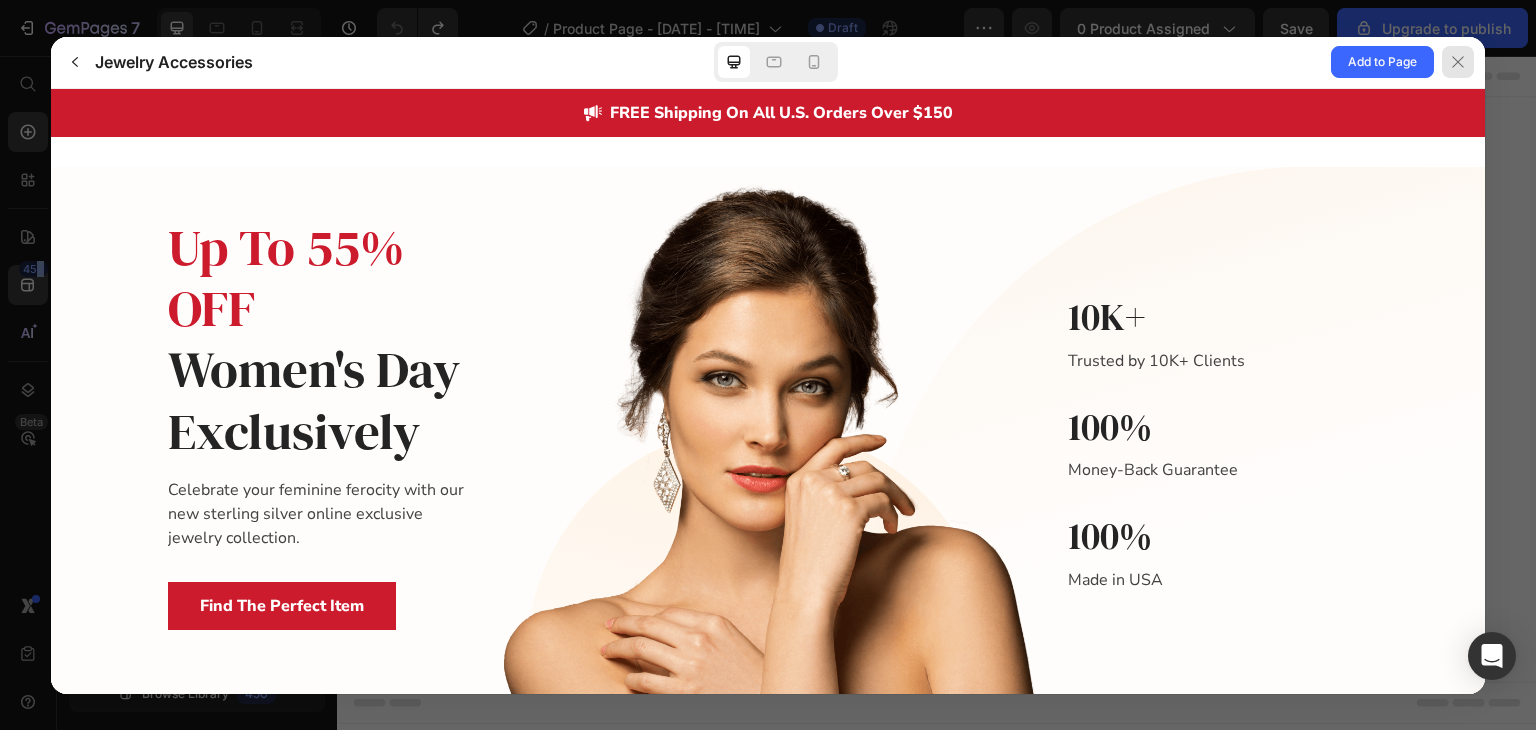 click at bounding box center (1458, 62) 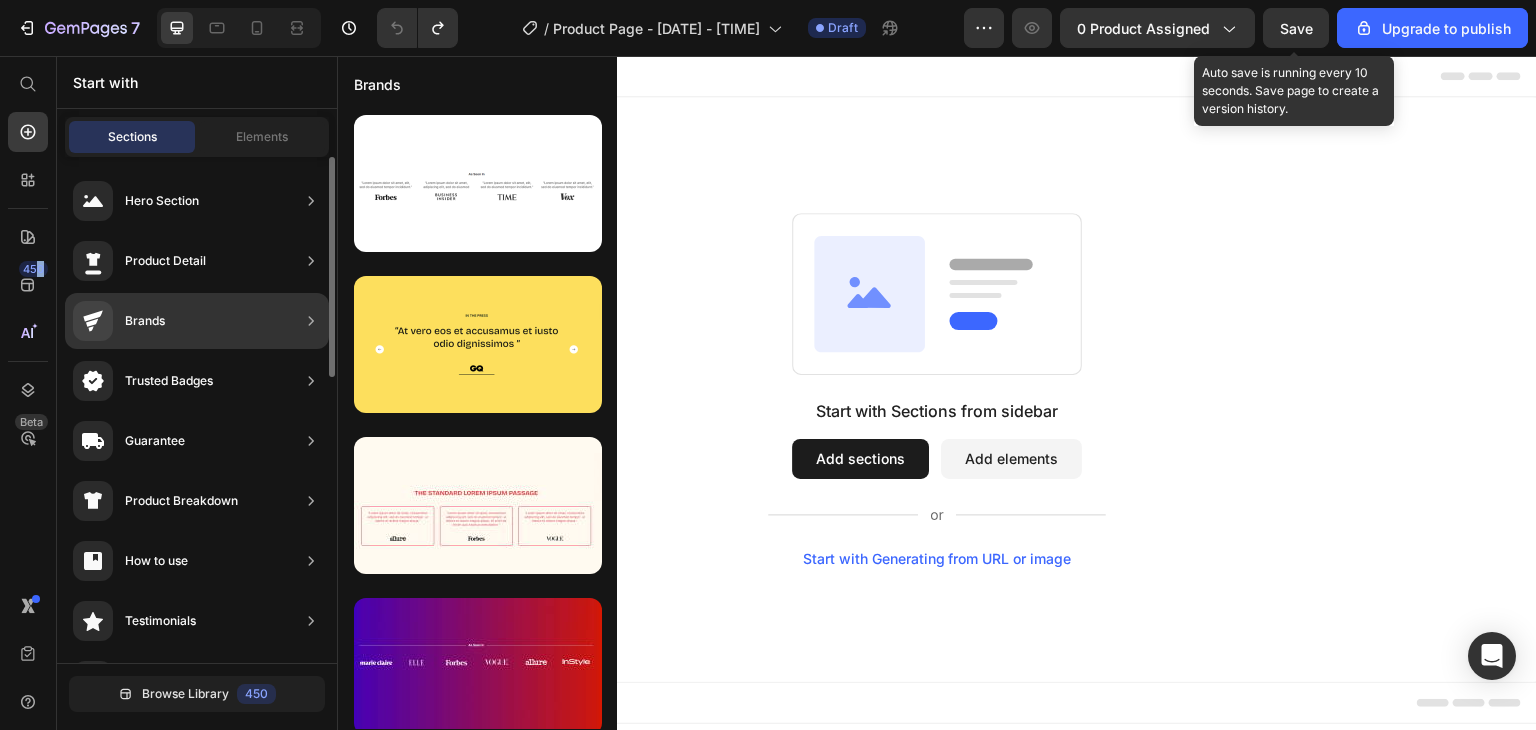 drag, startPoint x: 180, startPoint y: 324, endPoint x: 180, endPoint y: 337, distance: 13 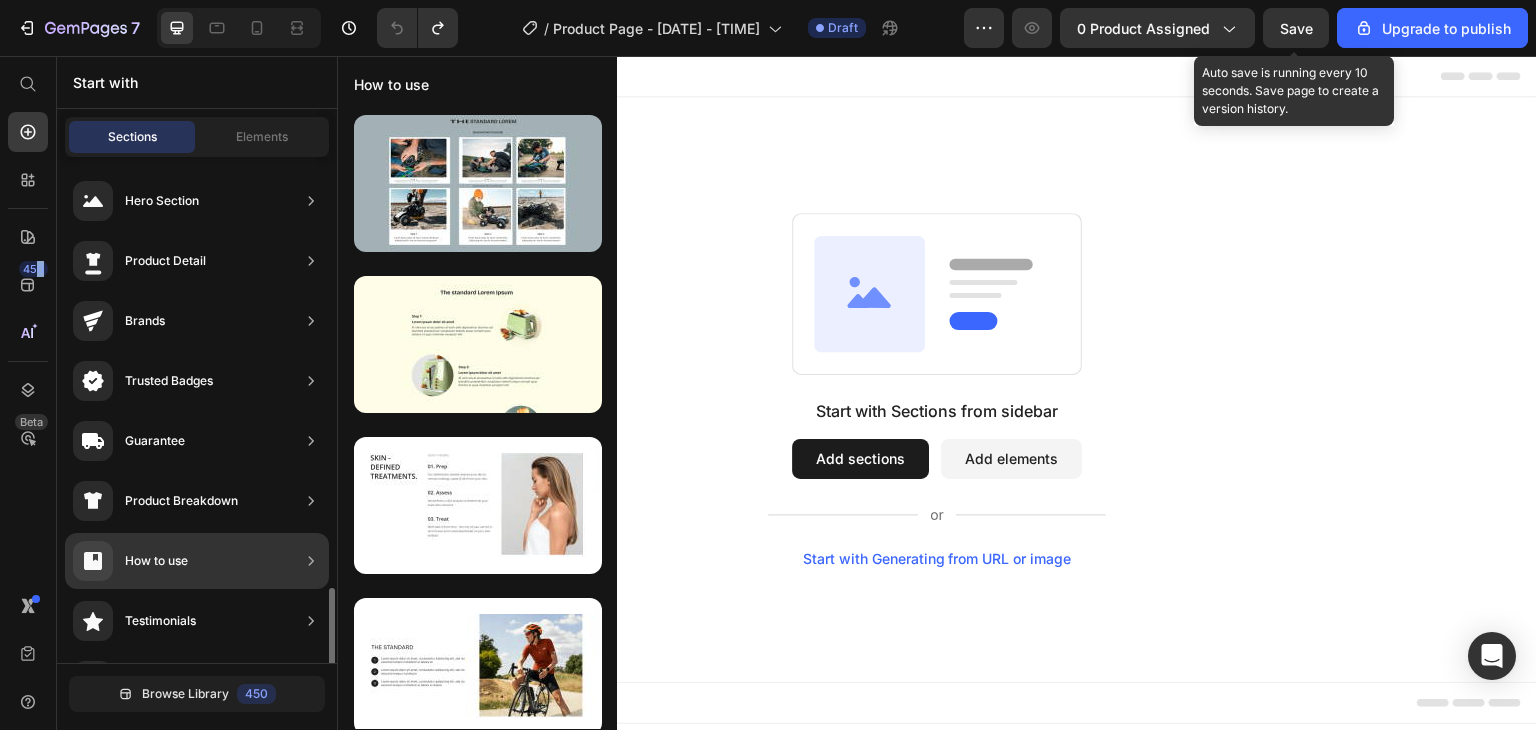 scroll, scrollTop: 300, scrollLeft: 0, axis: vertical 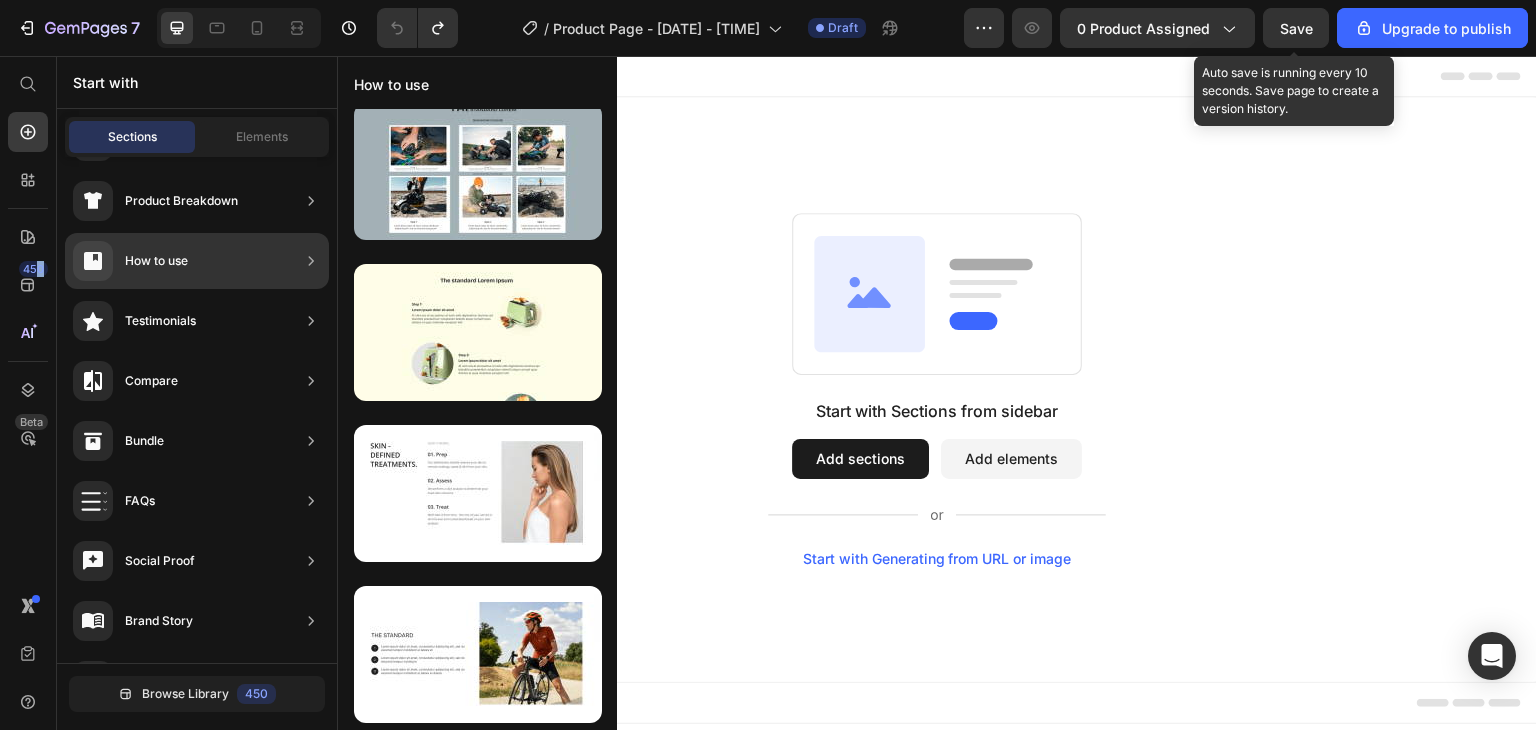 drag, startPoint x: 870, startPoint y: 550, endPoint x: 843, endPoint y: 363, distance: 188.93915 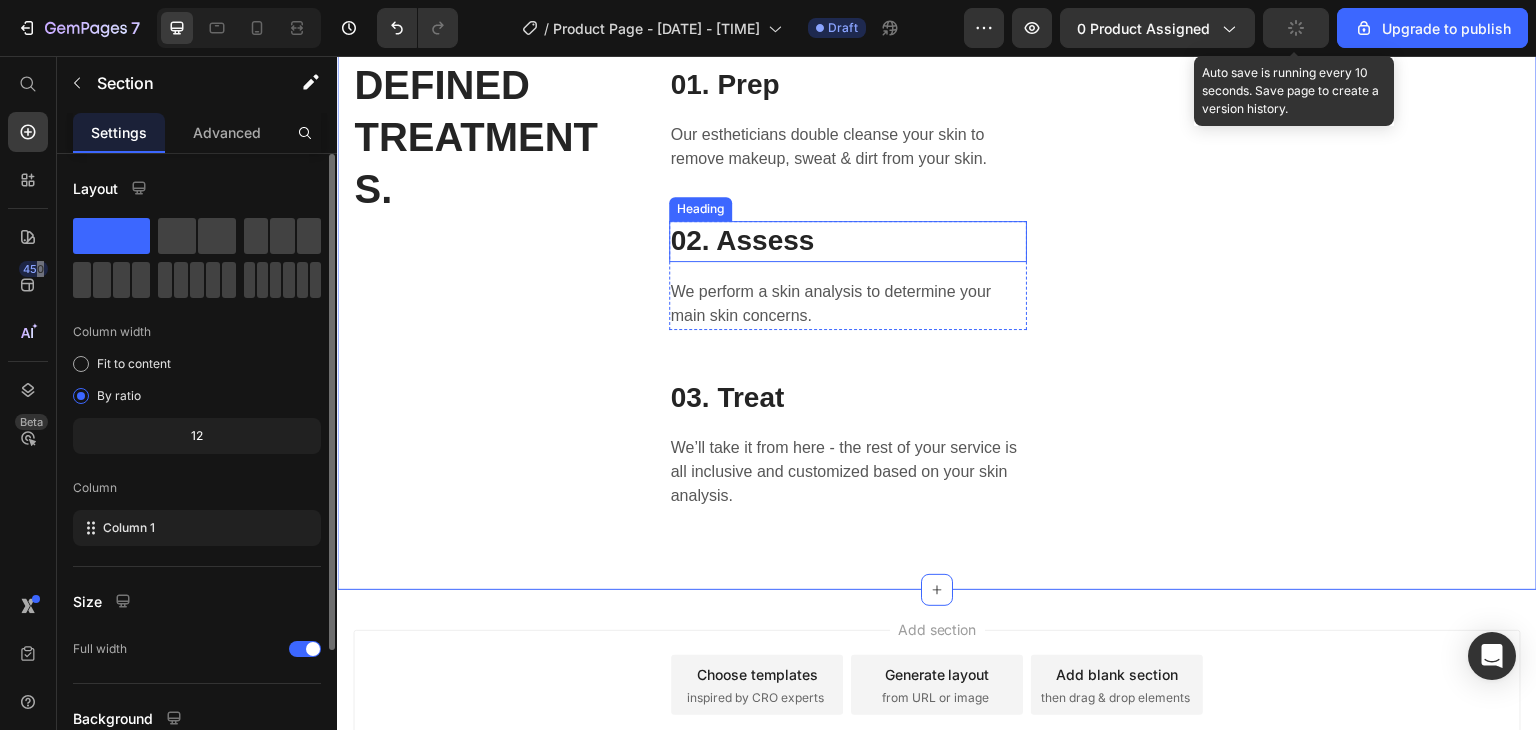 scroll, scrollTop: 0, scrollLeft: 0, axis: both 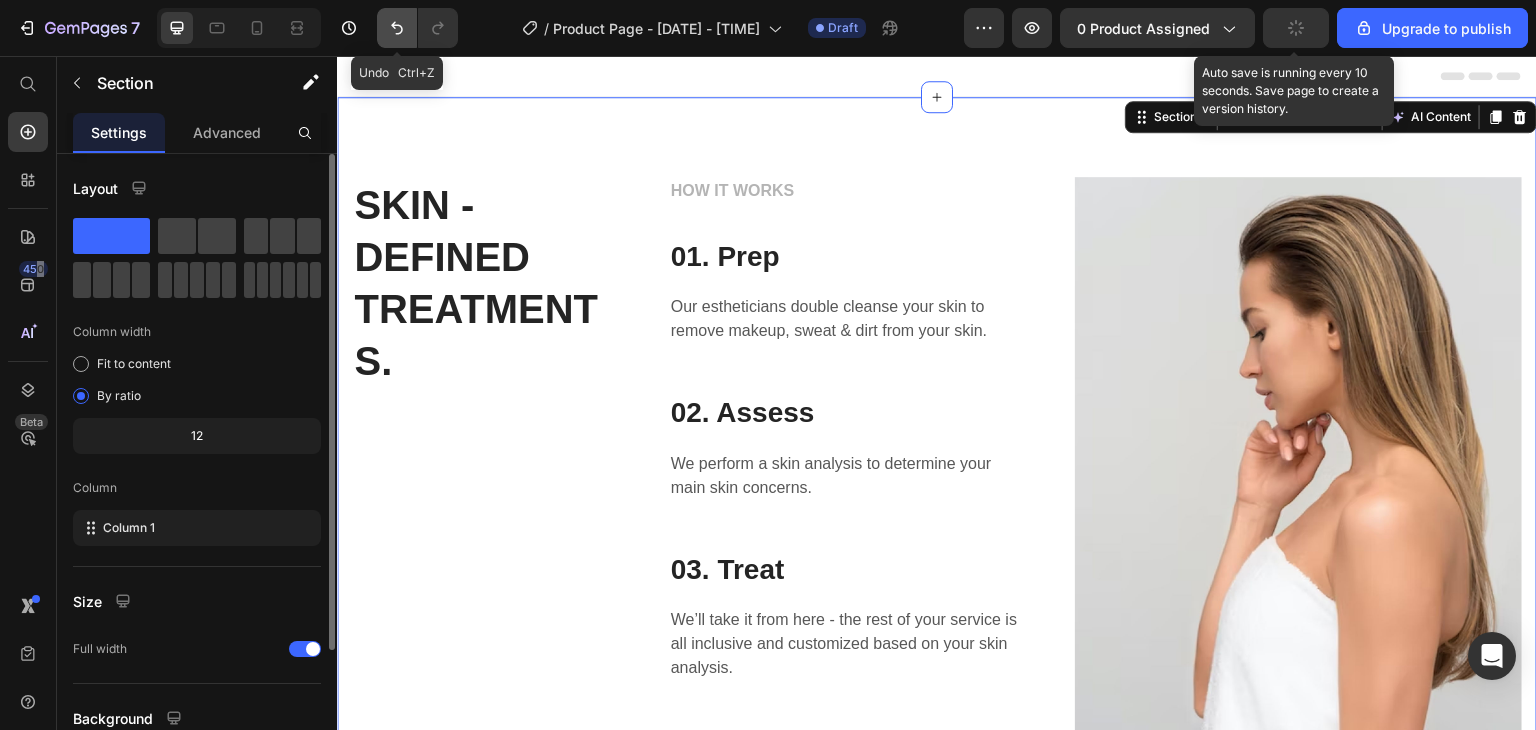 click 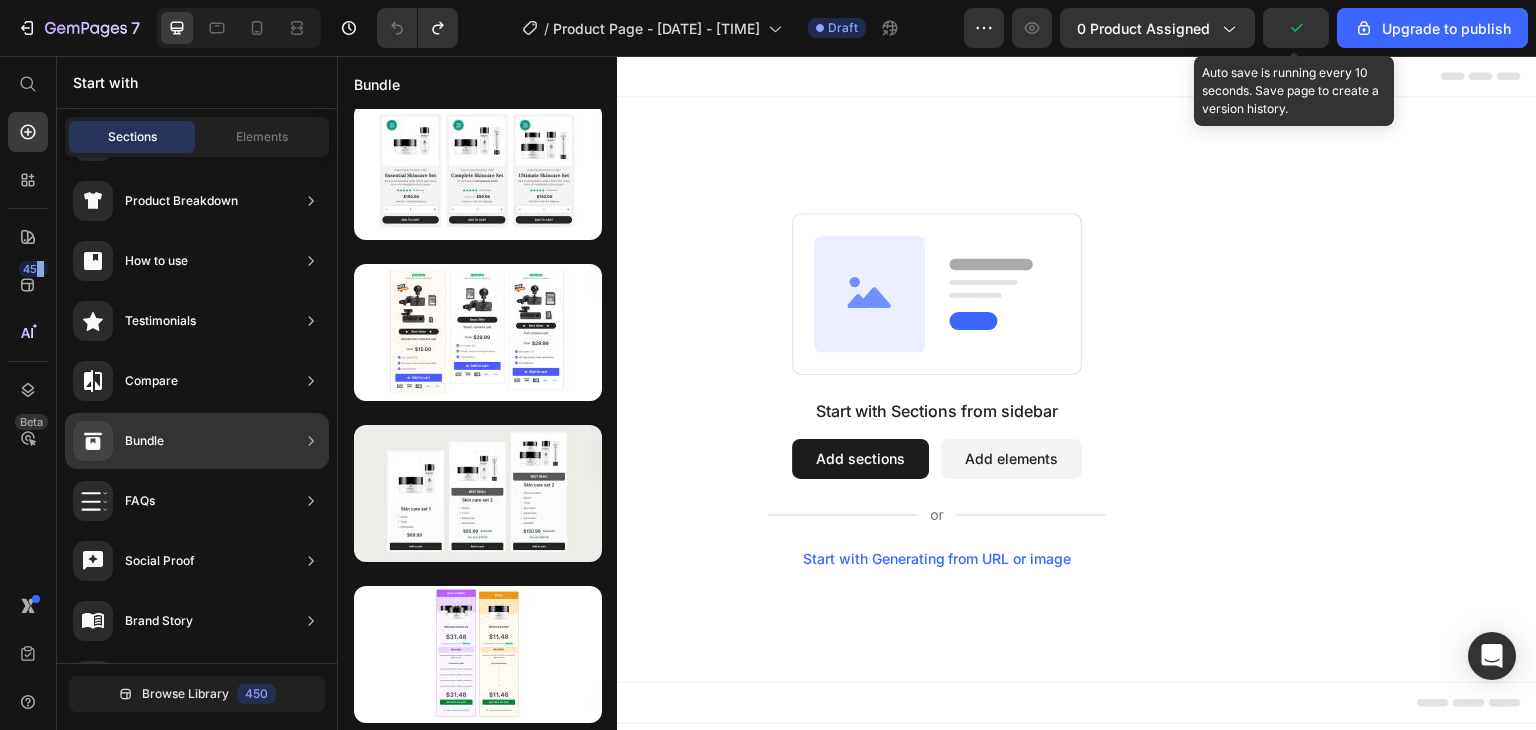 scroll, scrollTop: 654, scrollLeft: 0, axis: vertical 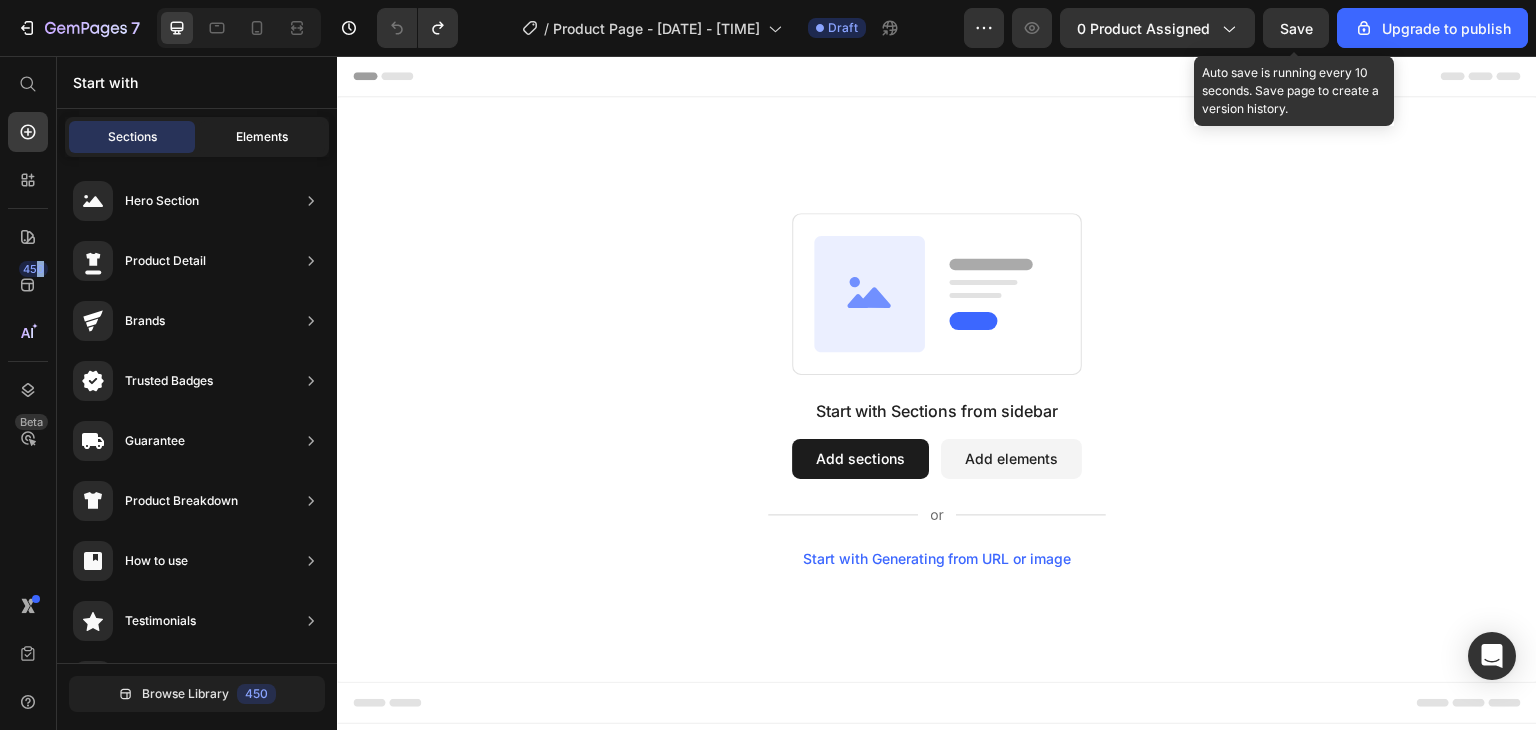 click on "Elements" 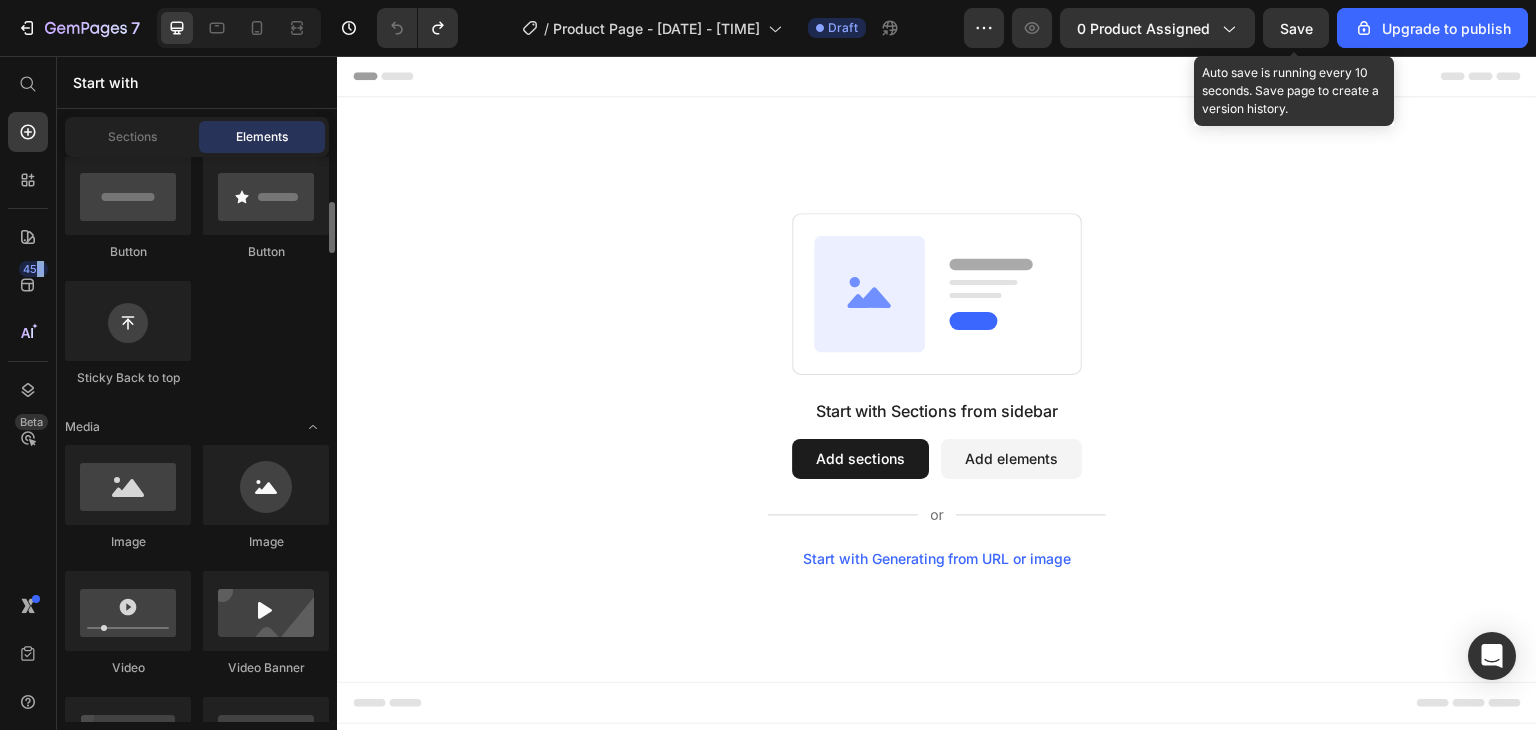 scroll, scrollTop: 600, scrollLeft: 0, axis: vertical 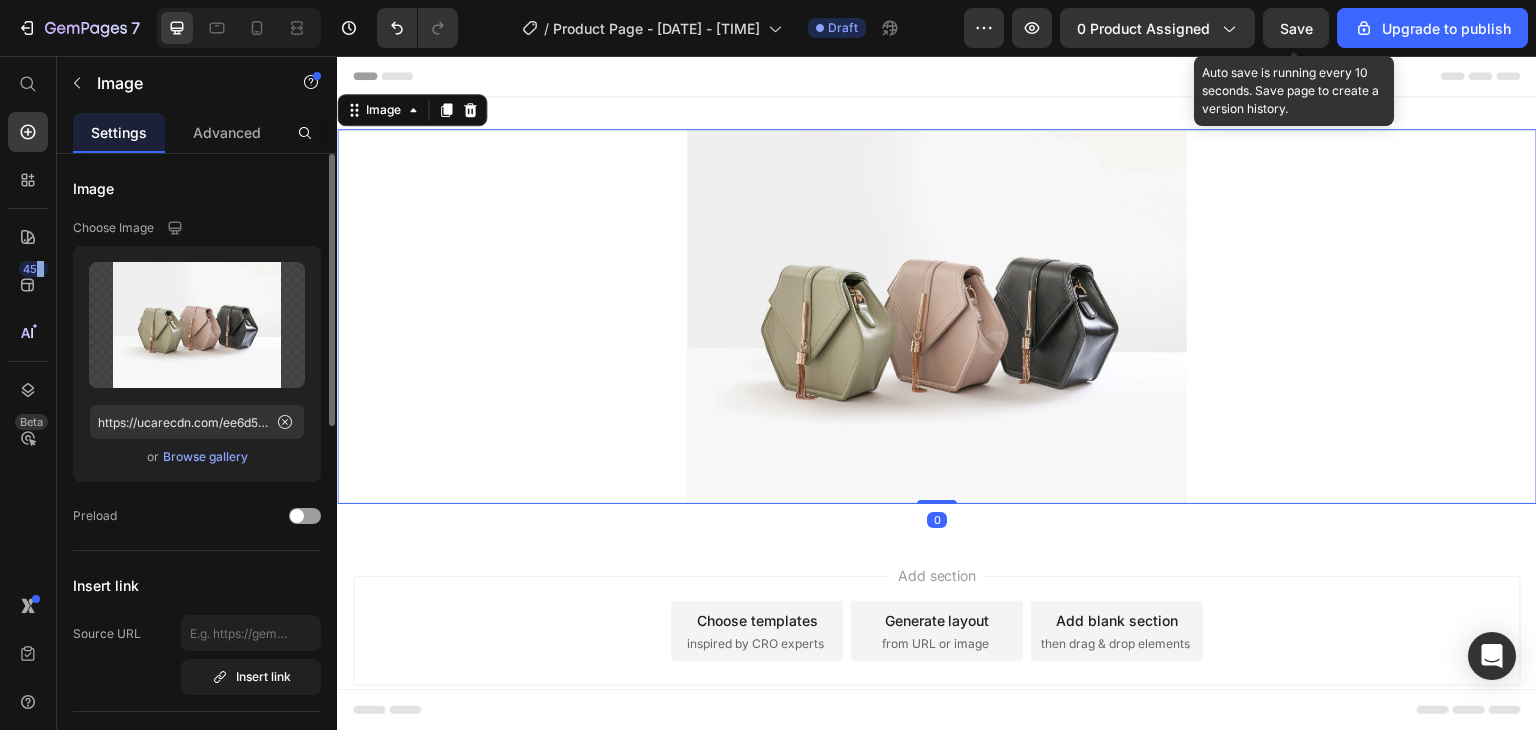 click at bounding box center [937, 316] 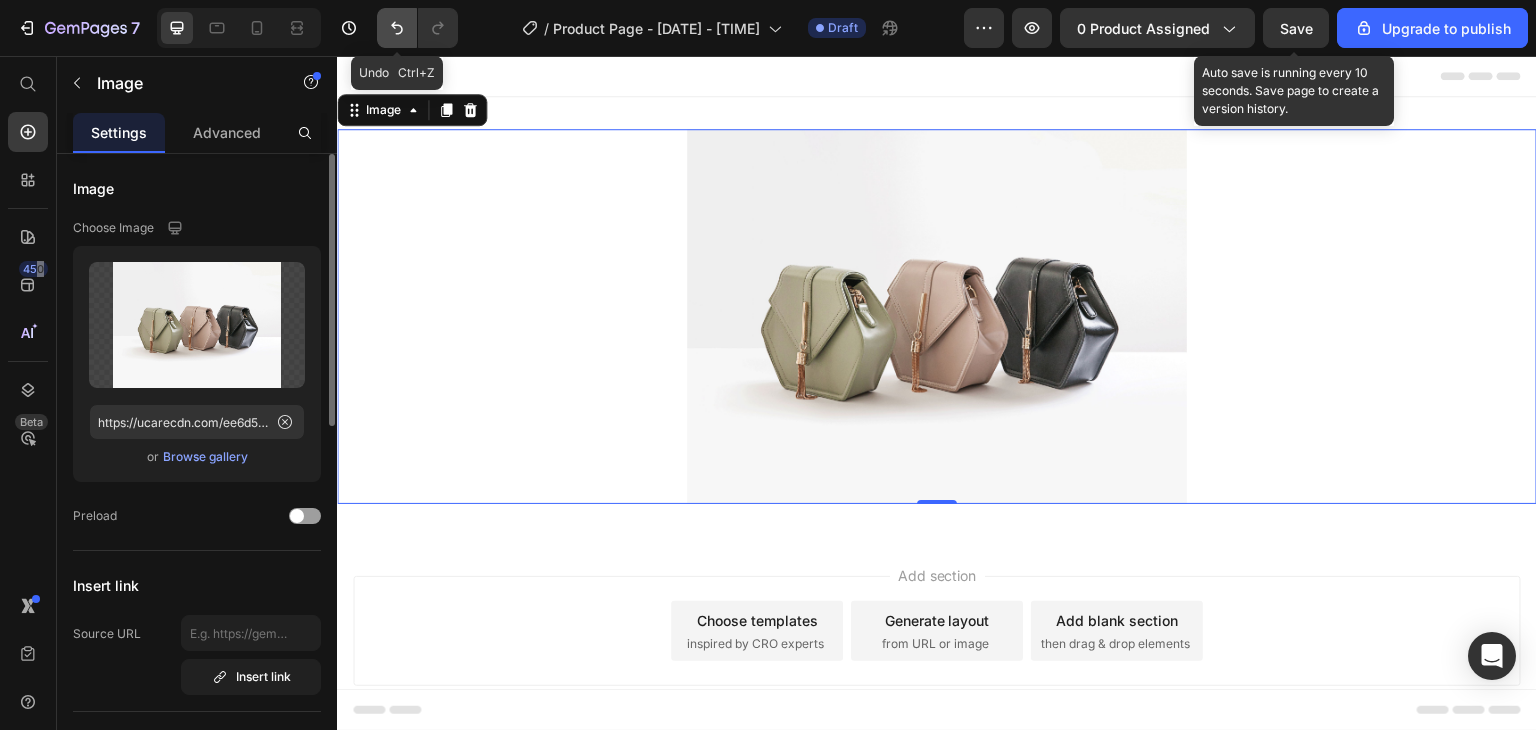 click 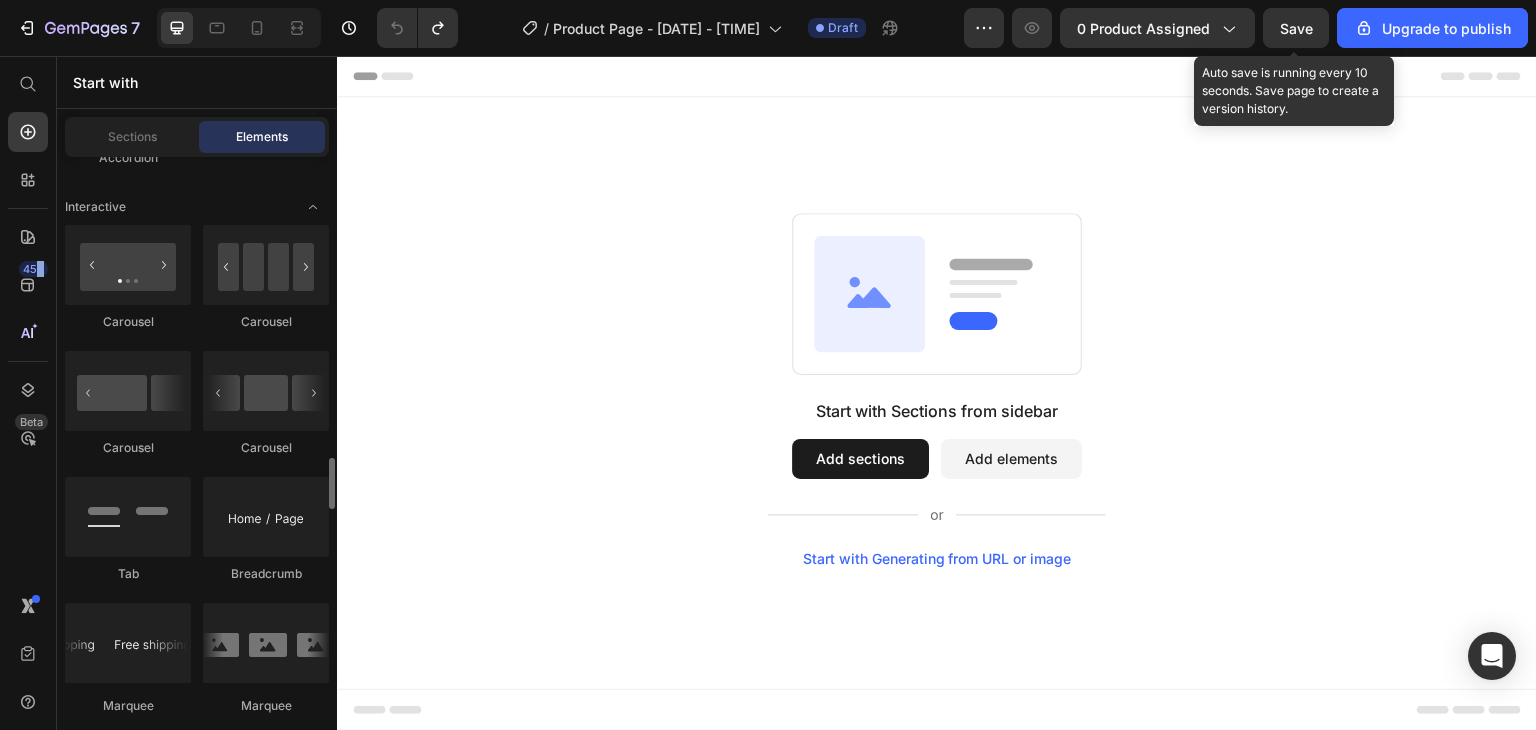 scroll, scrollTop: 2200, scrollLeft: 0, axis: vertical 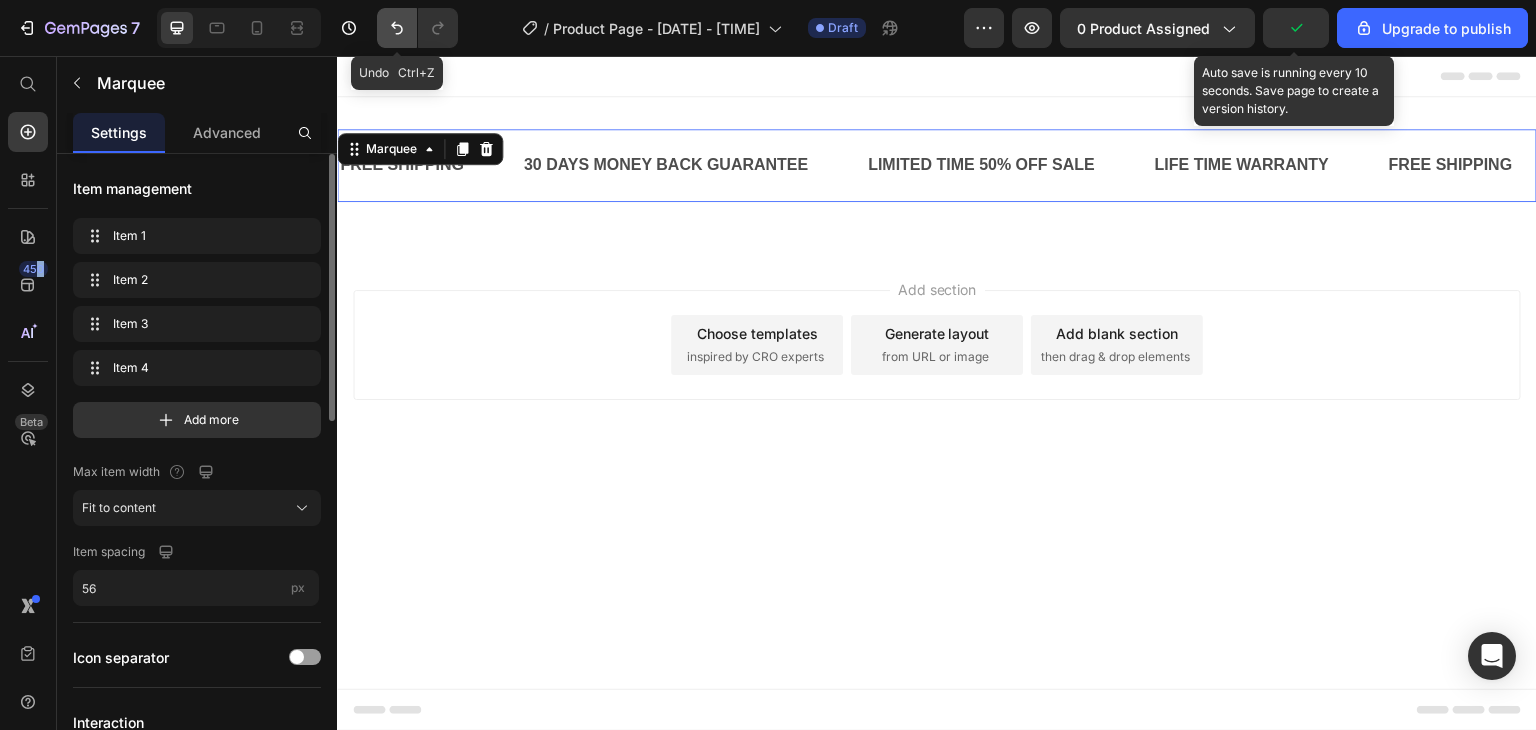 click 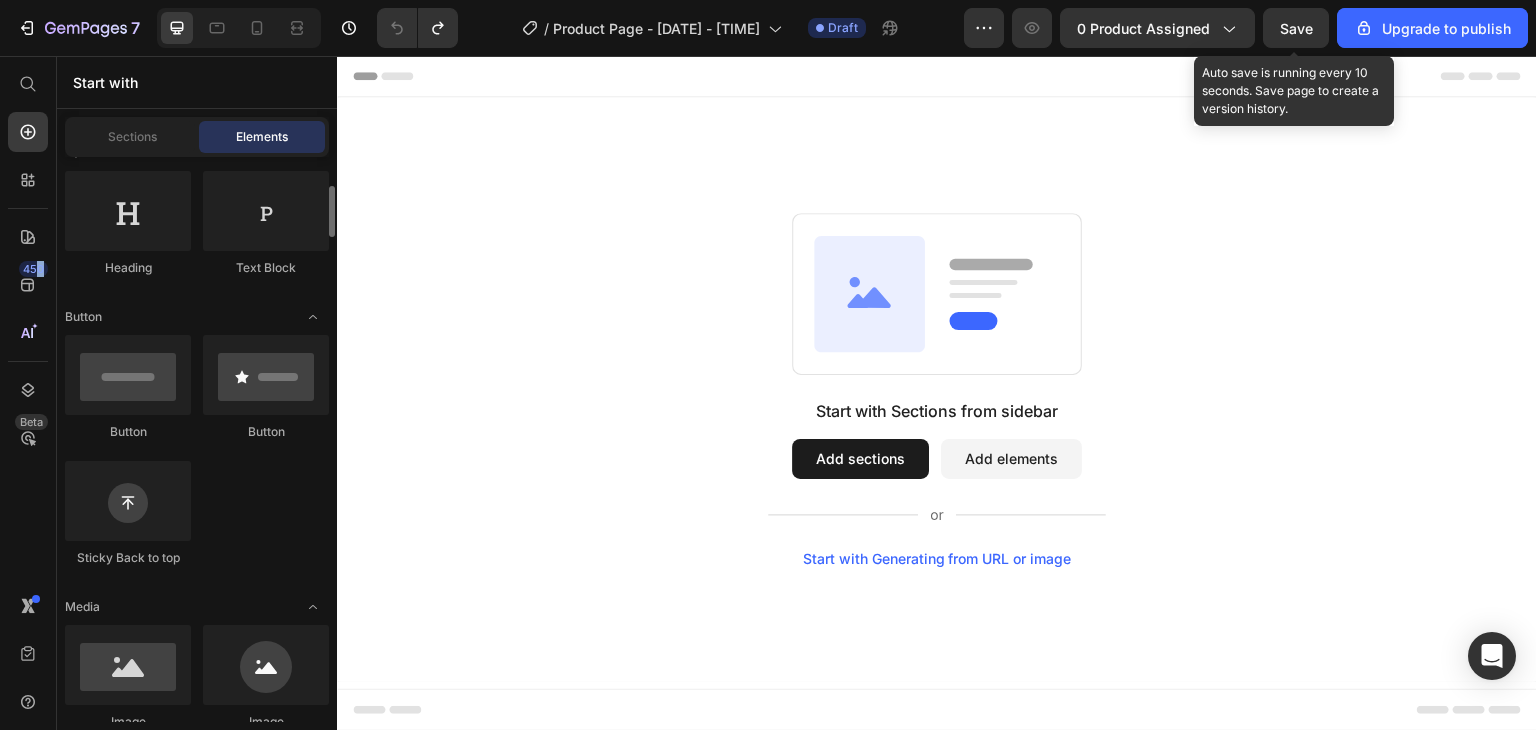 scroll, scrollTop: 0, scrollLeft: 0, axis: both 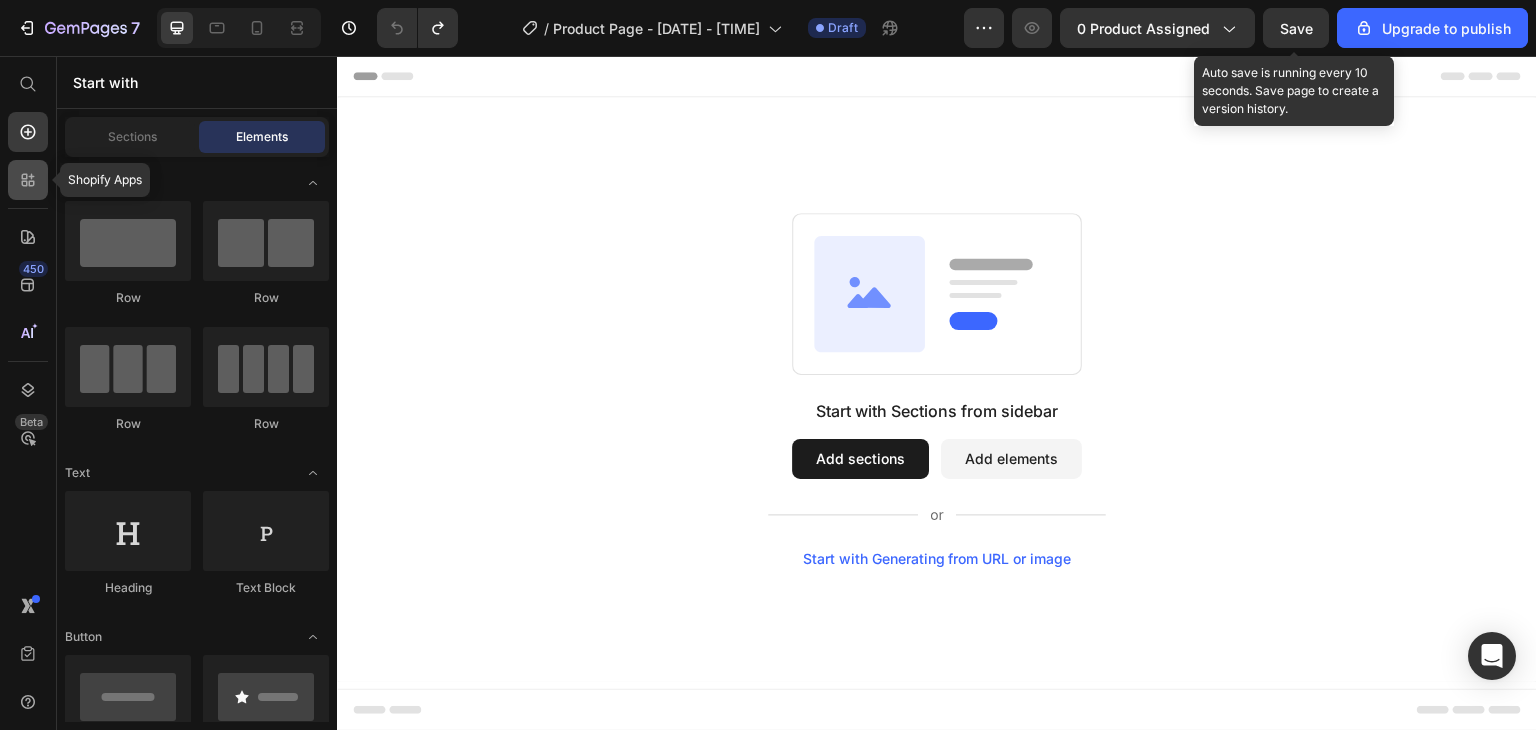 click 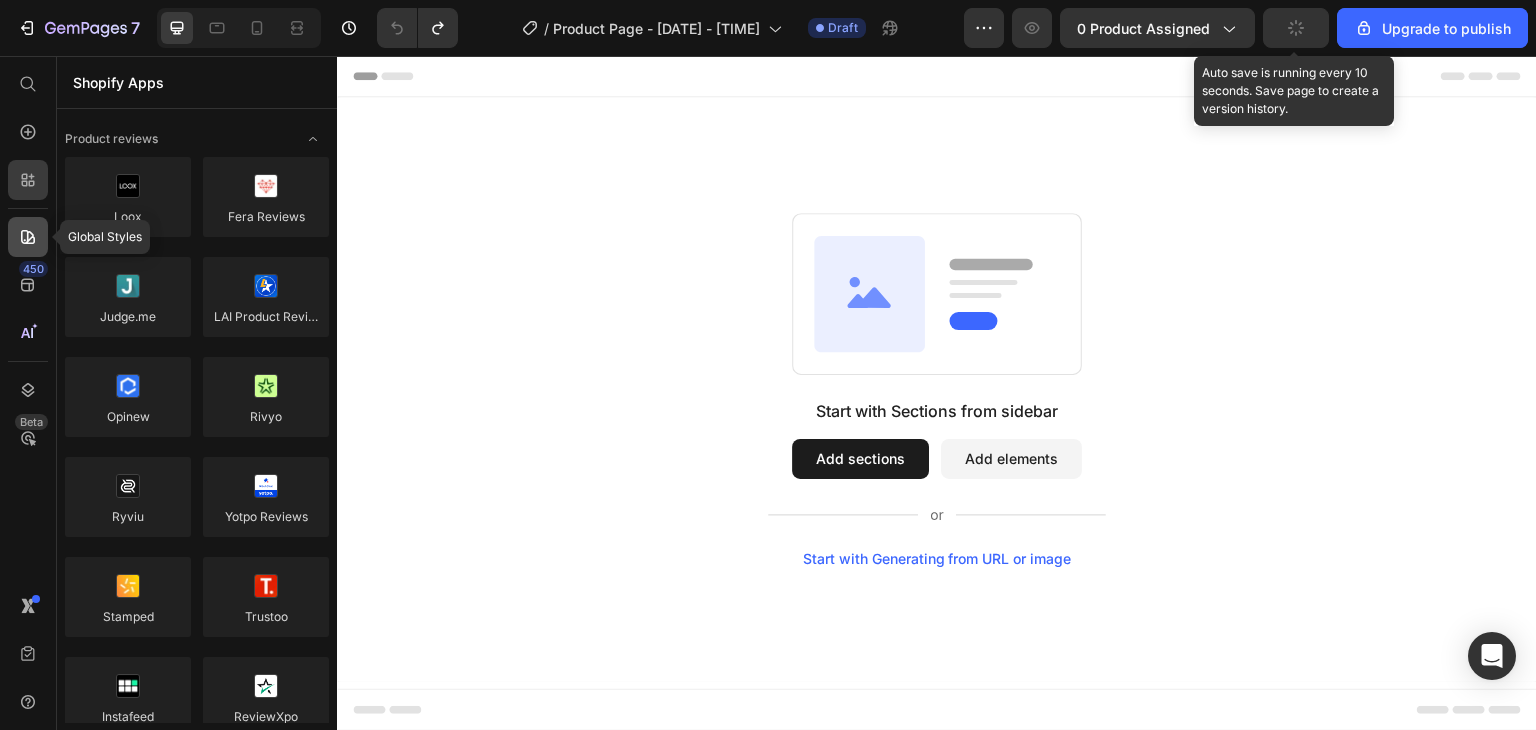 click 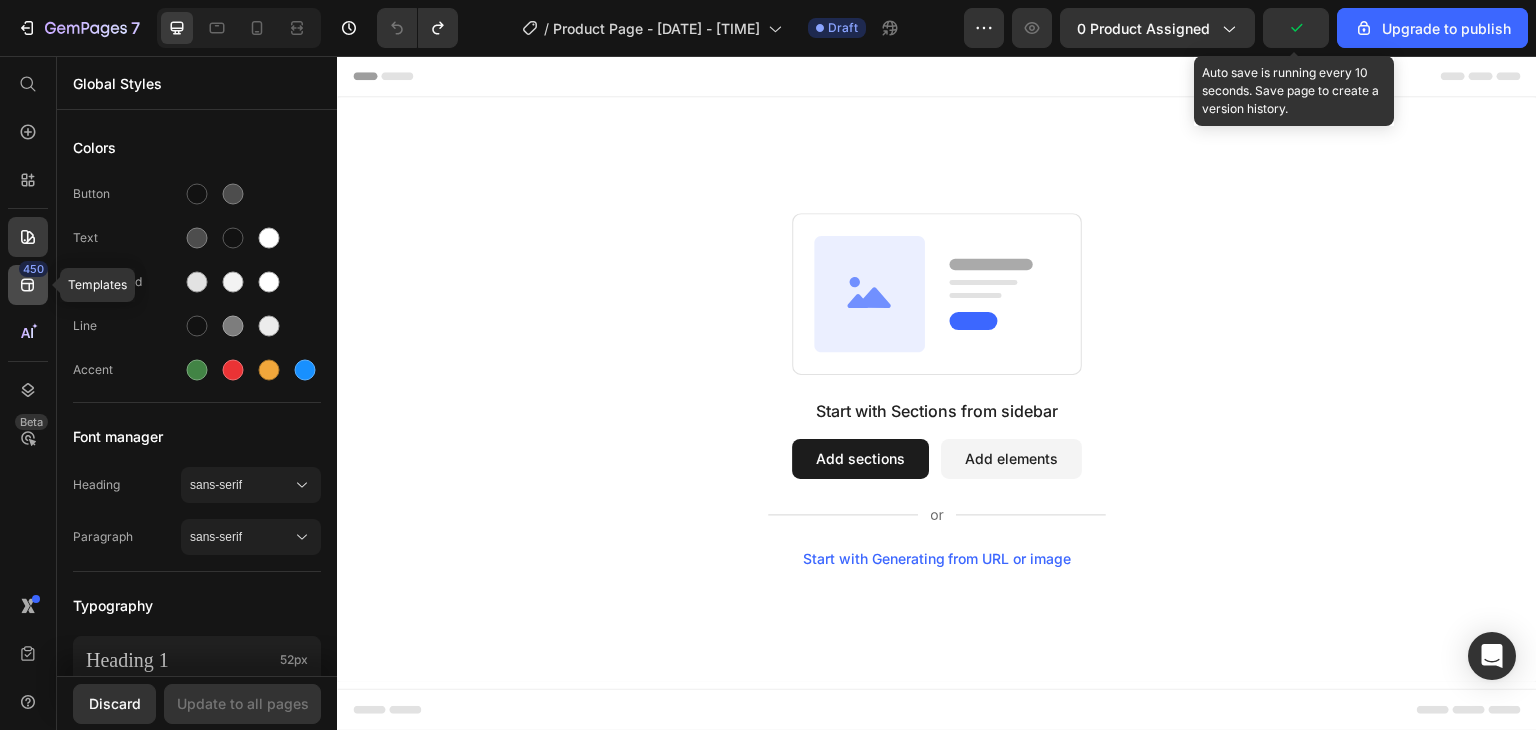 click 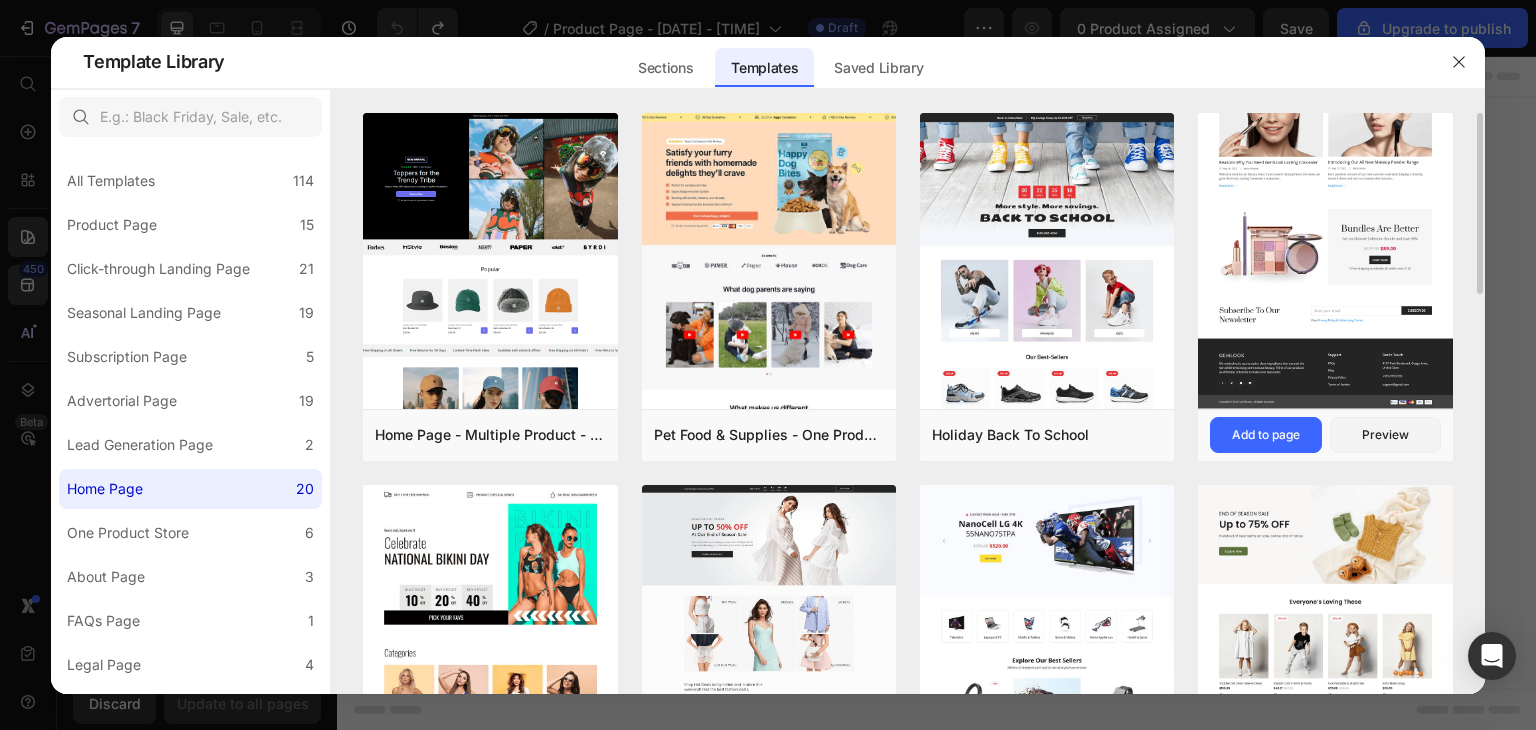 click at bounding box center (1325, -51) 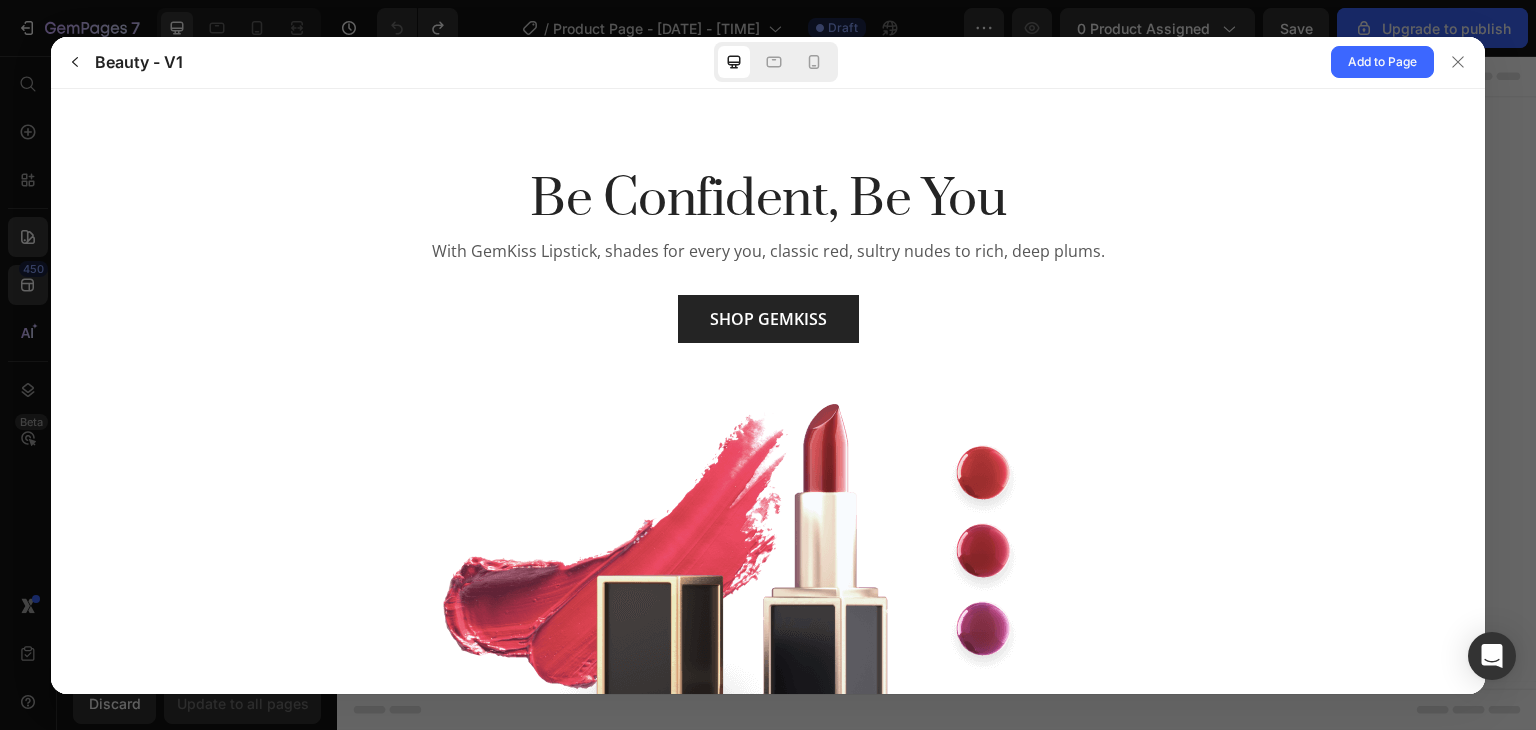 scroll, scrollTop: 0, scrollLeft: 0, axis: both 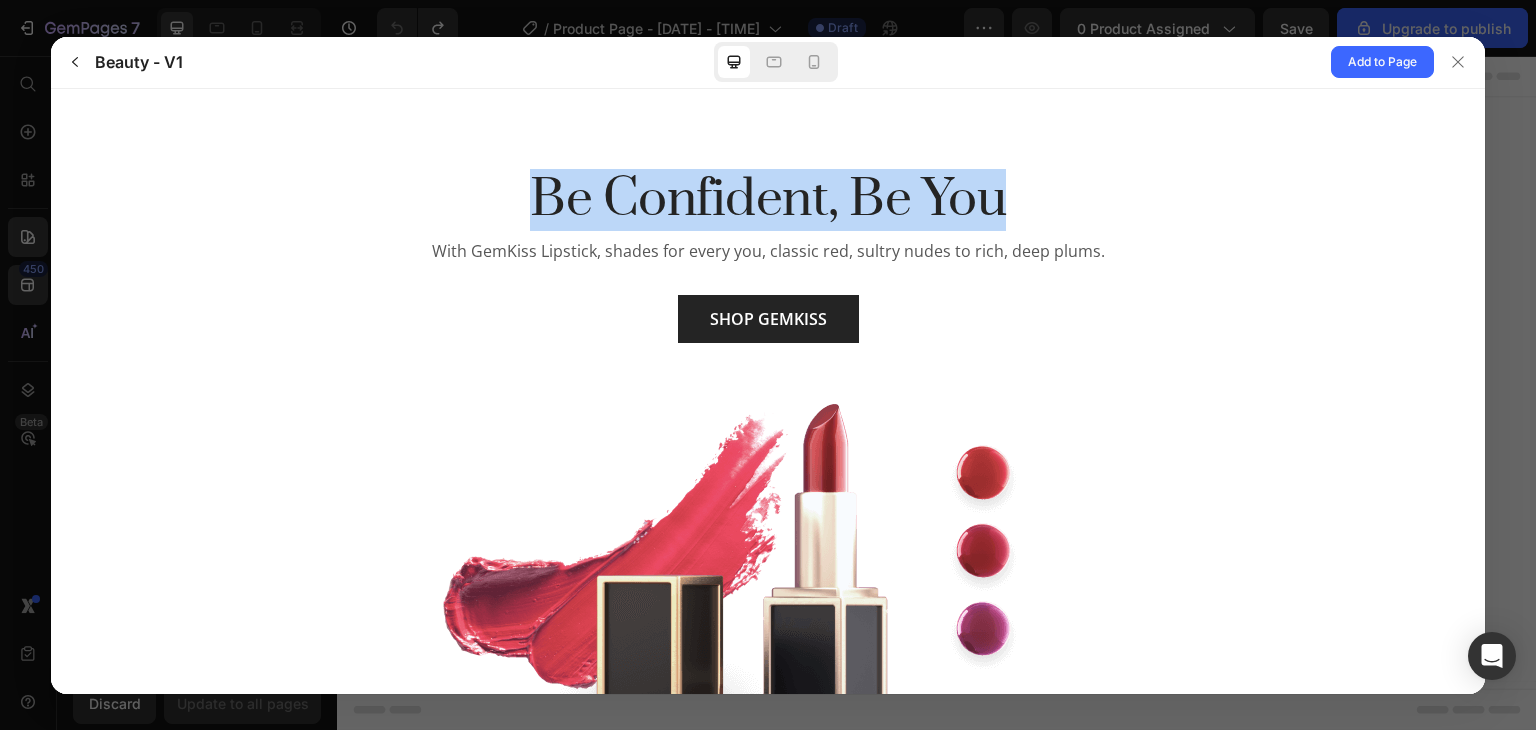 drag, startPoint x: 538, startPoint y: 225, endPoint x: 1023, endPoint y: 206, distance: 485.372 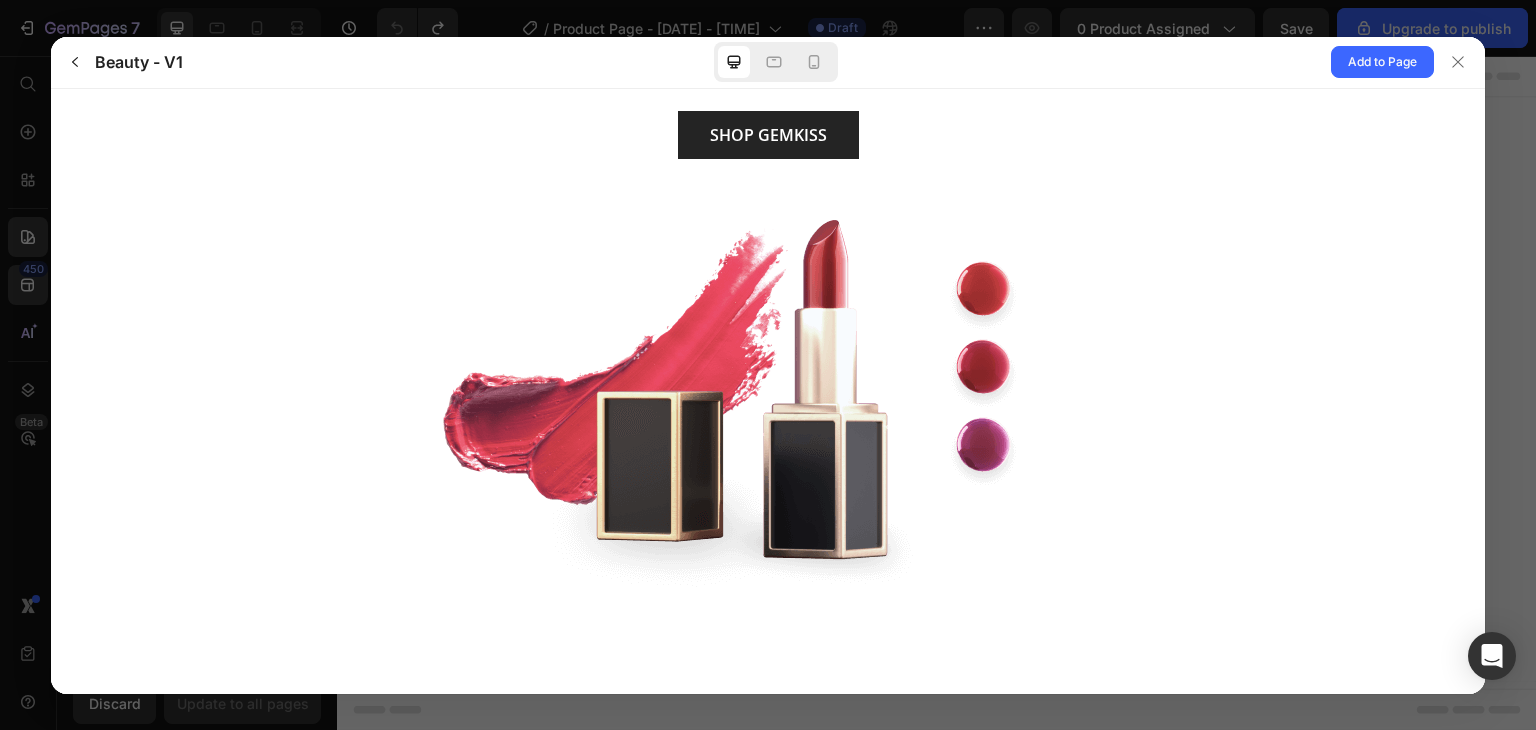 scroll, scrollTop: 0, scrollLeft: 0, axis: both 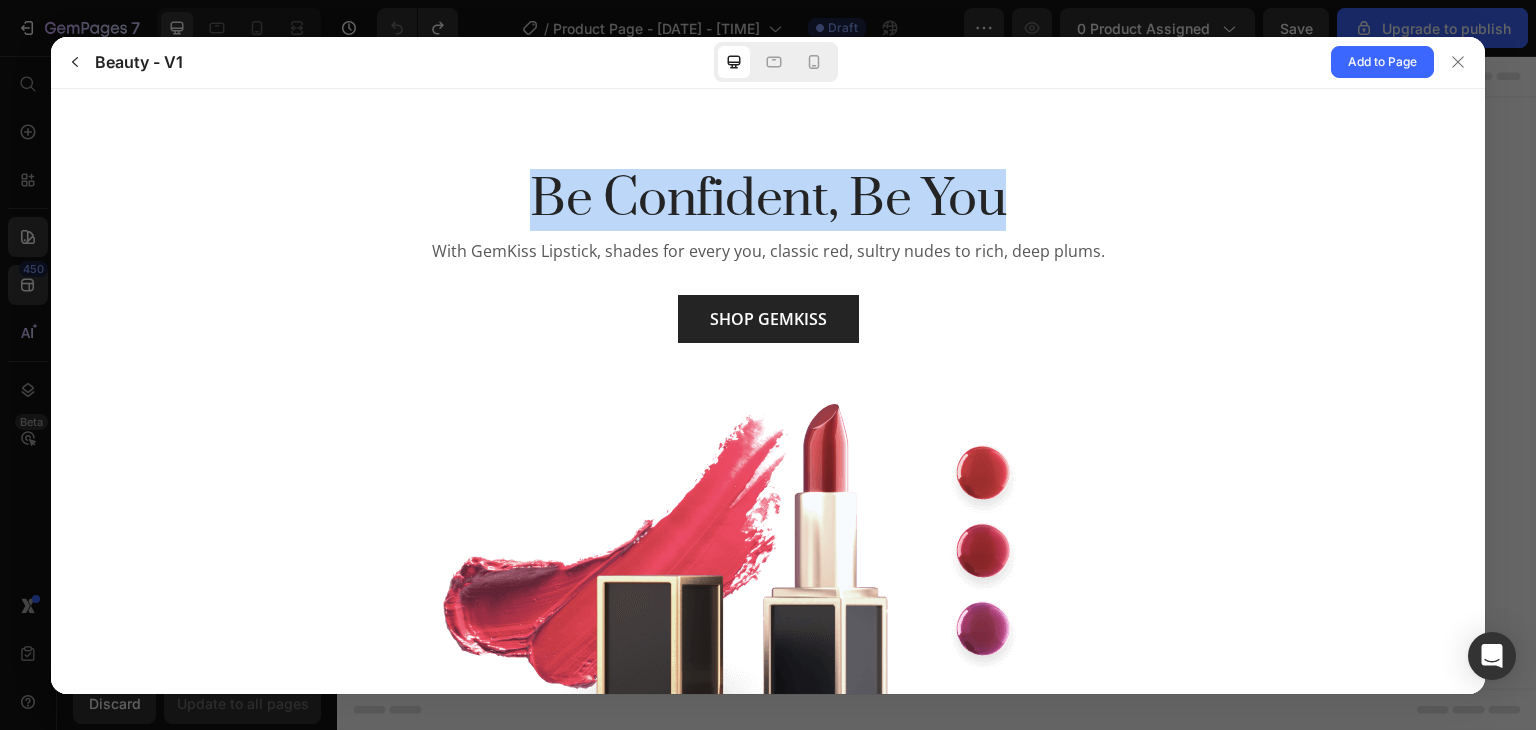drag, startPoint x: 751, startPoint y: 174, endPoint x: 1086, endPoint y: 169, distance: 335.03732 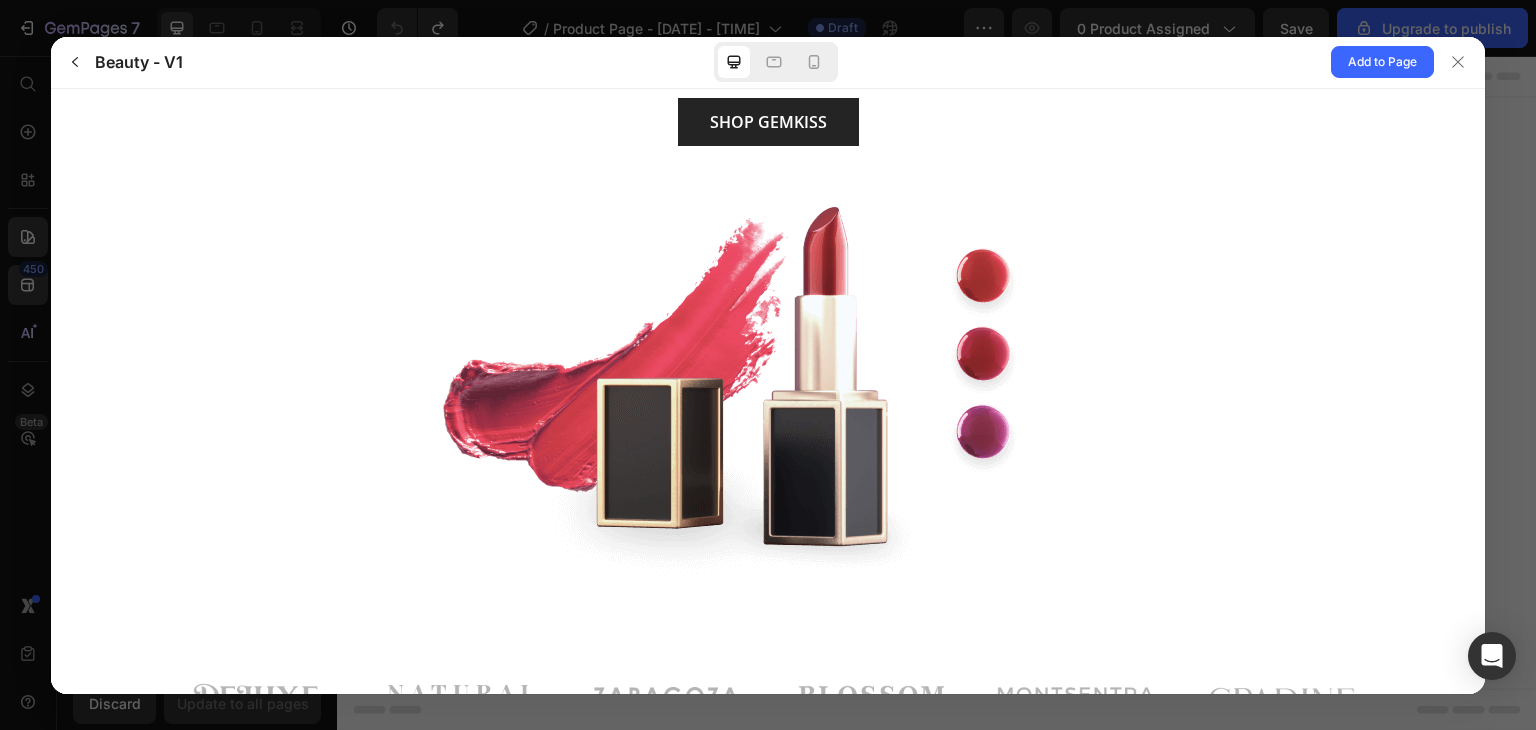 scroll, scrollTop: 500, scrollLeft: 0, axis: vertical 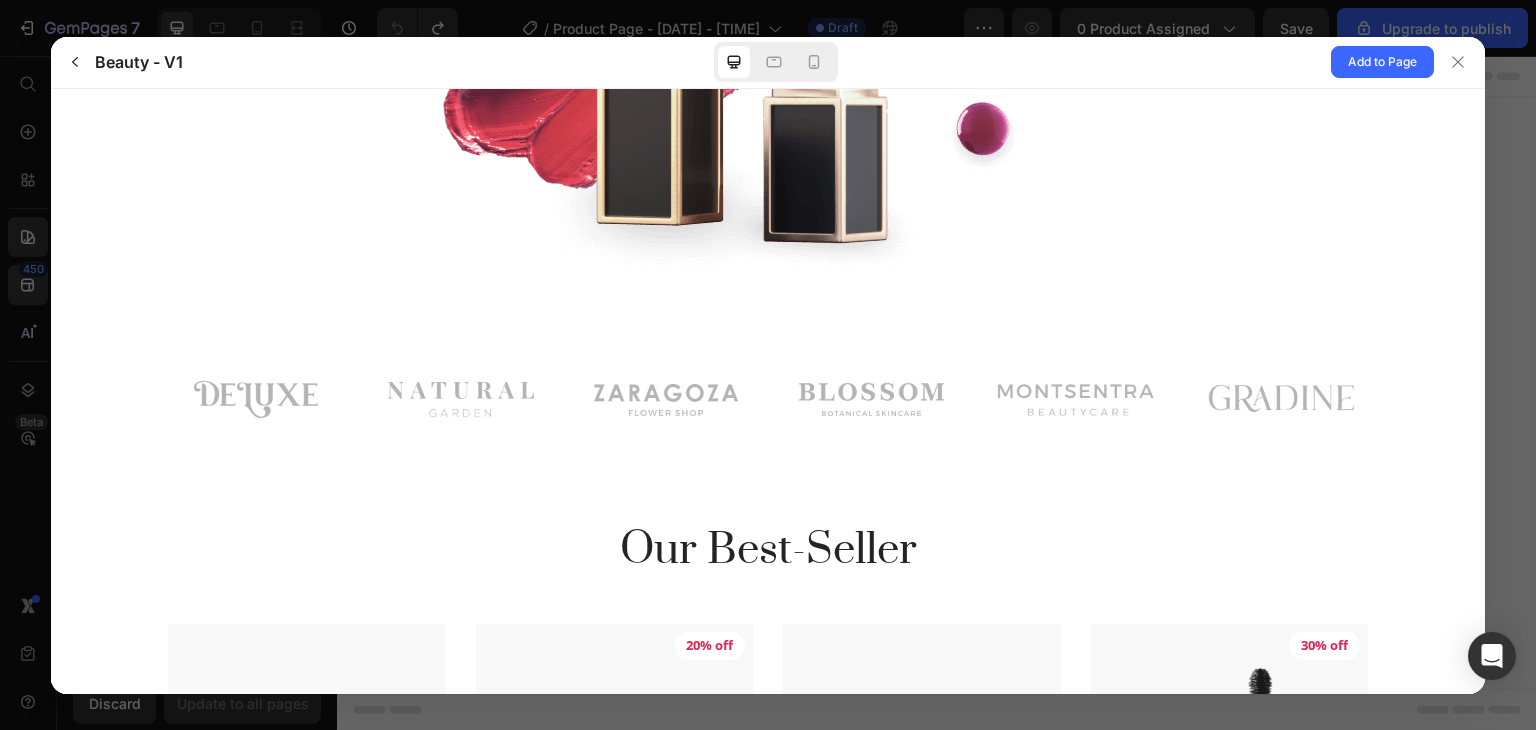 drag, startPoint x: 204, startPoint y: 382, endPoint x: 1333, endPoint y: 382, distance: 1129 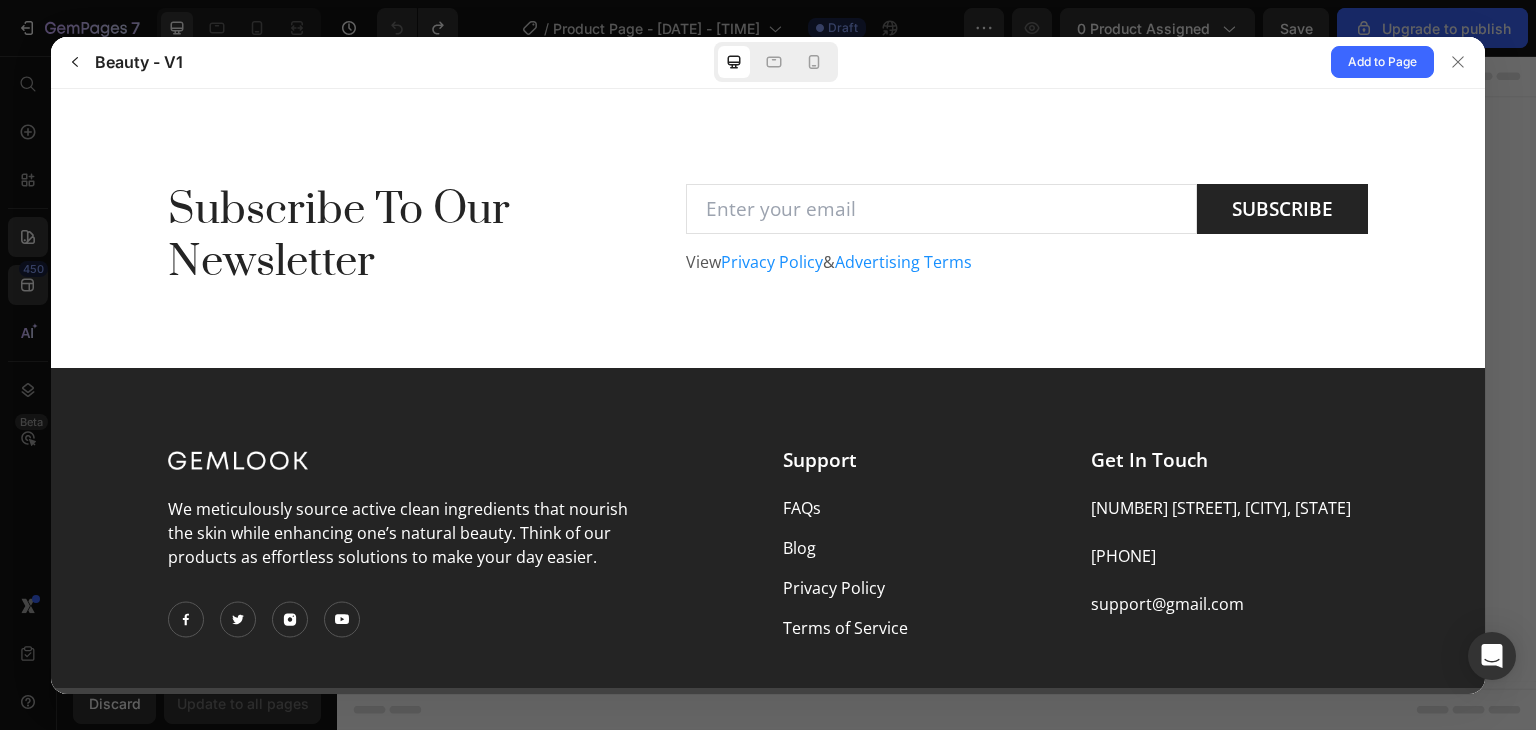 scroll, scrollTop: 4600, scrollLeft: 0, axis: vertical 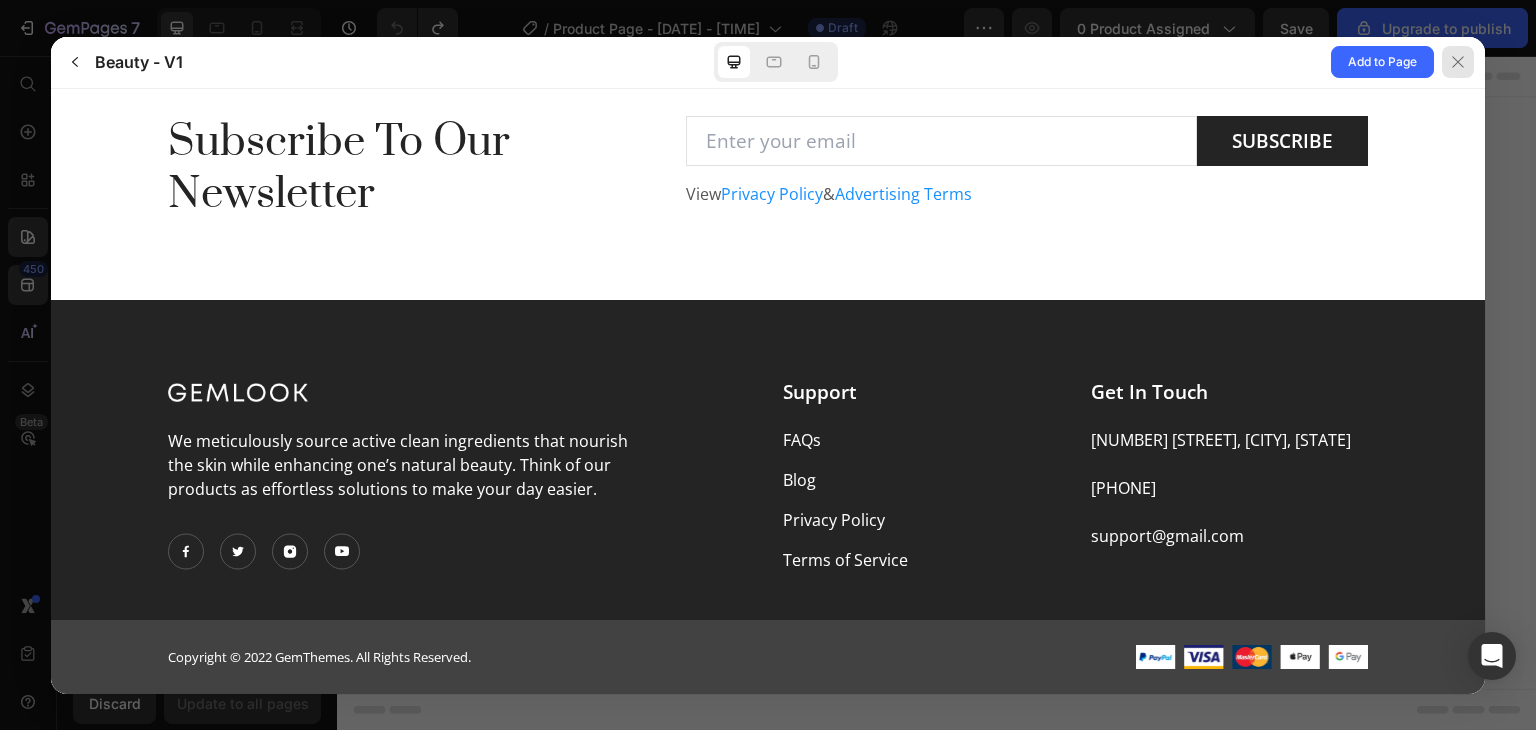click at bounding box center [1458, 62] 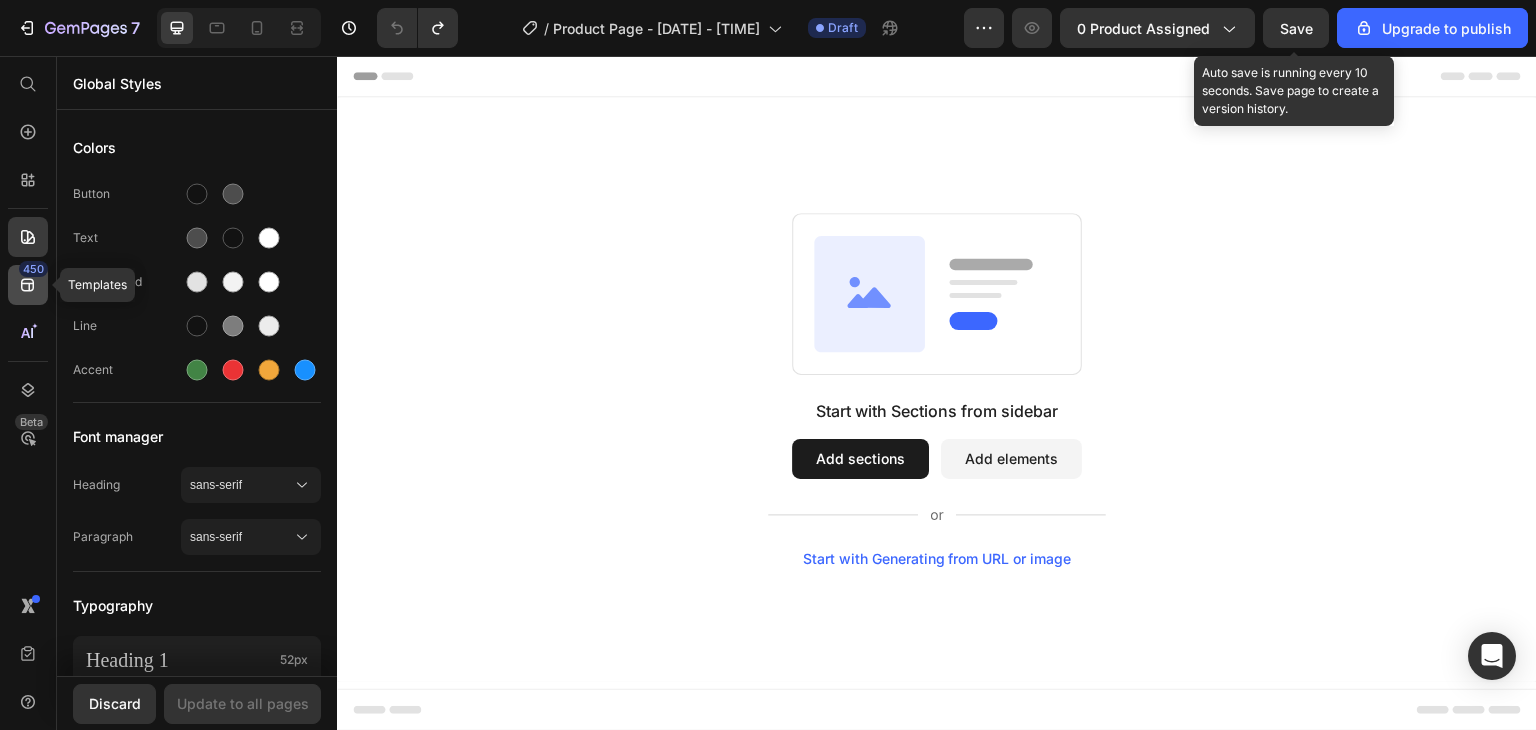 click on "450" at bounding box center (33, 269) 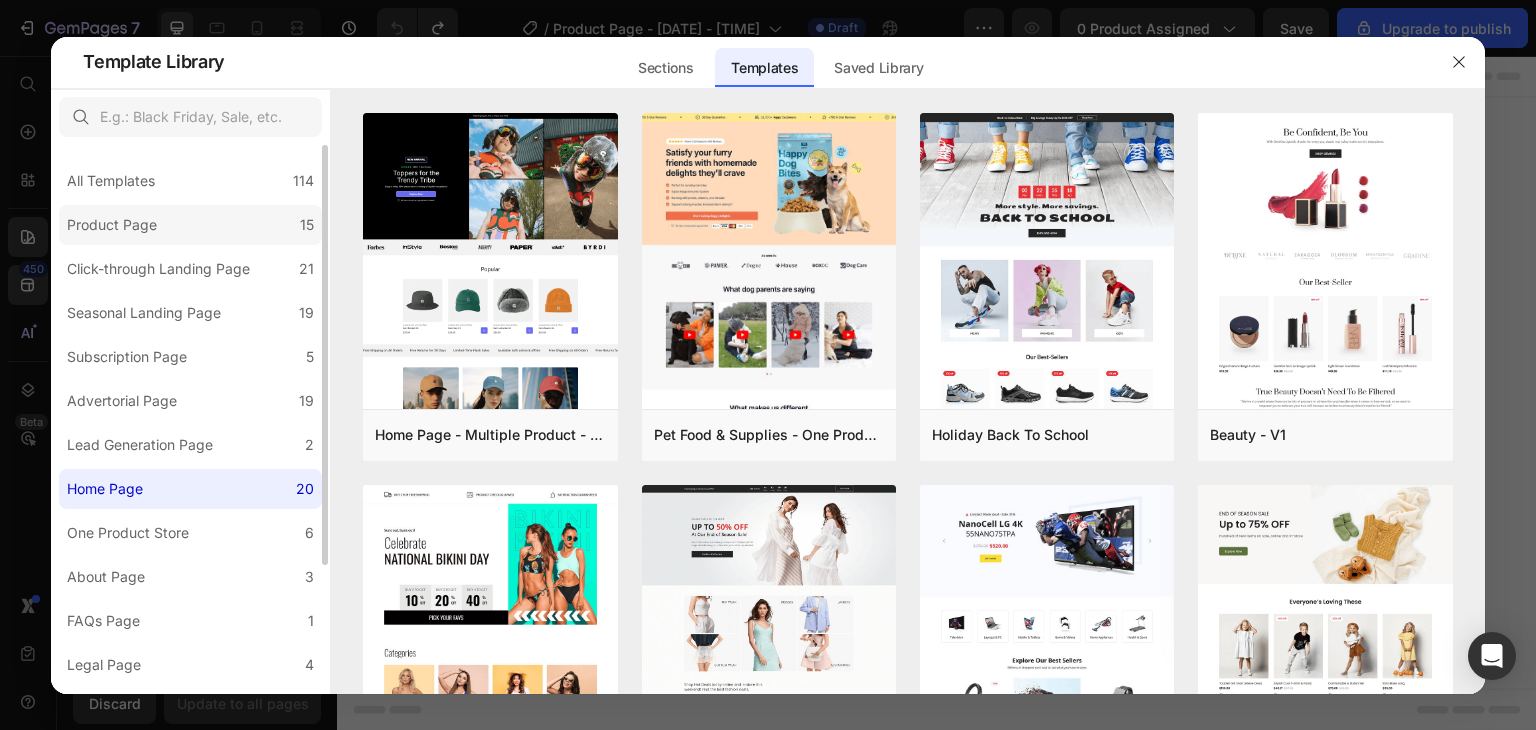 click on "Product Page 15" 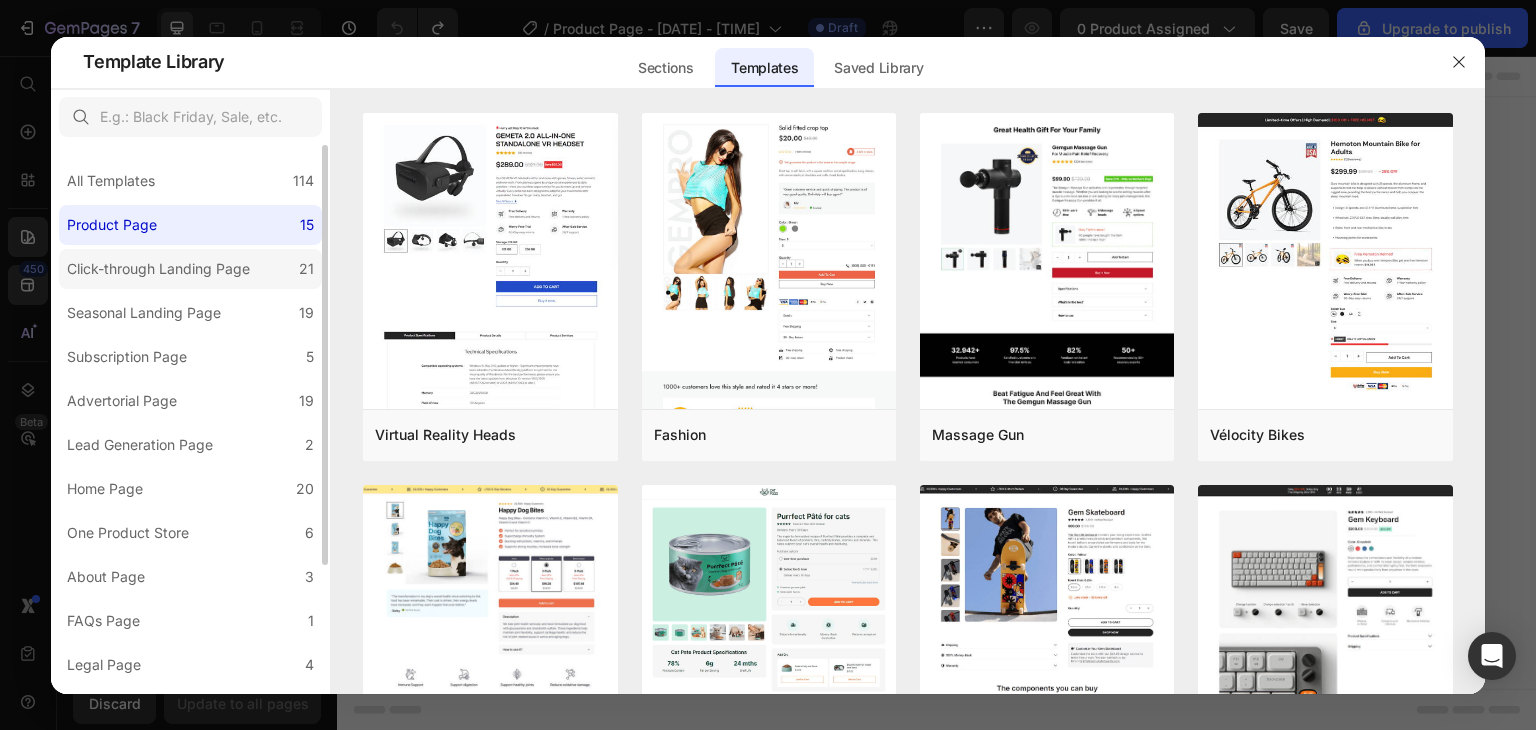 click on "Click-through Landing Page" at bounding box center [158, 269] 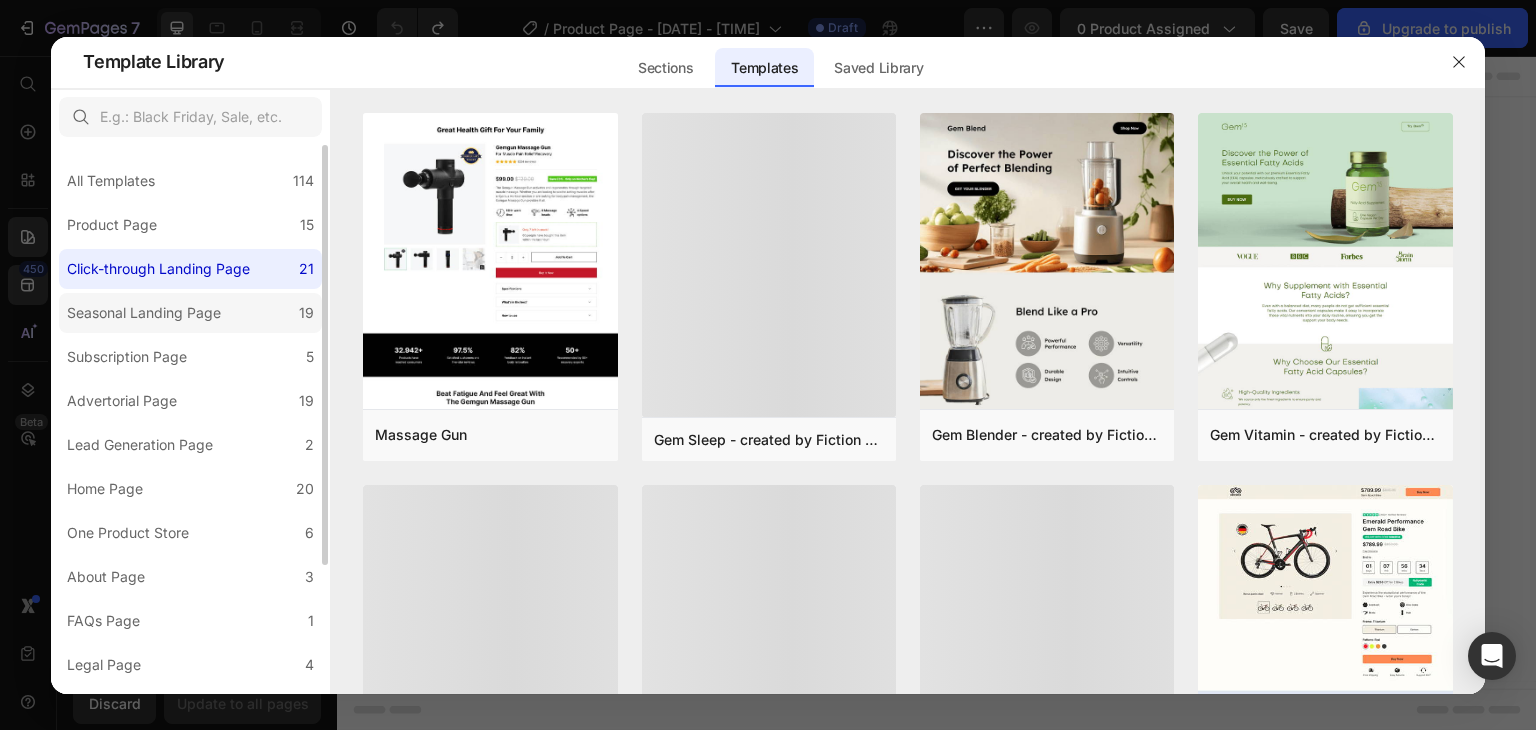 click on "Seasonal Landing Page" at bounding box center (144, 313) 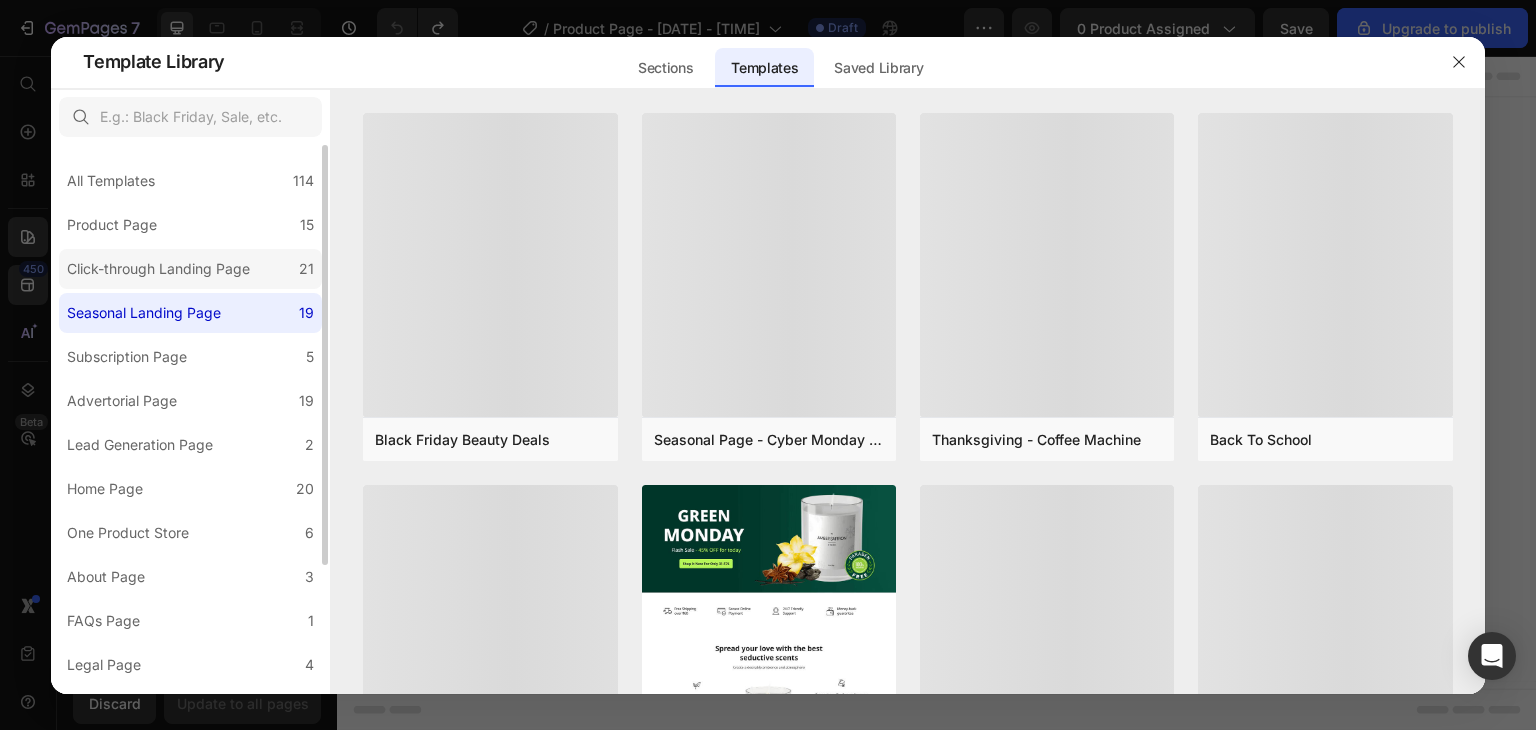 click on "Click-through Landing Page" at bounding box center [158, 269] 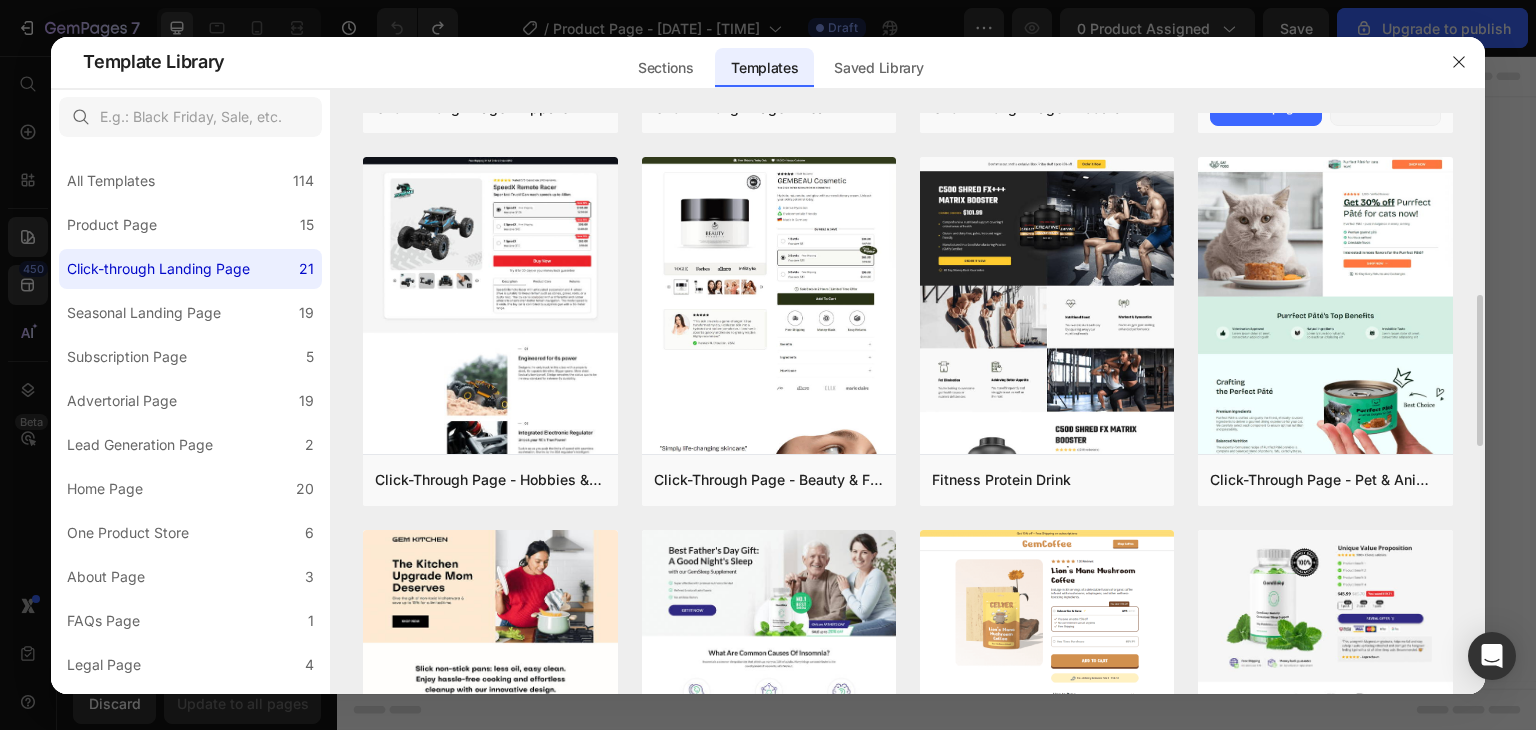 scroll, scrollTop: 0, scrollLeft: 0, axis: both 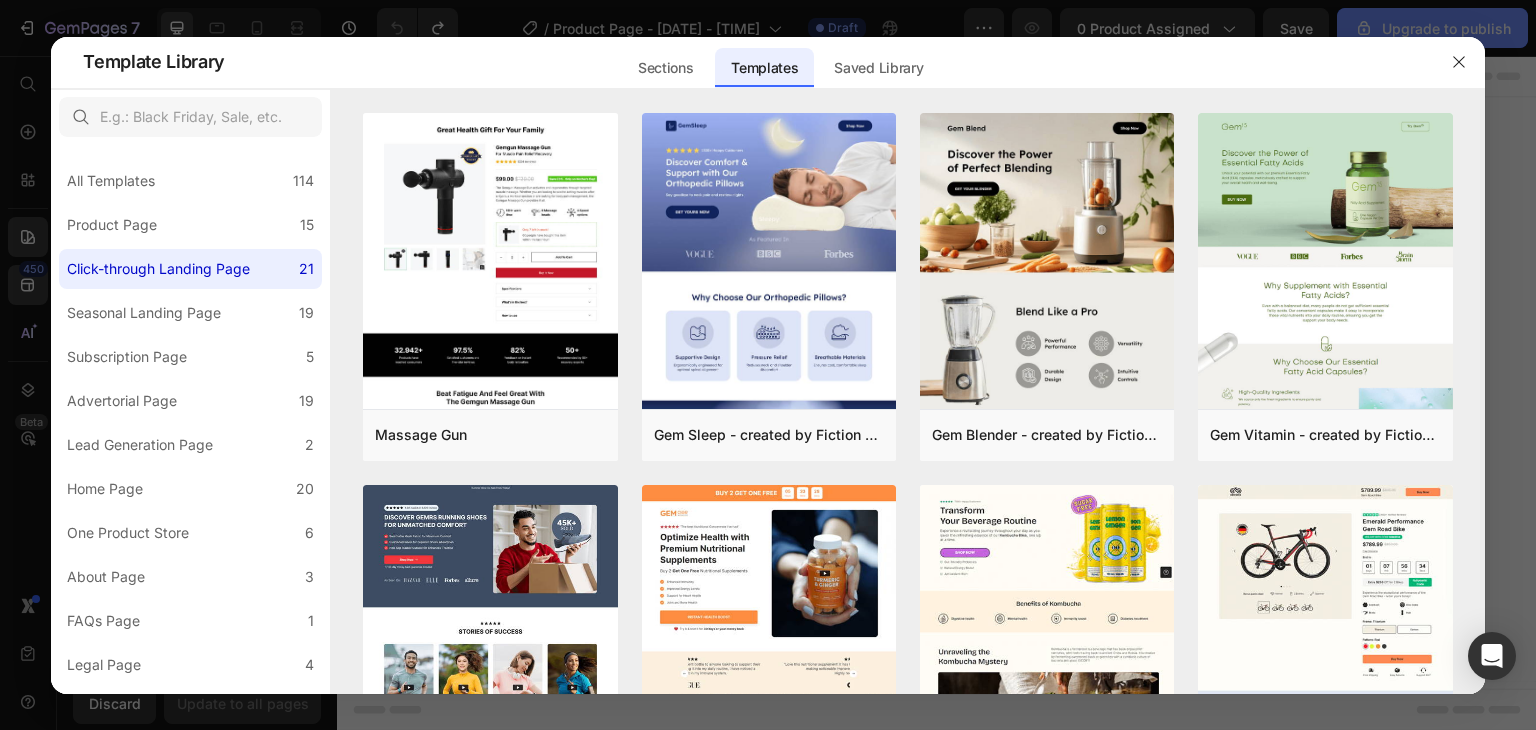 drag, startPoint x: 1470, startPoint y: 71, endPoint x: 1436, endPoint y: 45, distance: 42.80187 